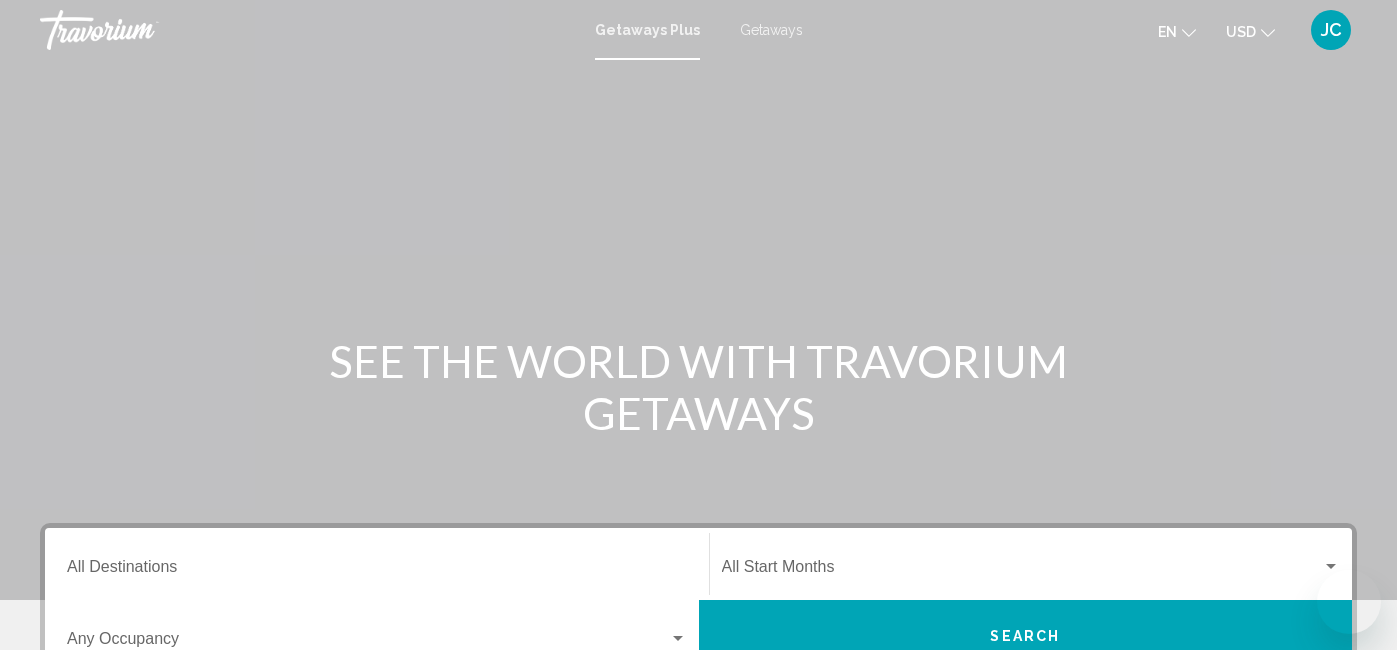 scroll, scrollTop: 0, scrollLeft: 0, axis: both 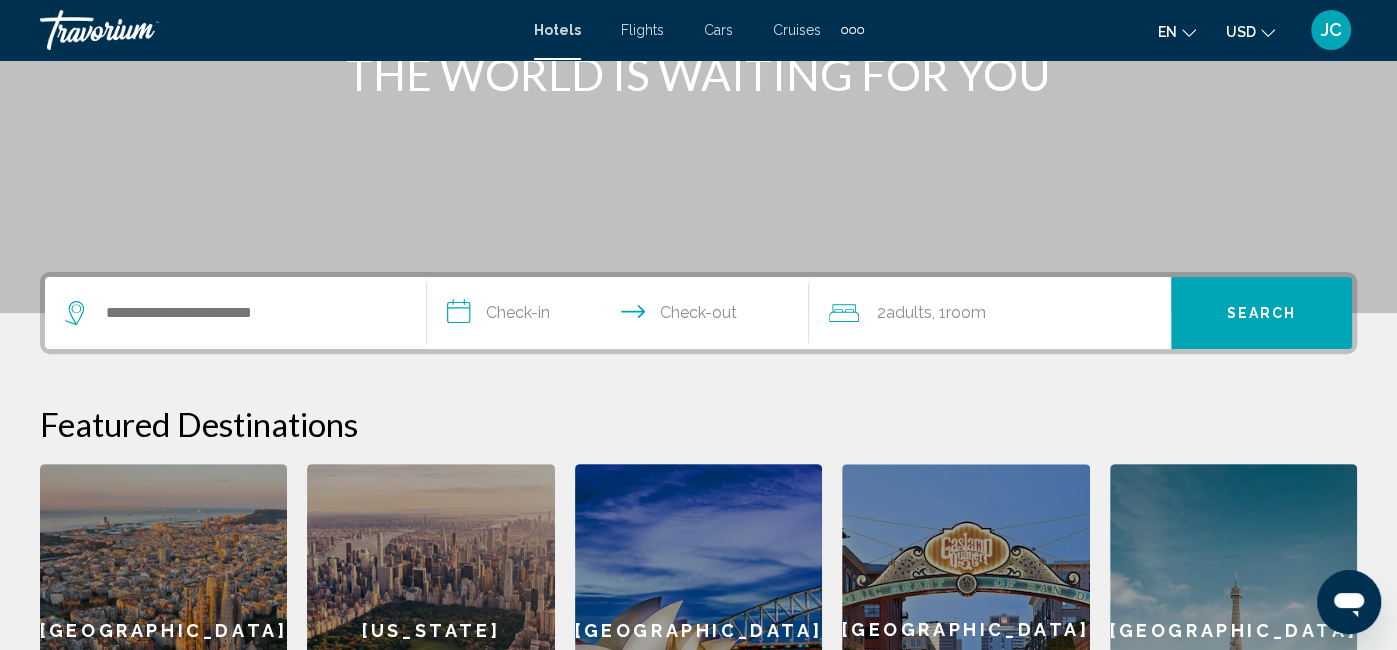 click 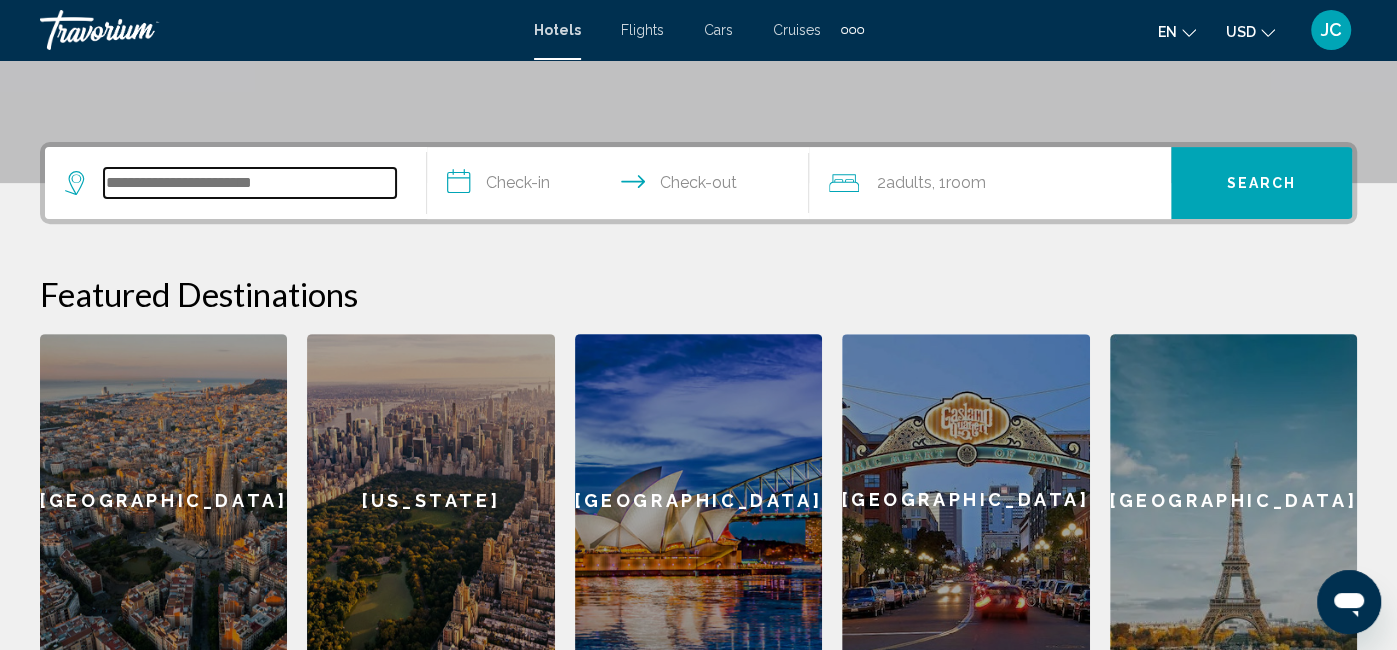 click at bounding box center (250, 183) 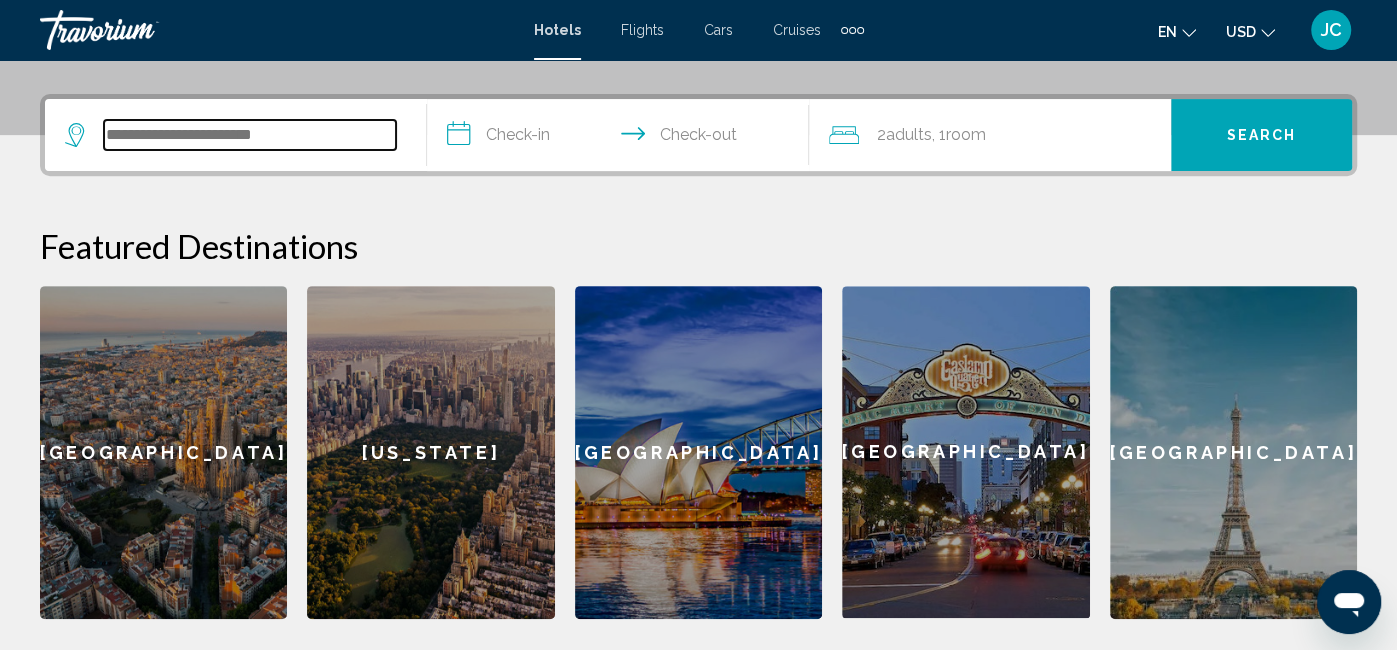 scroll, scrollTop: 492, scrollLeft: 0, axis: vertical 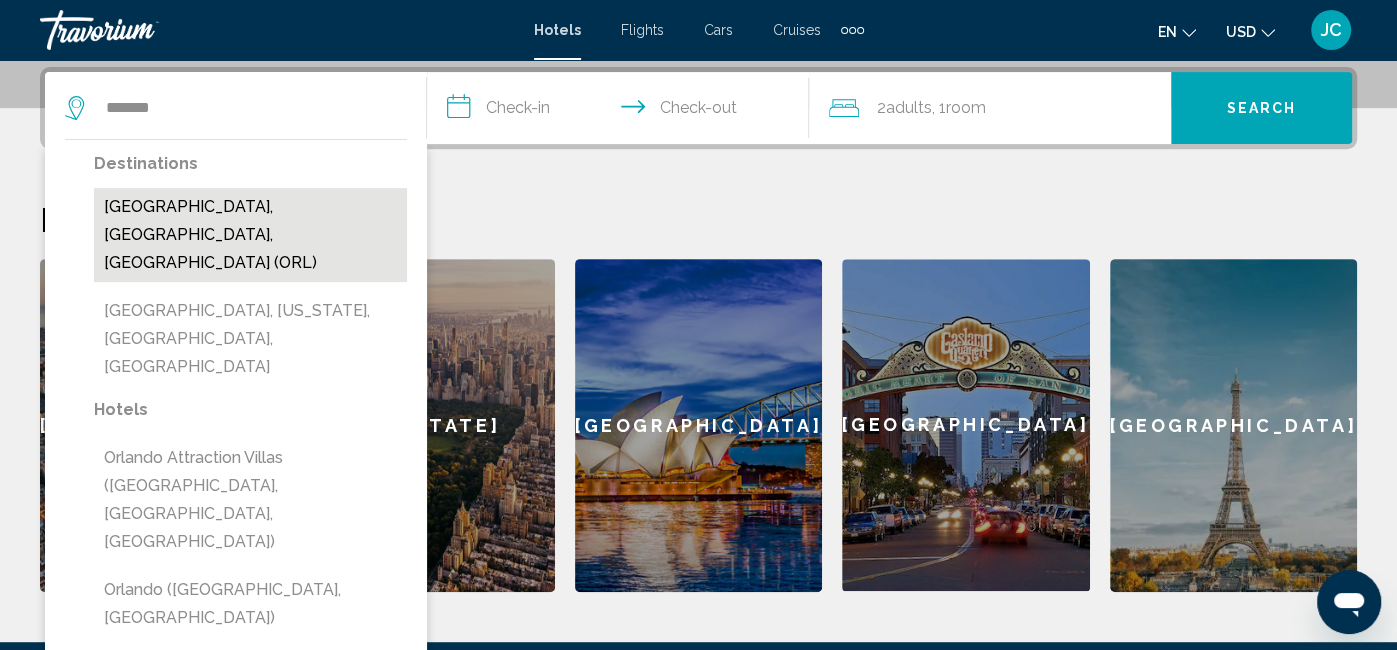 click on "[GEOGRAPHIC_DATA], [GEOGRAPHIC_DATA], [GEOGRAPHIC_DATA] (ORL)" at bounding box center [250, 235] 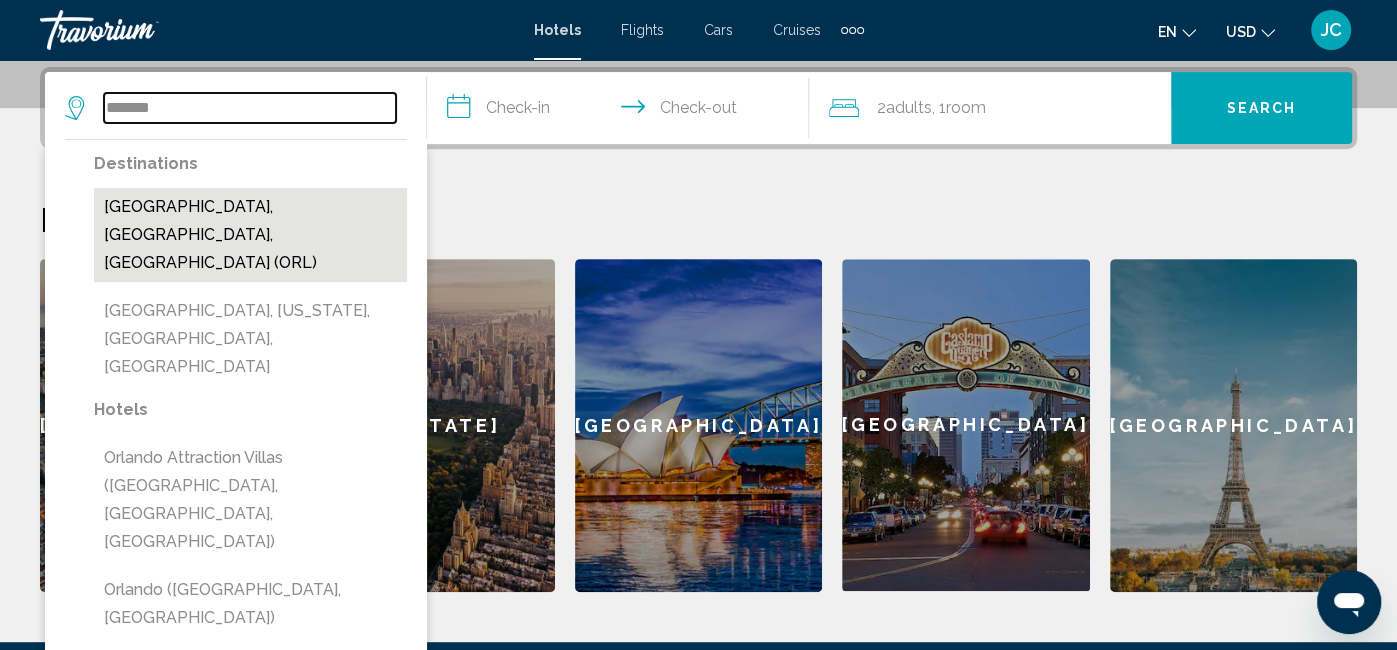 type on "**********" 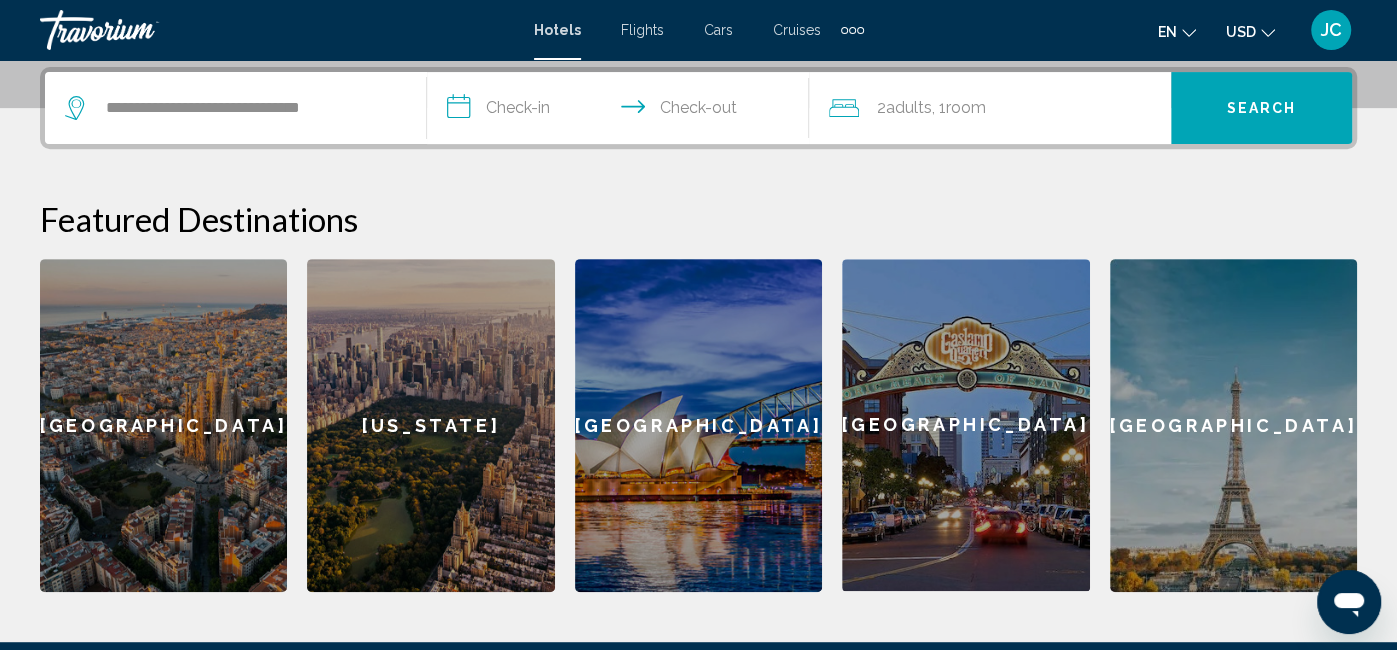 click on "**********" at bounding box center [622, 111] 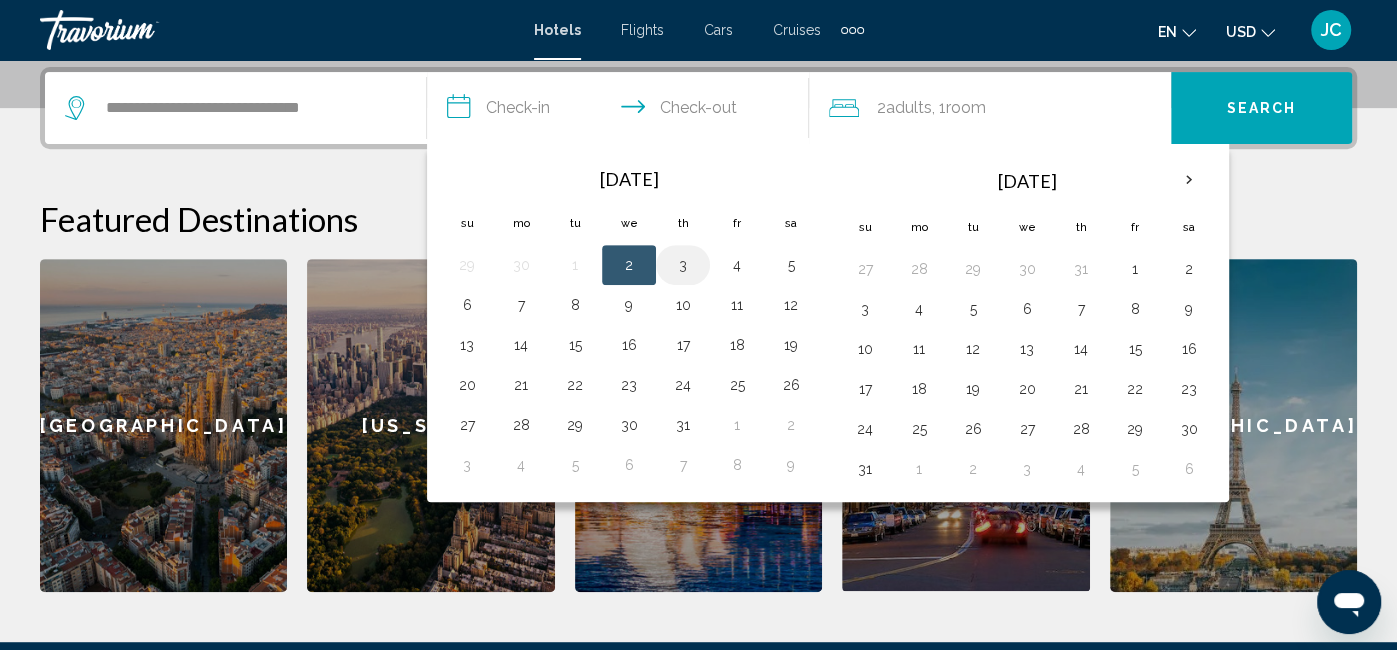 click on "3" at bounding box center (683, 265) 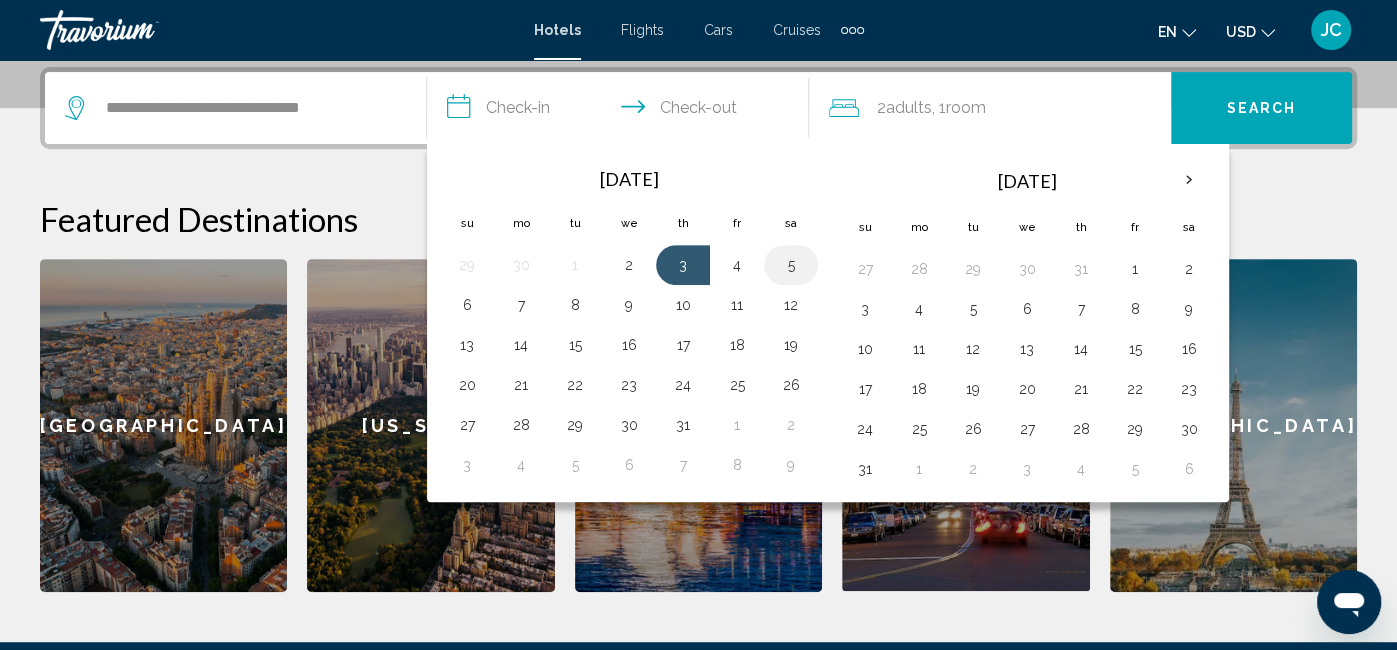 click on "5" at bounding box center (791, 265) 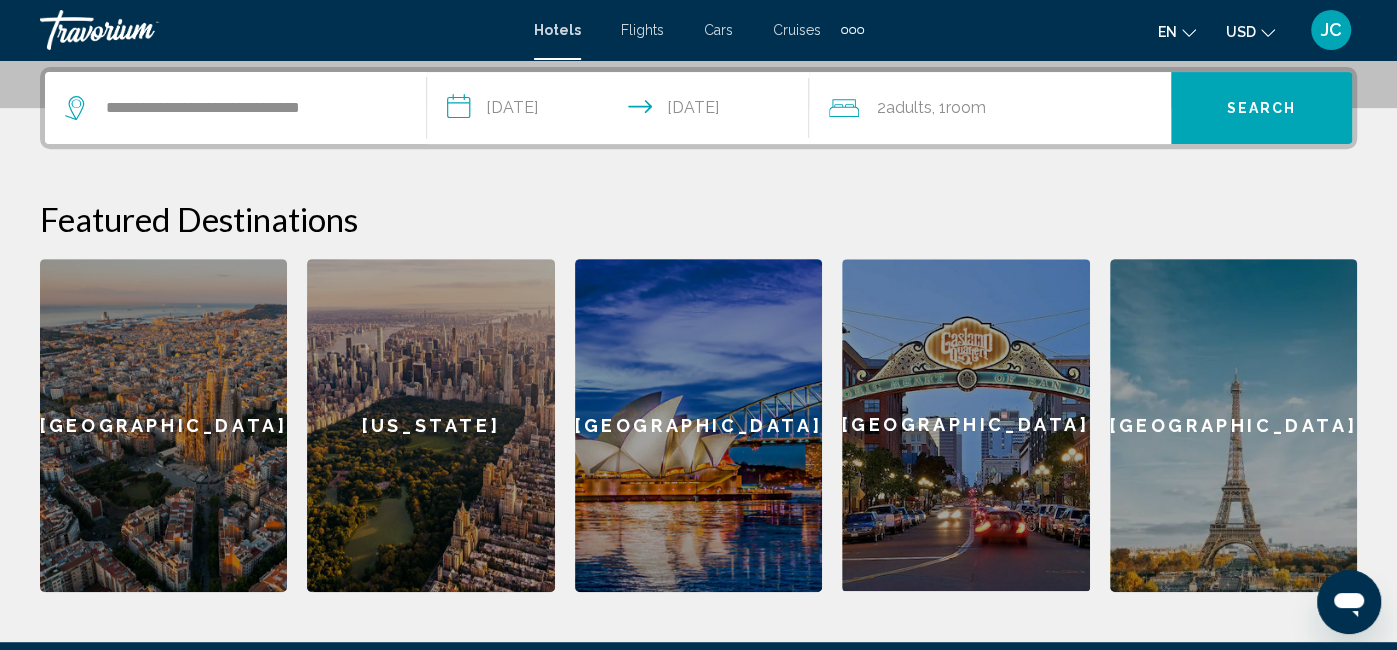 click on ", 1  Room rooms" 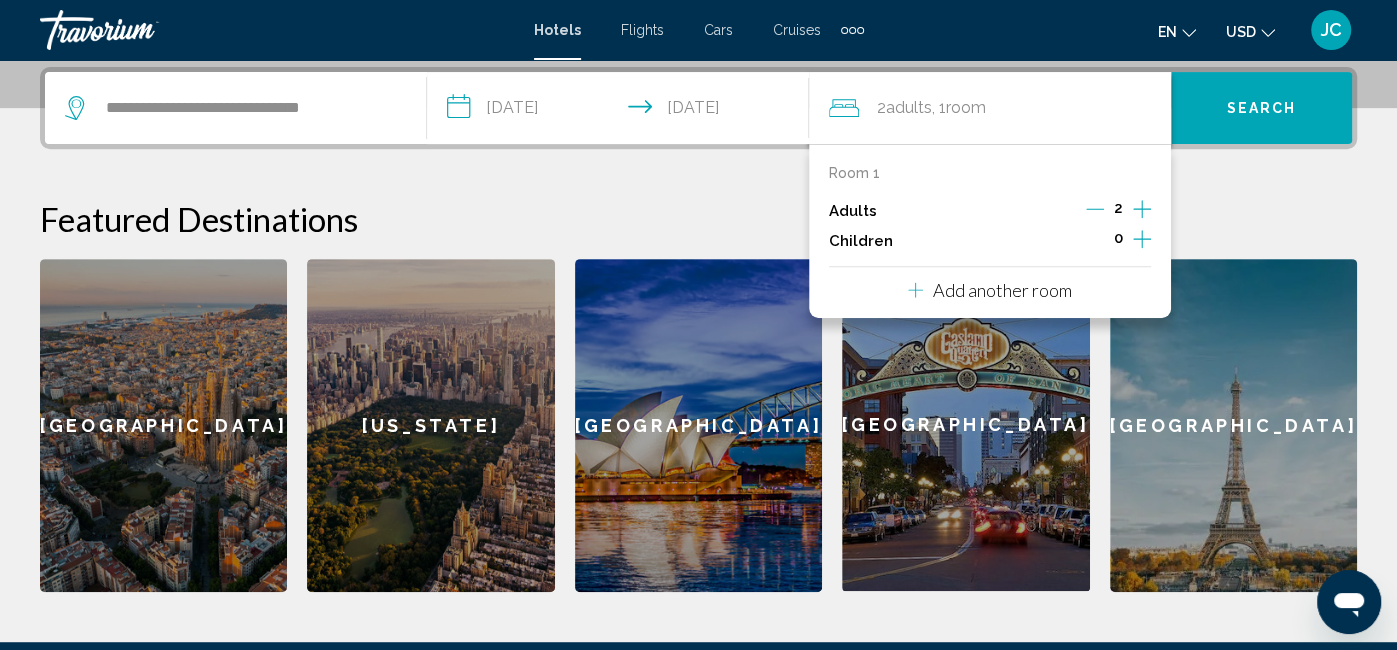 click 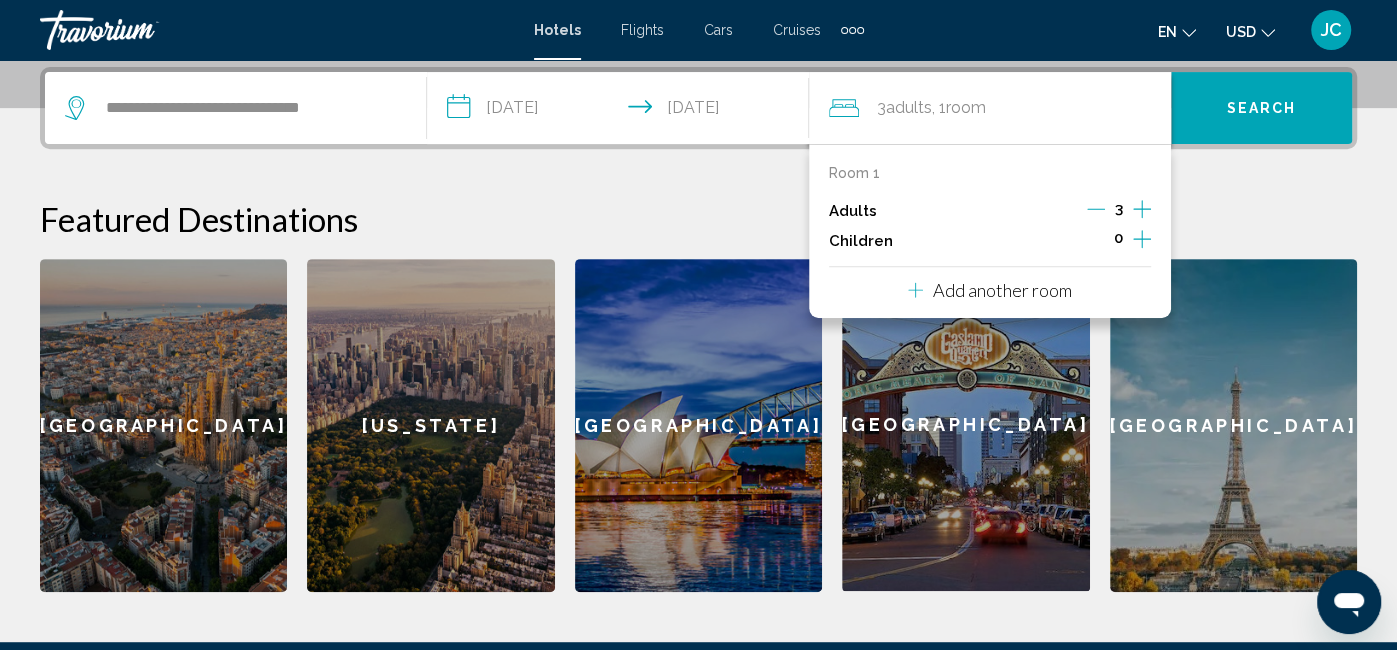 click 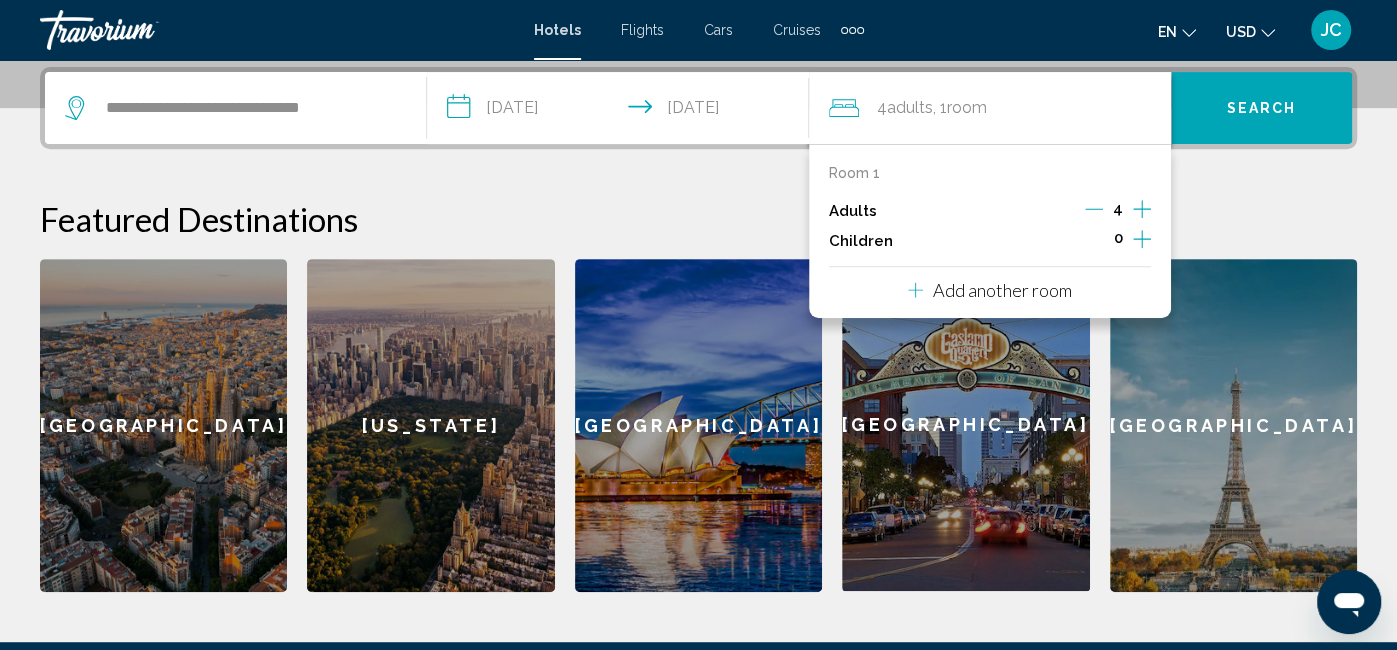 click 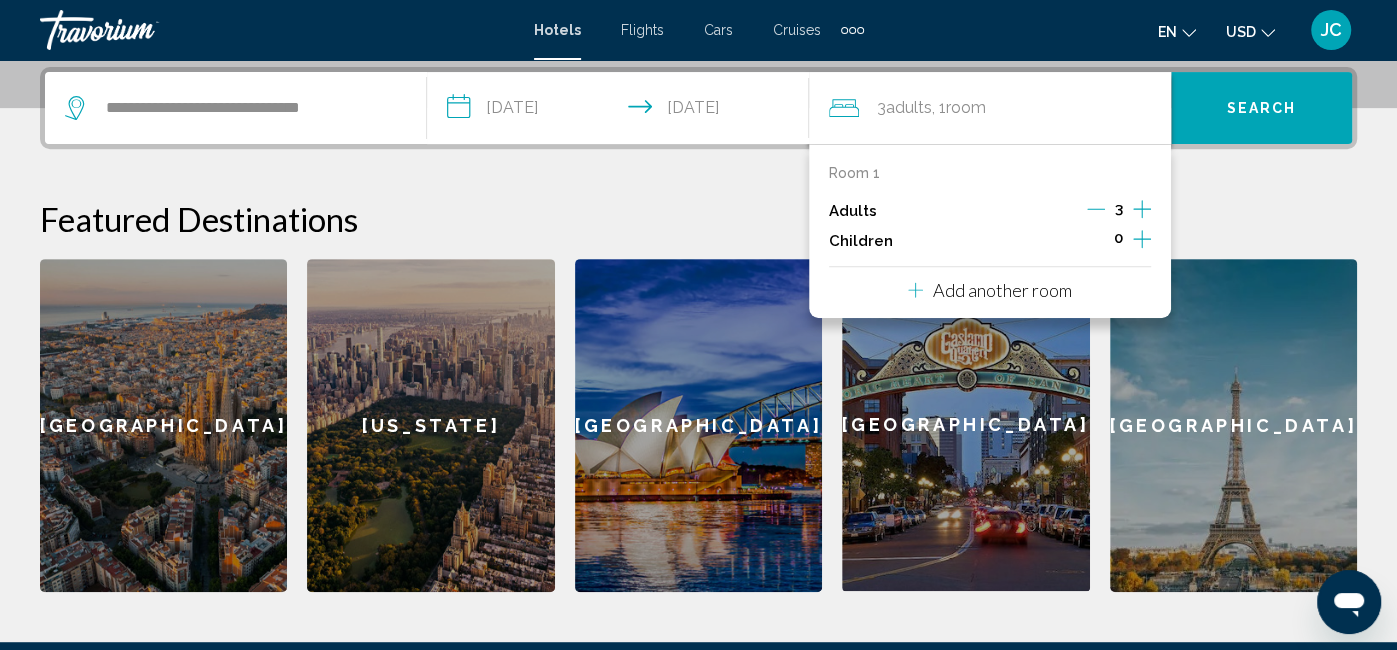click 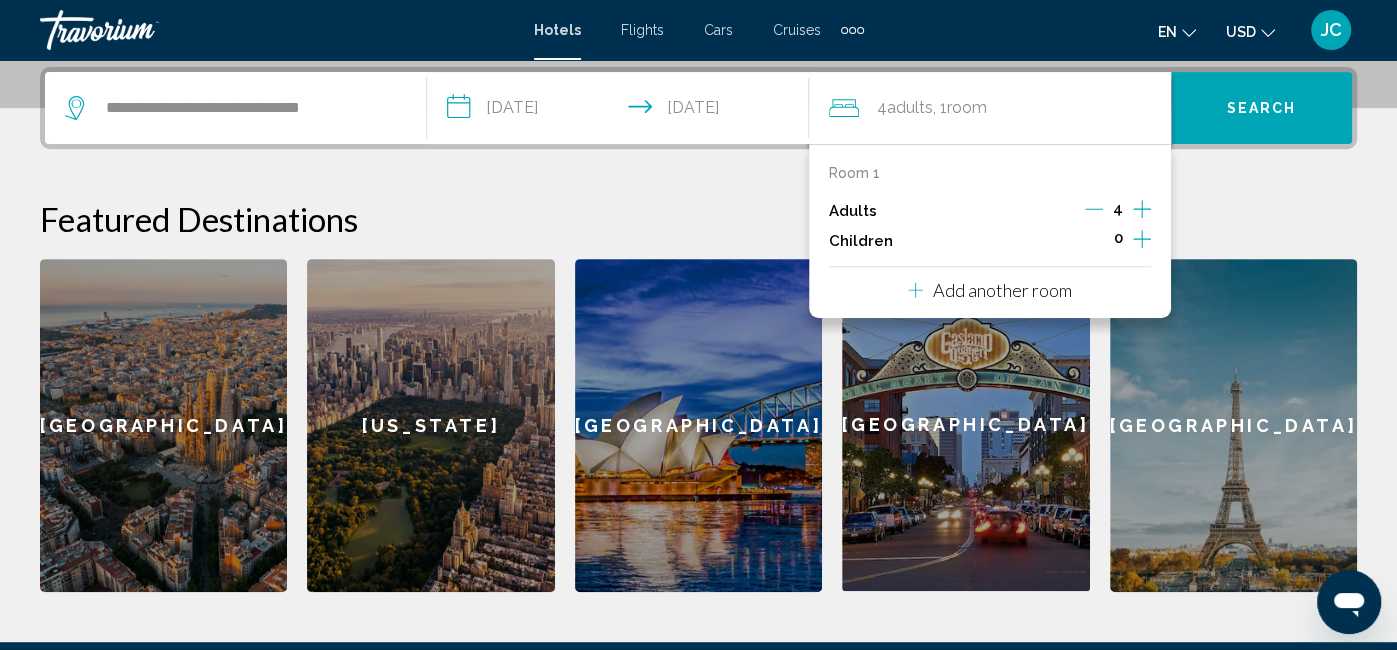 click 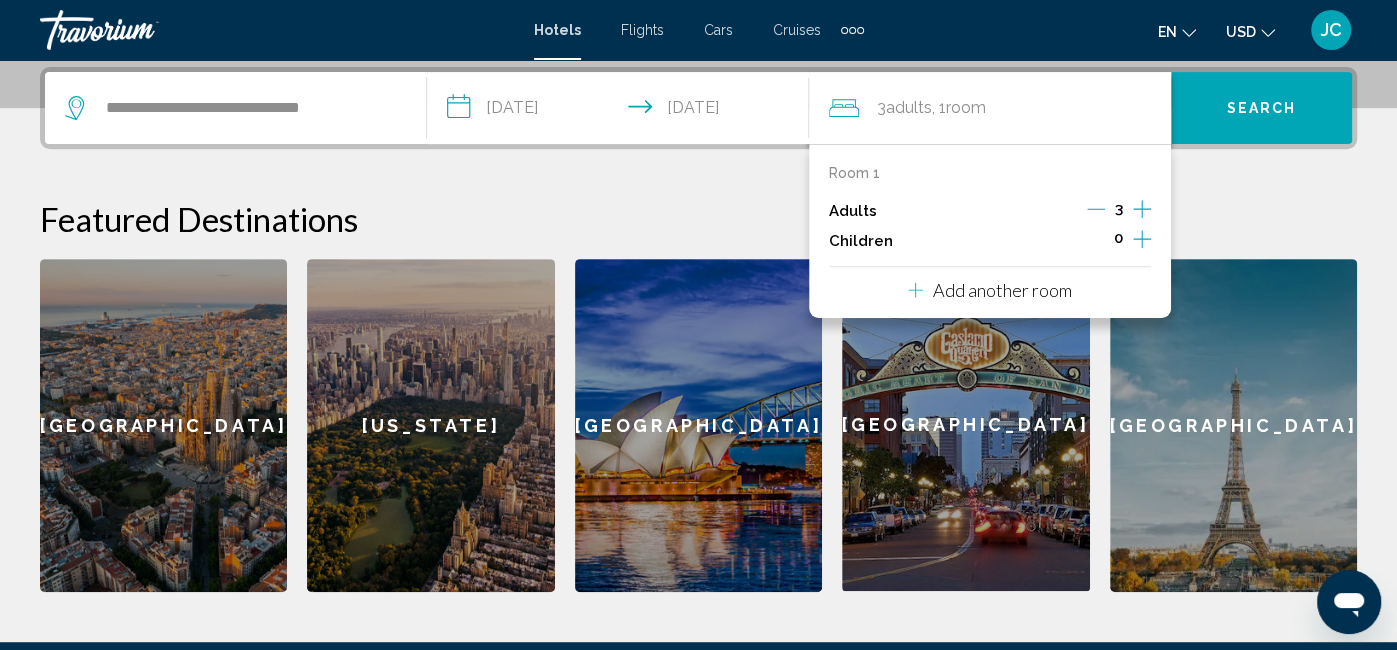click 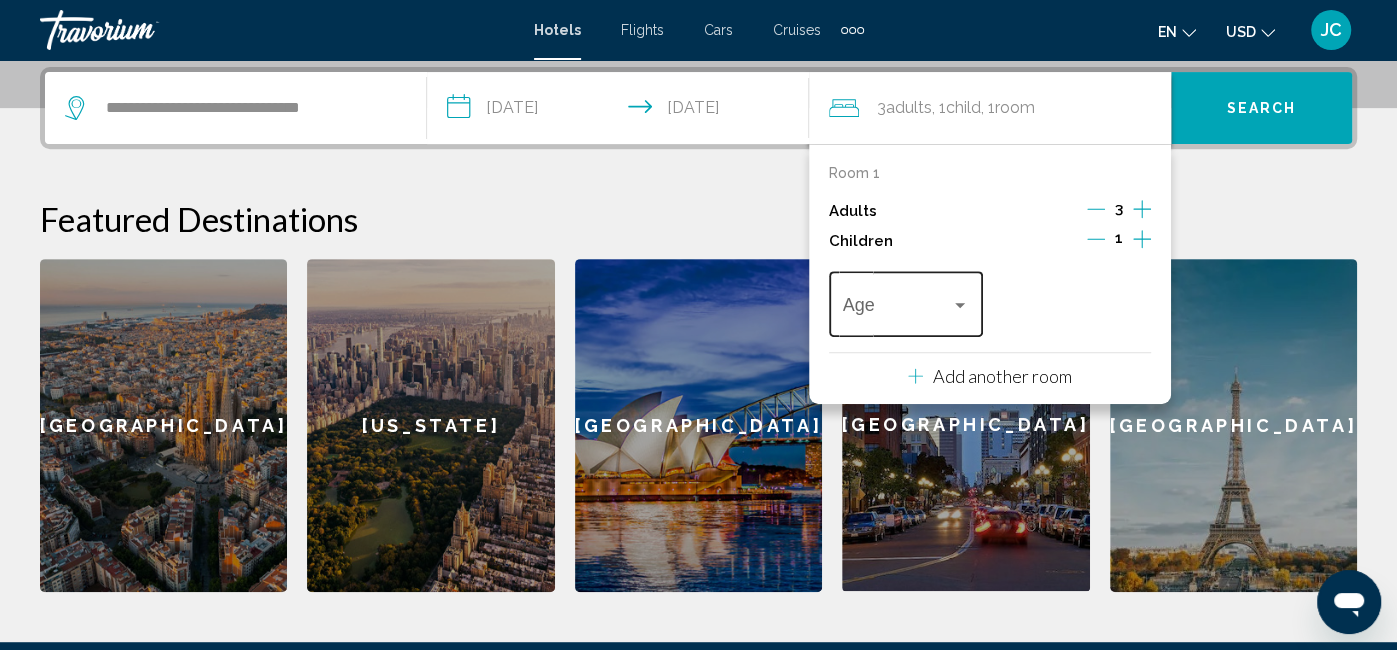 click at bounding box center [960, 305] 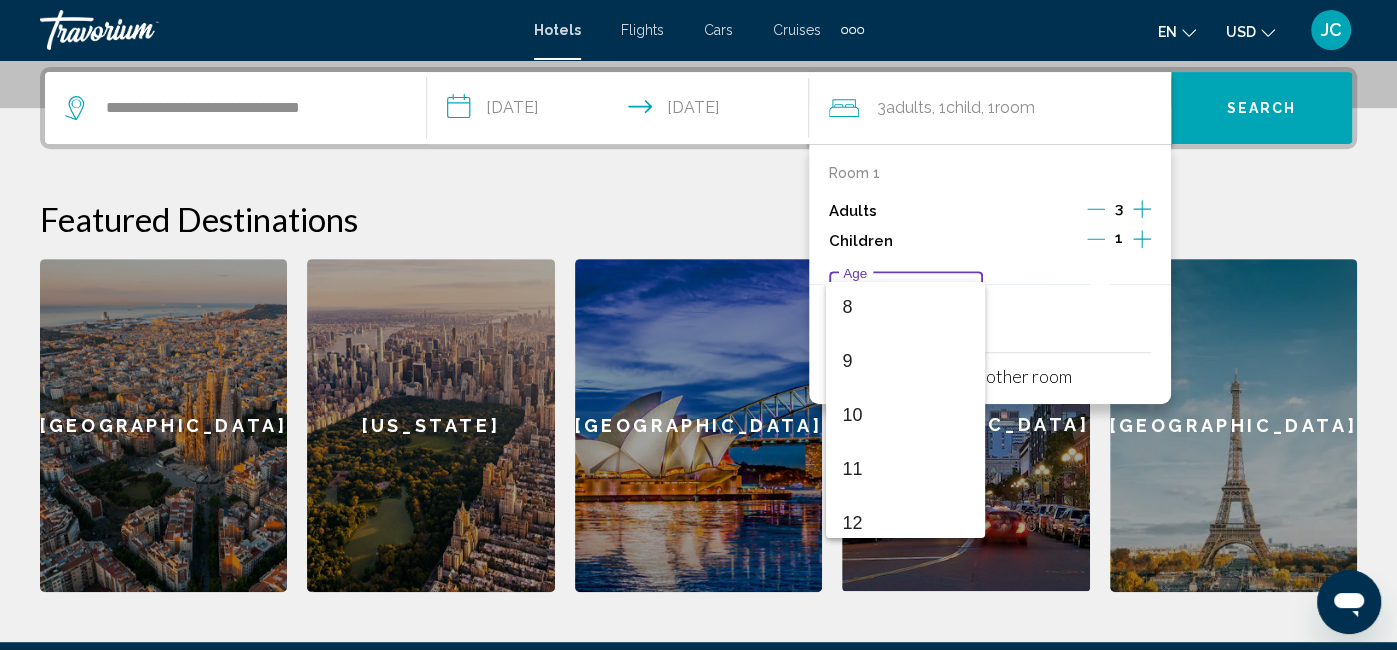 scroll, scrollTop: 444, scrollLeft: 0, axis: vertical 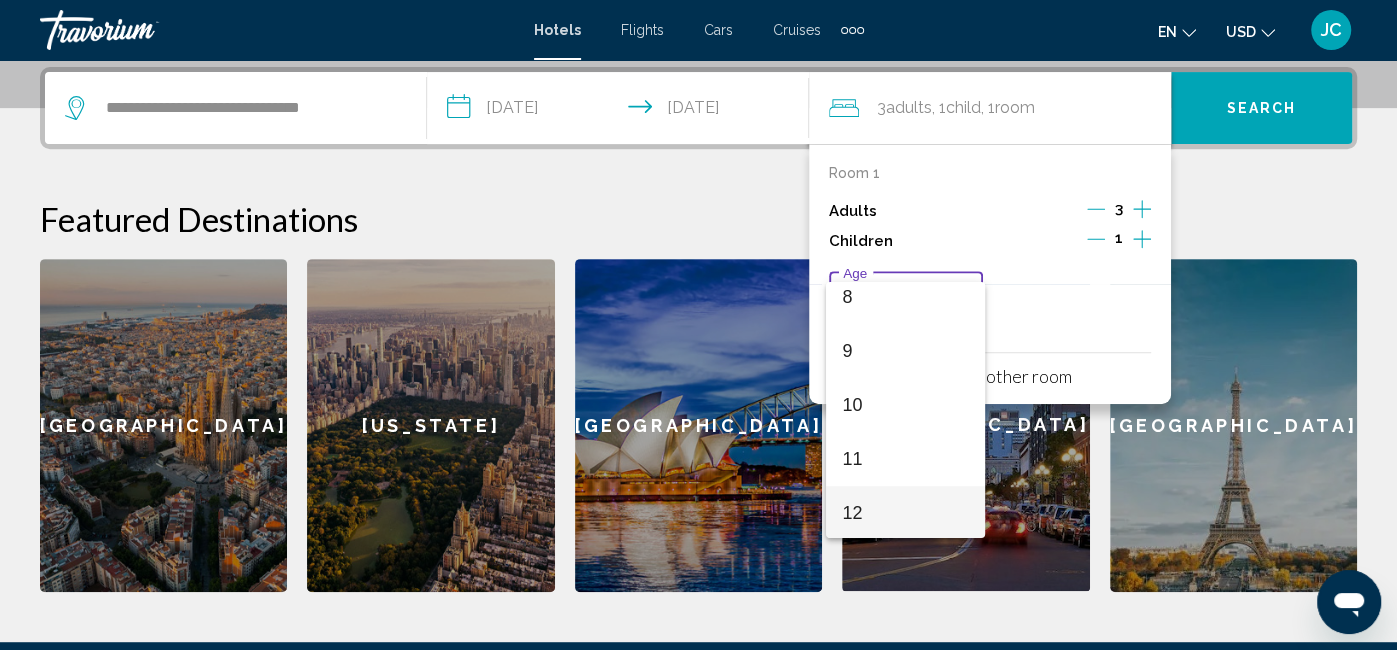 click on "12" at bounding box center (905, 513) 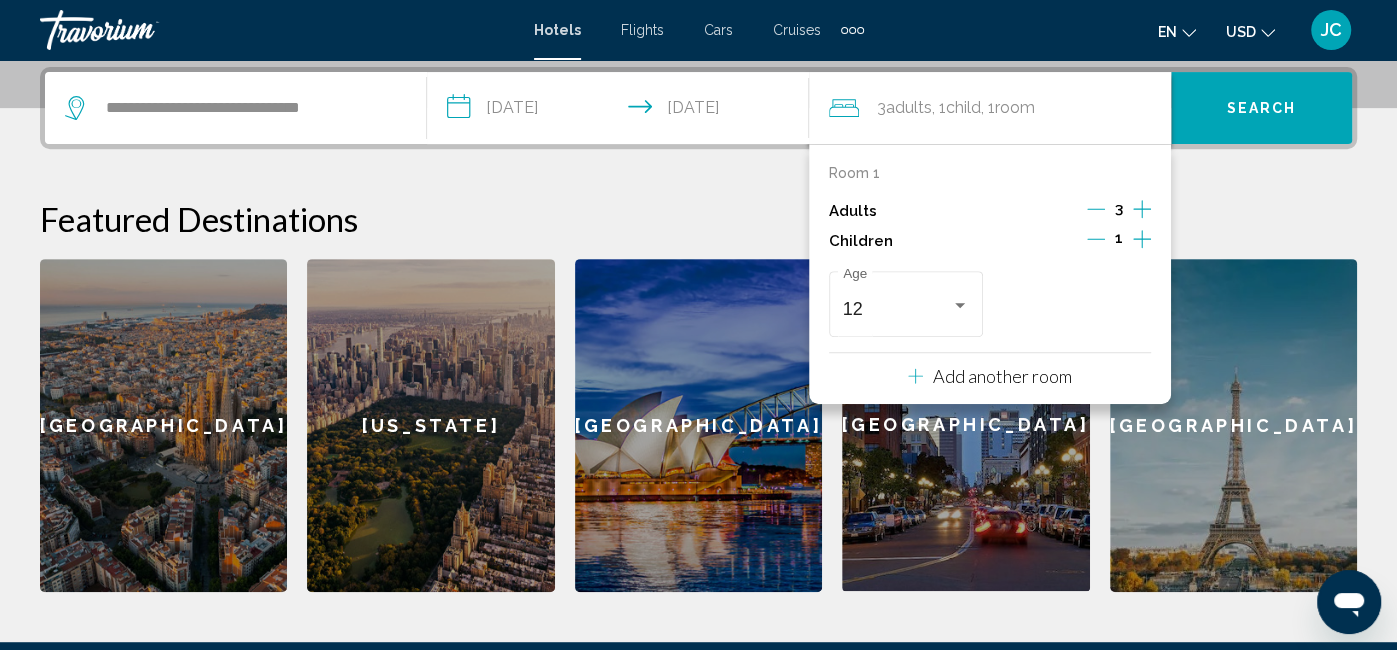 click on "Search" at bounding box center (1262, 109) 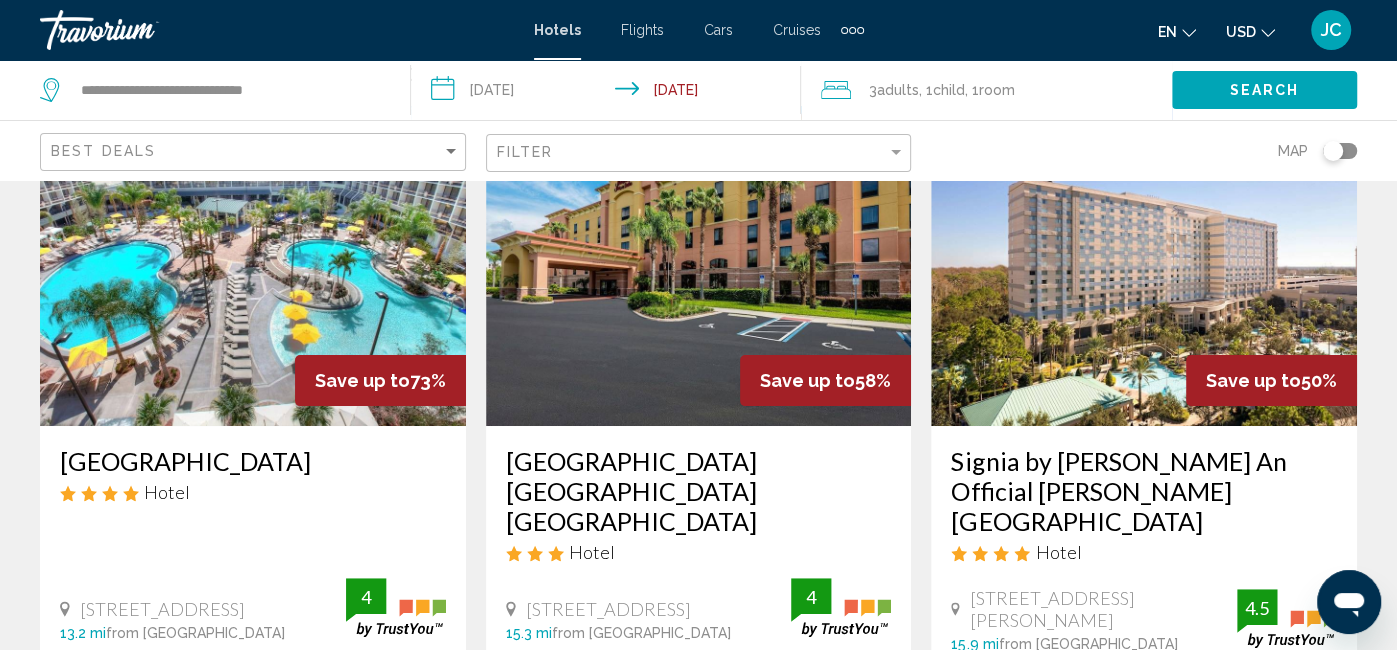 scroll, scrollTop: 143, scrollLeft: 0, axis: vertical 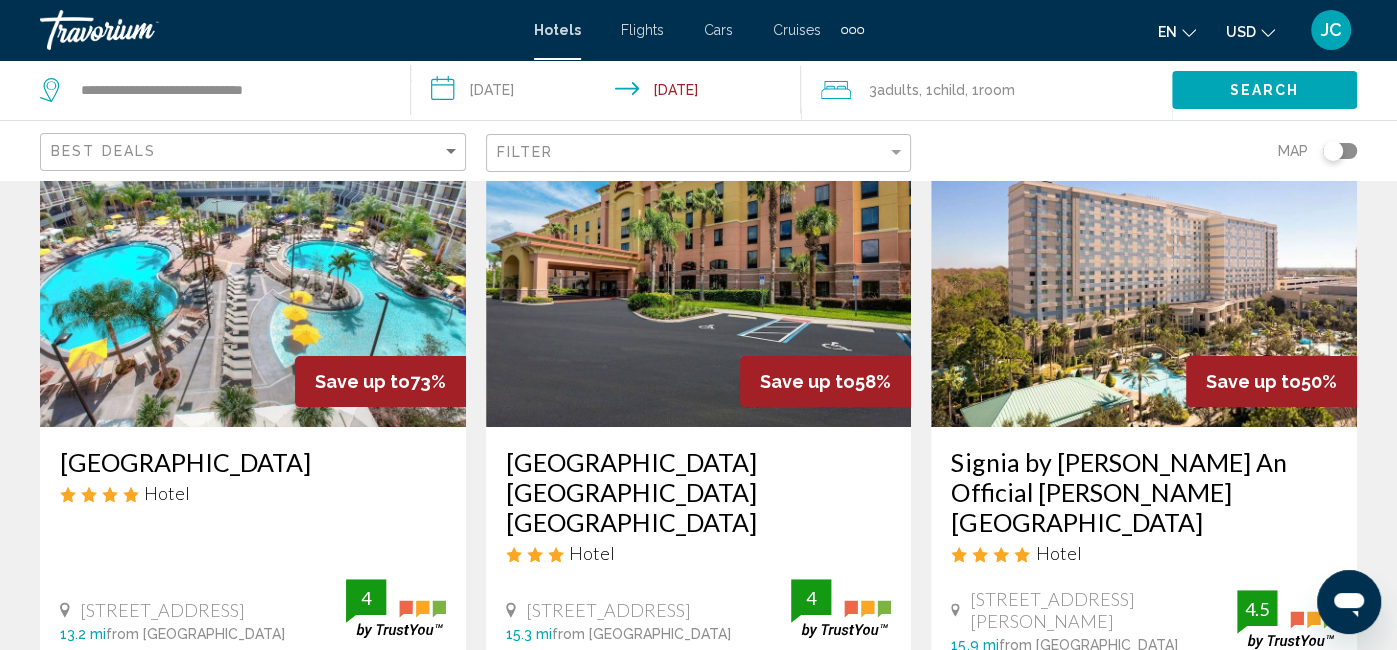 click at bounding box center (253, 267) 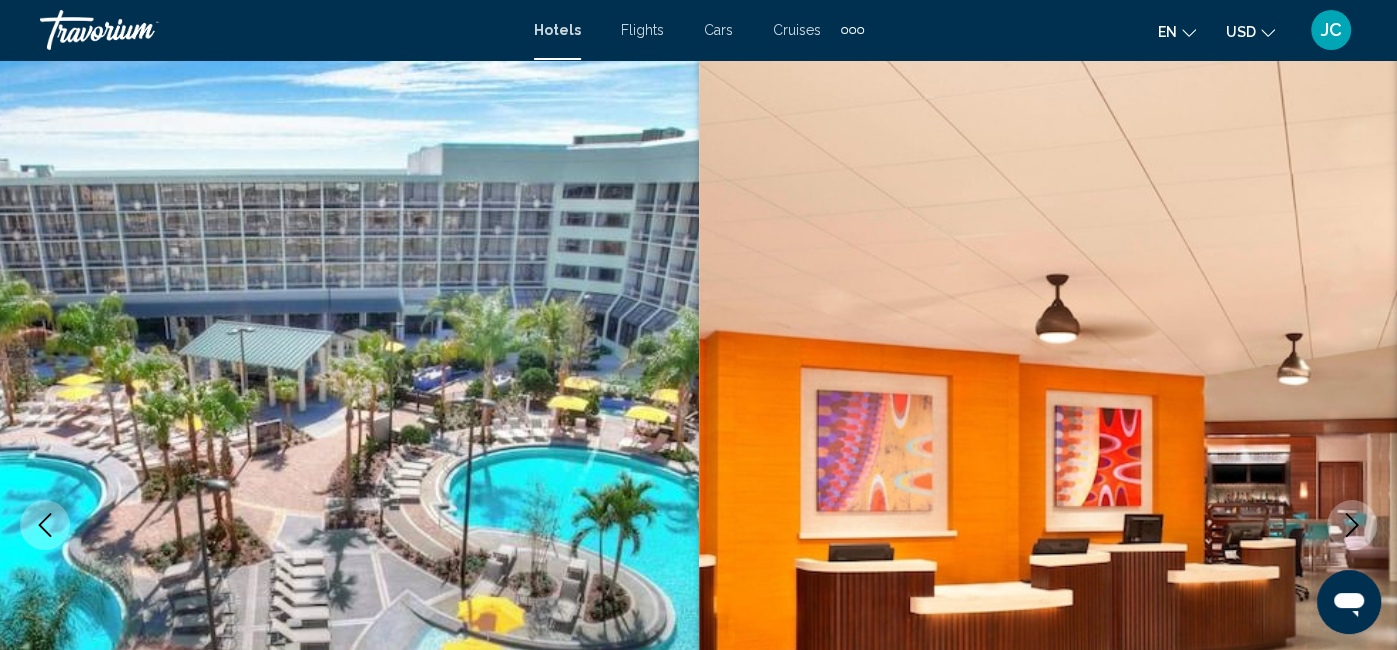scroll, scrollTop: 0, scrollLeft: 0, axis: both 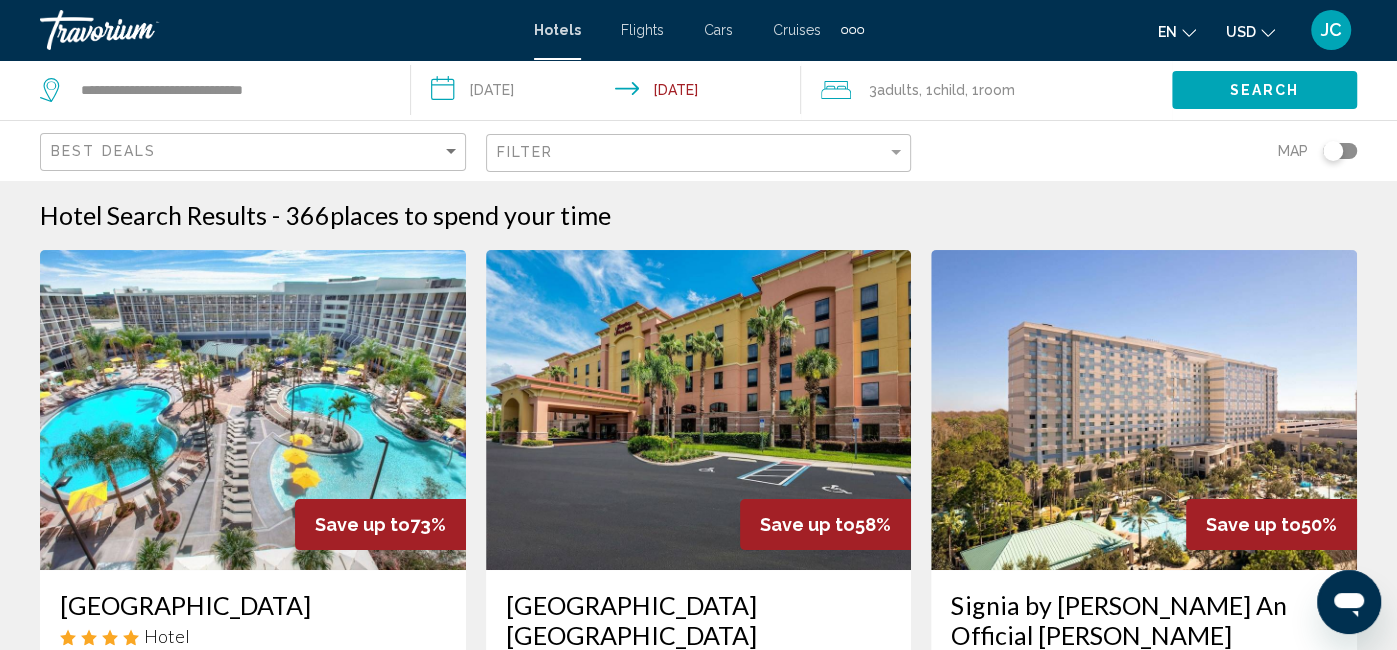 click at bounding box center (253, 410) 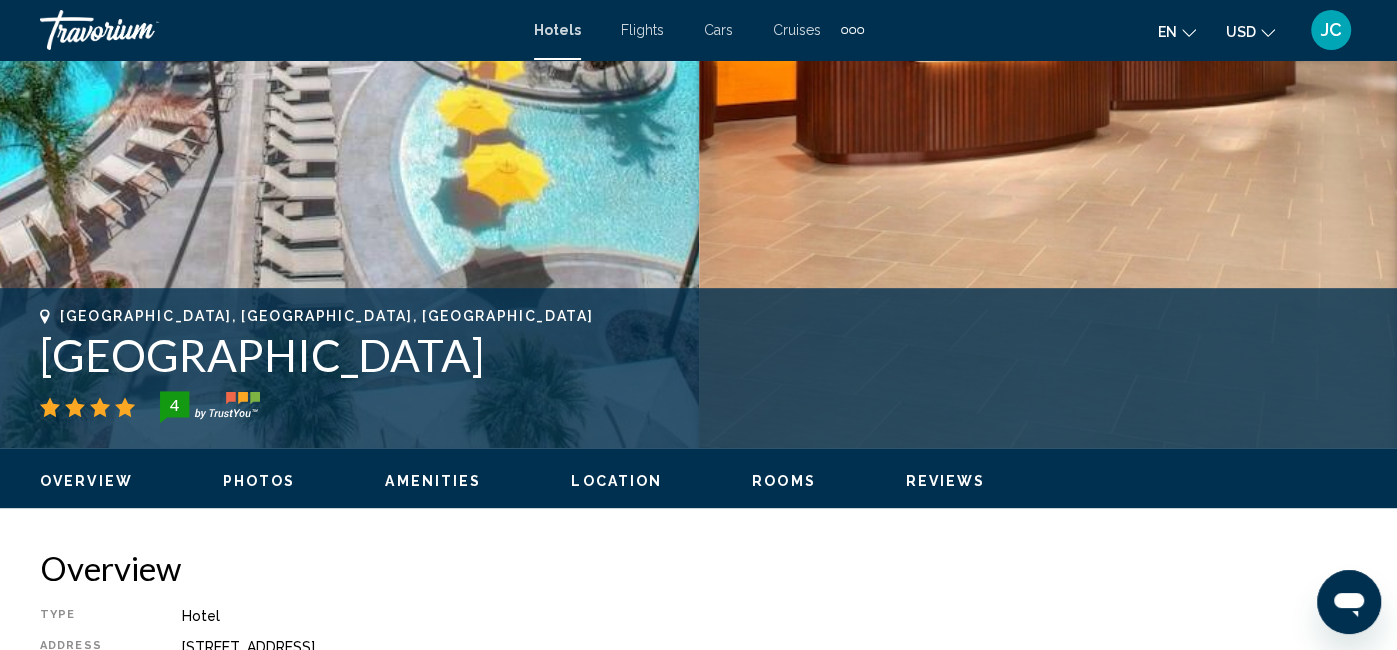 click on "Photos" at bounding box center [259, 481] 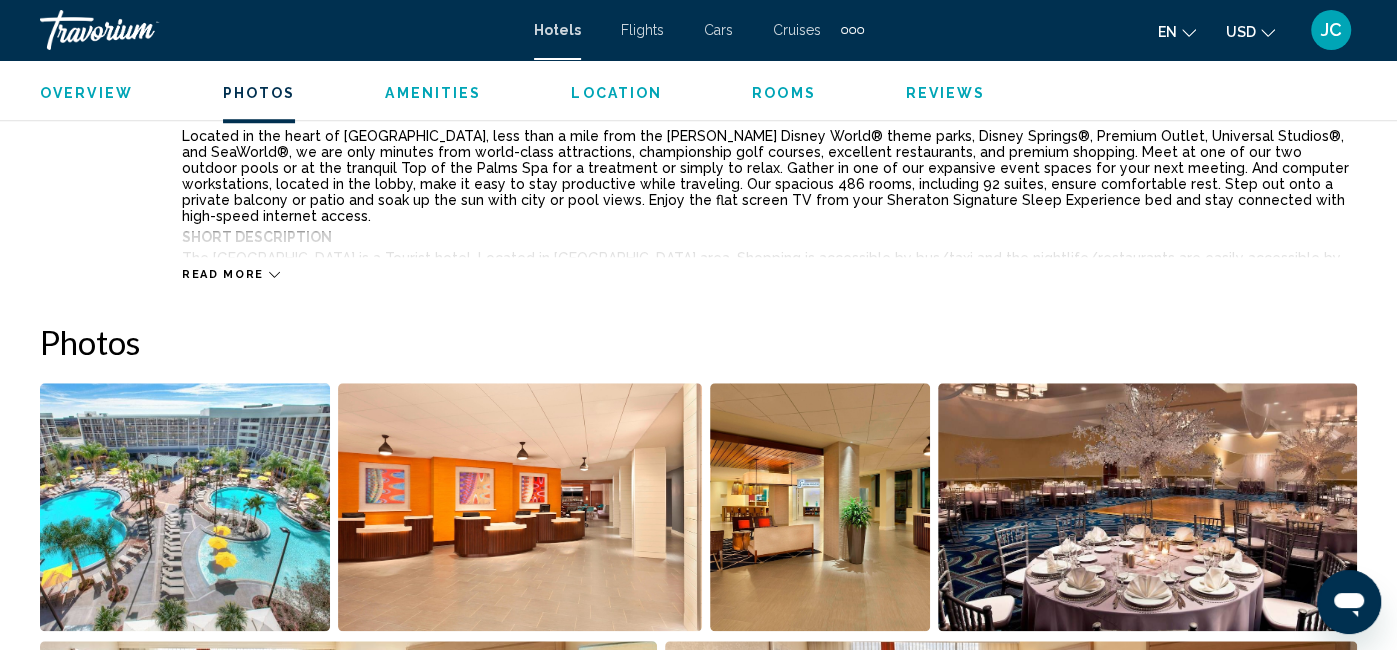 scroll, scrollTop: 1326, scrollLeft: 0, axis: vertical 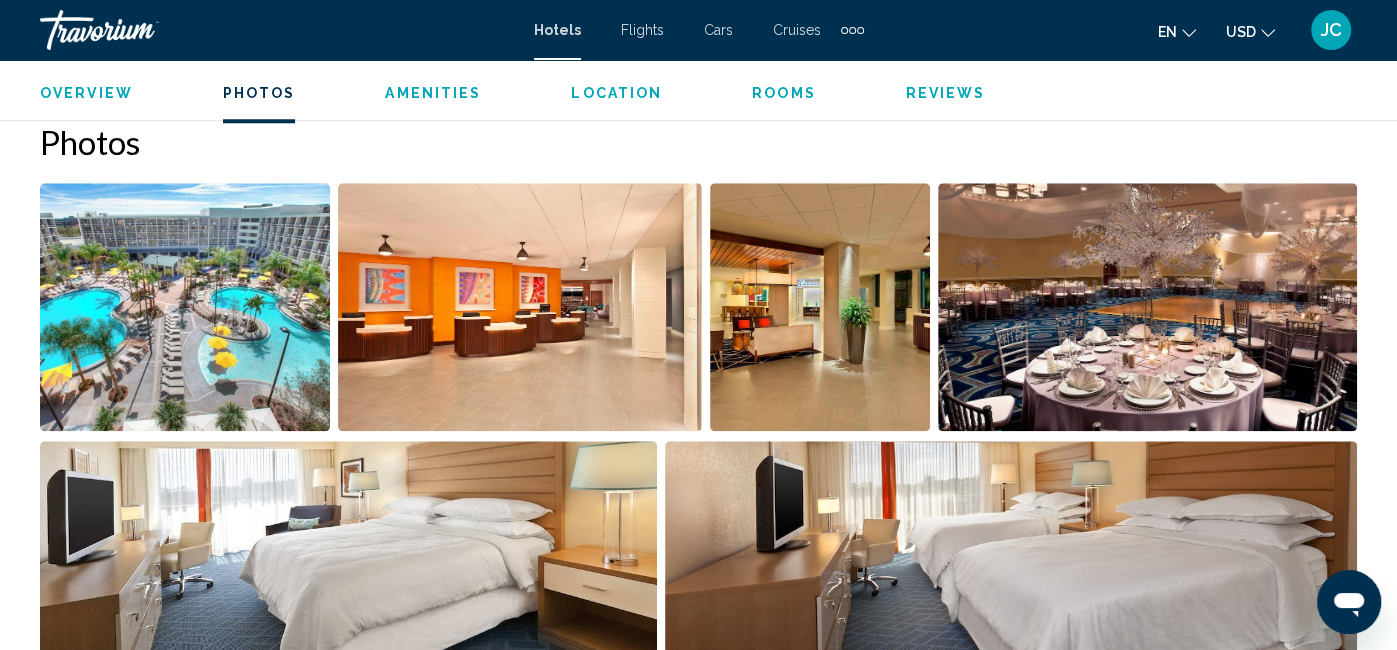click at bounding box center (185, 307) 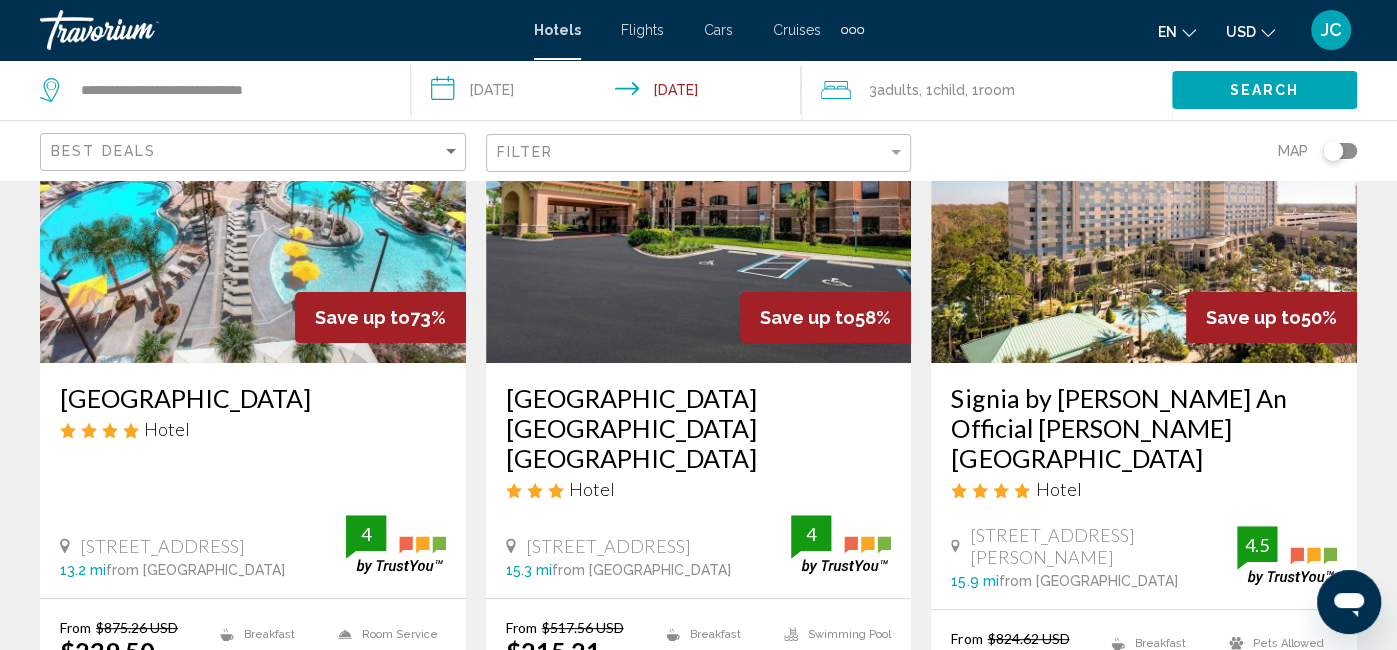 scroll, scrollTop: 207, scrollLeft: 0, axis: vertical 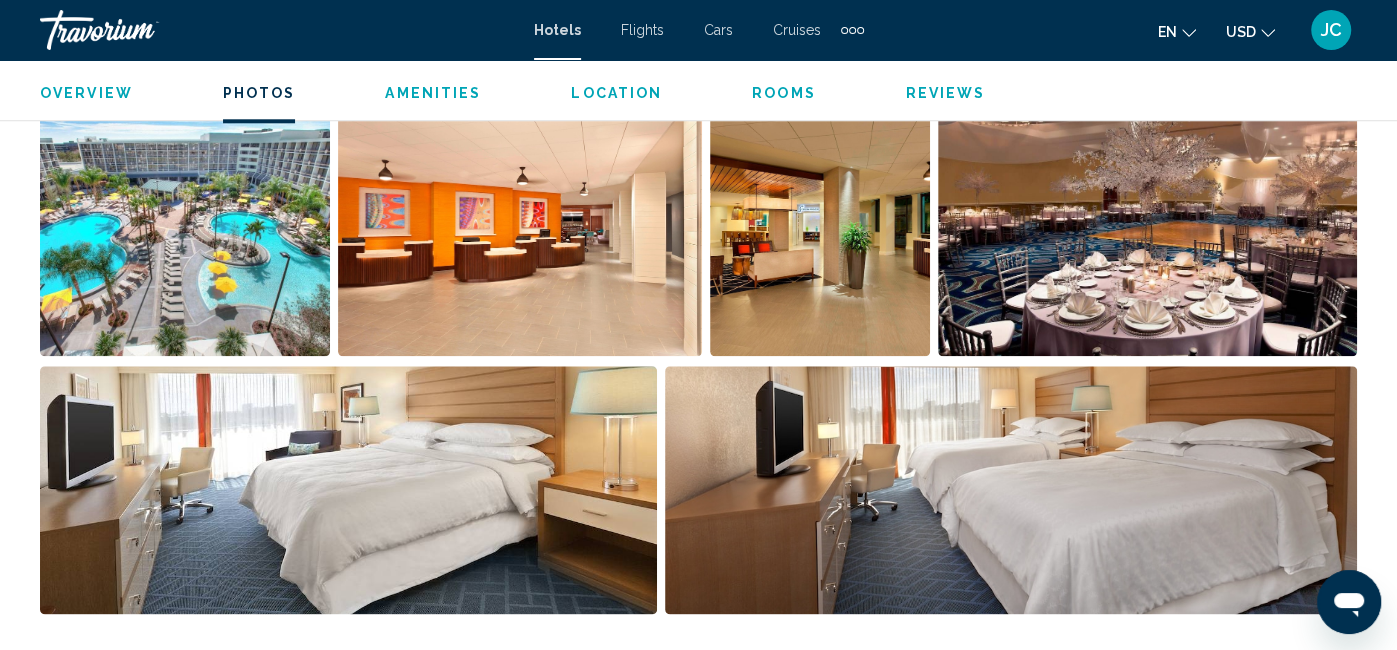 click at bounding box center (185, 232) 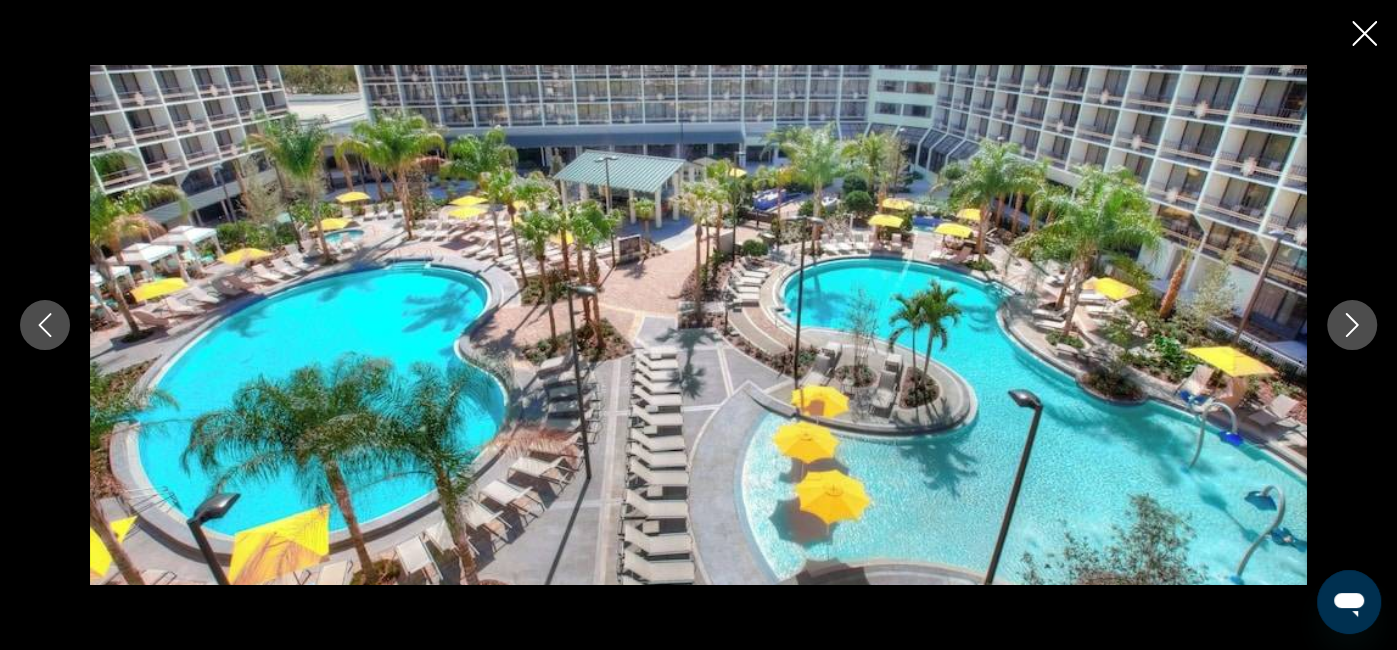 click 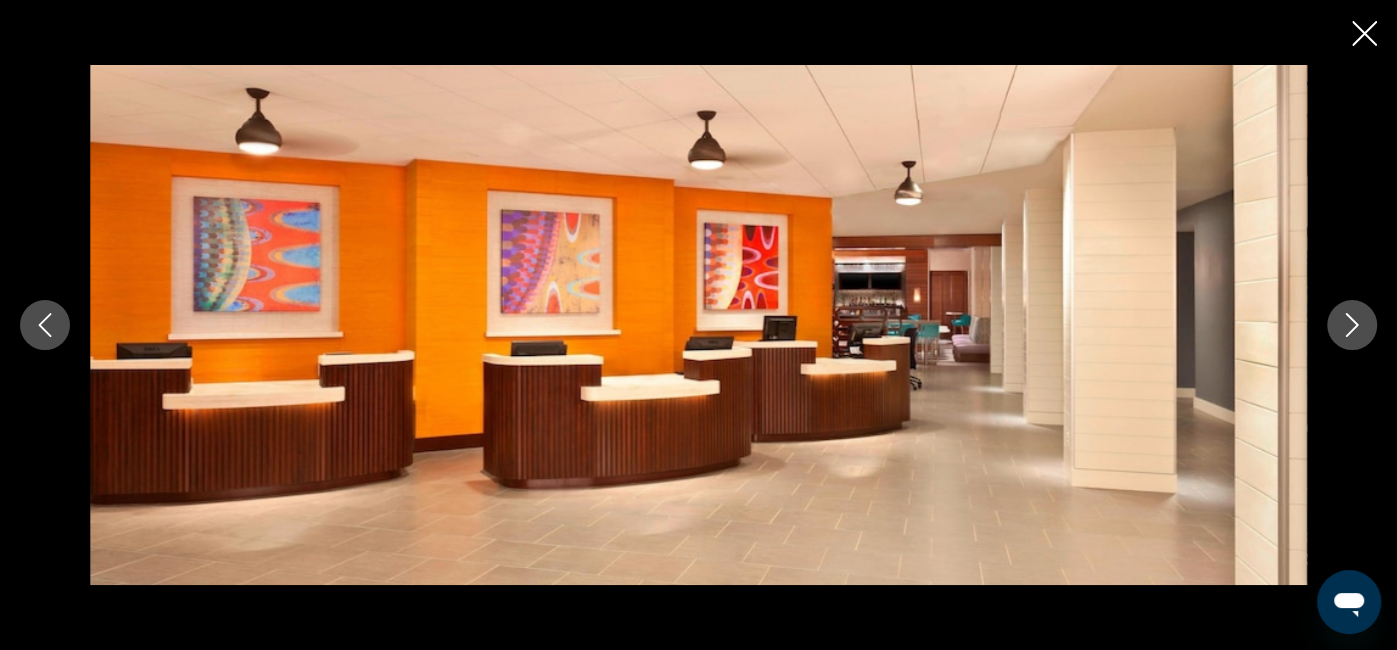 click 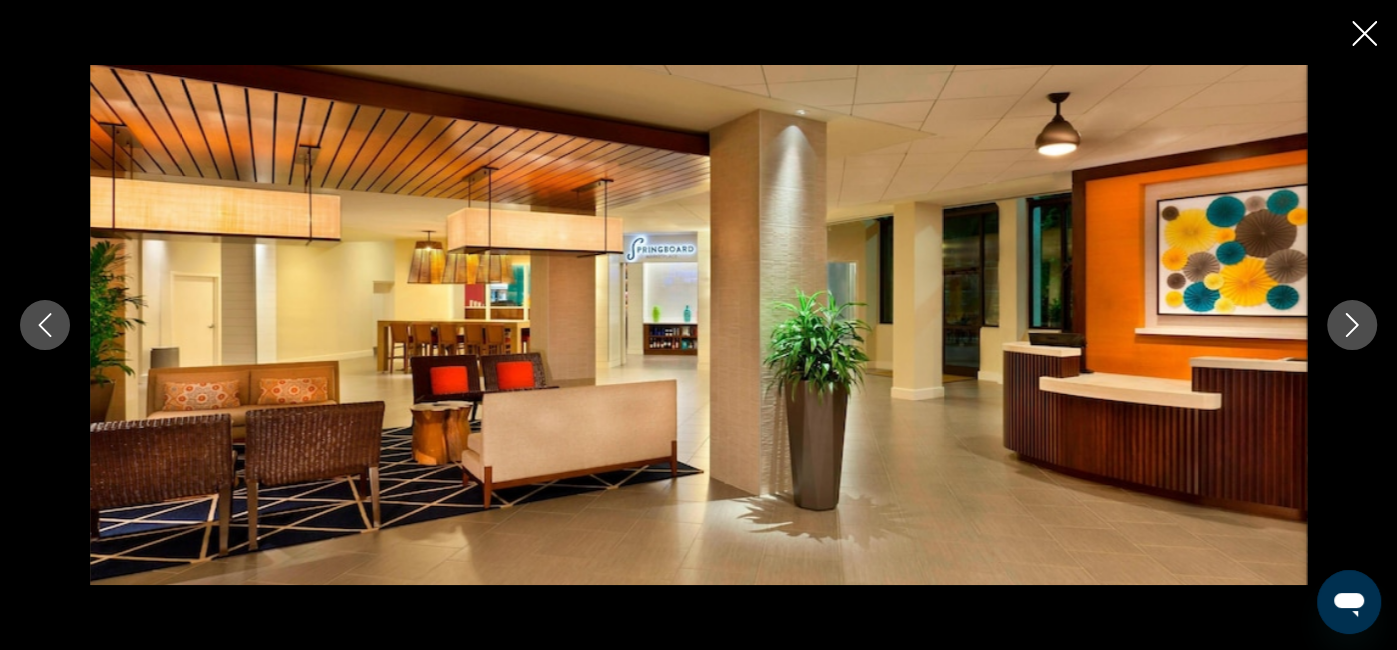 click 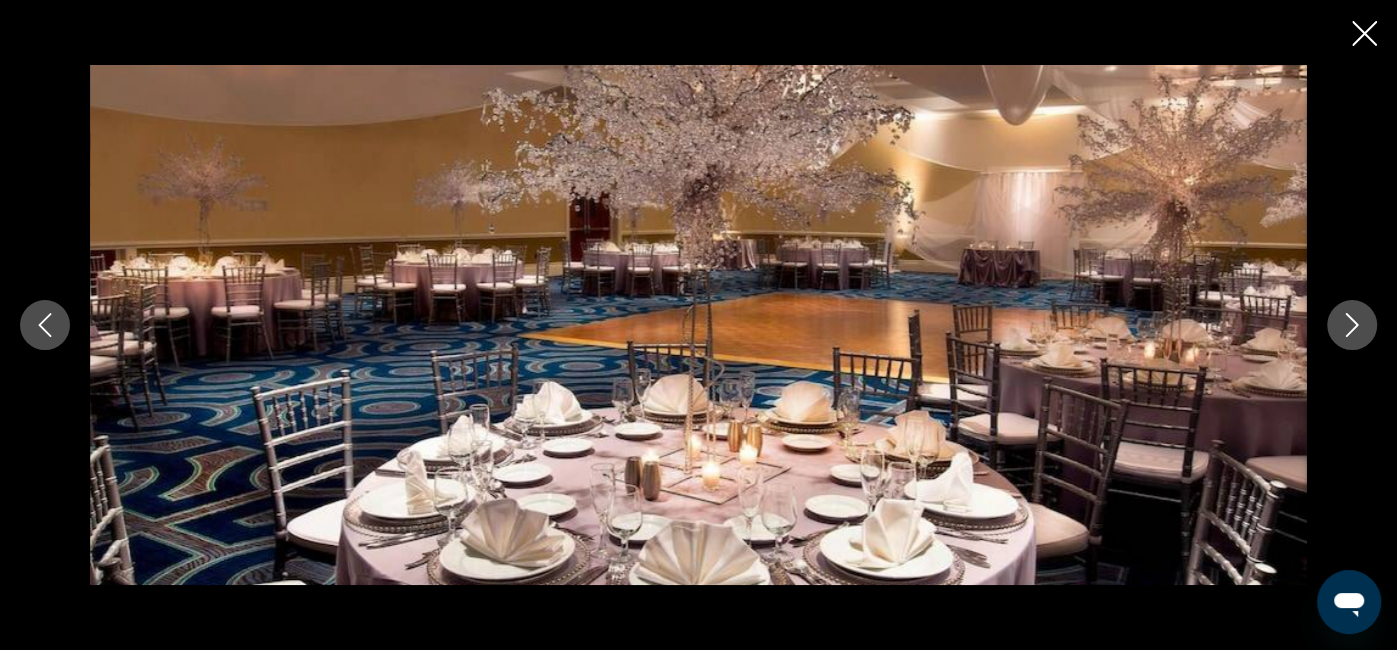 click 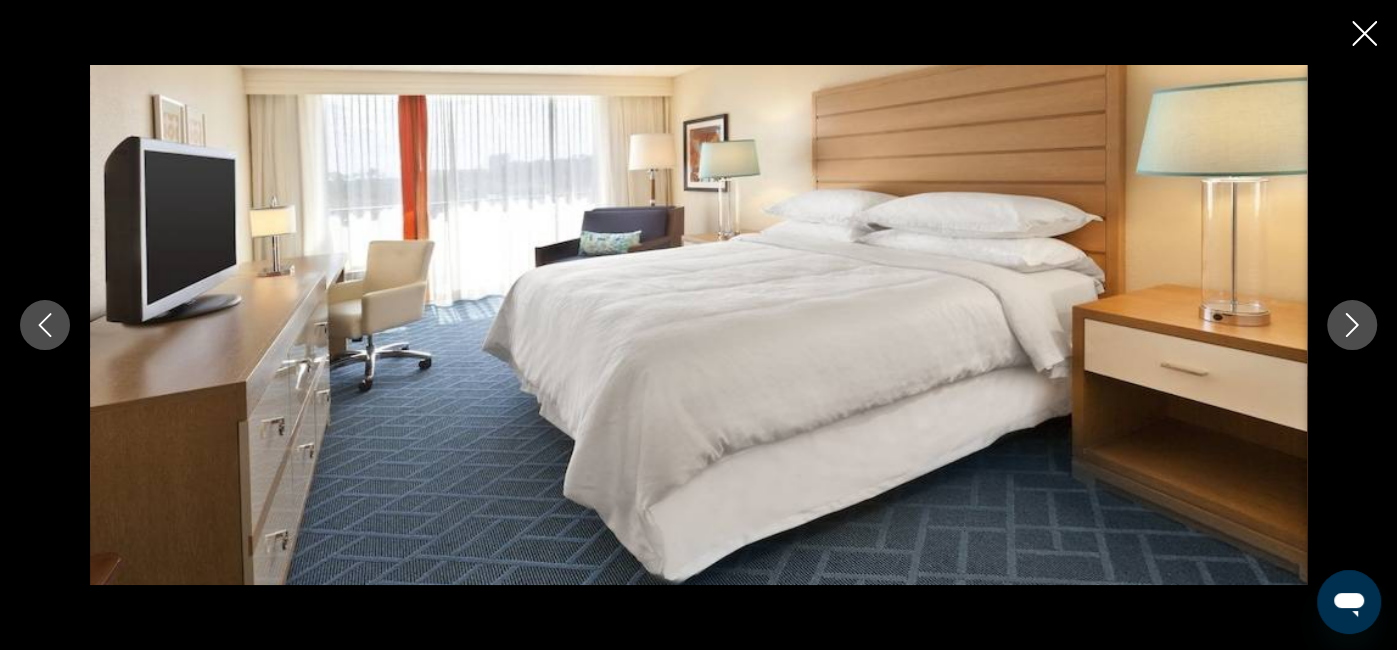 click 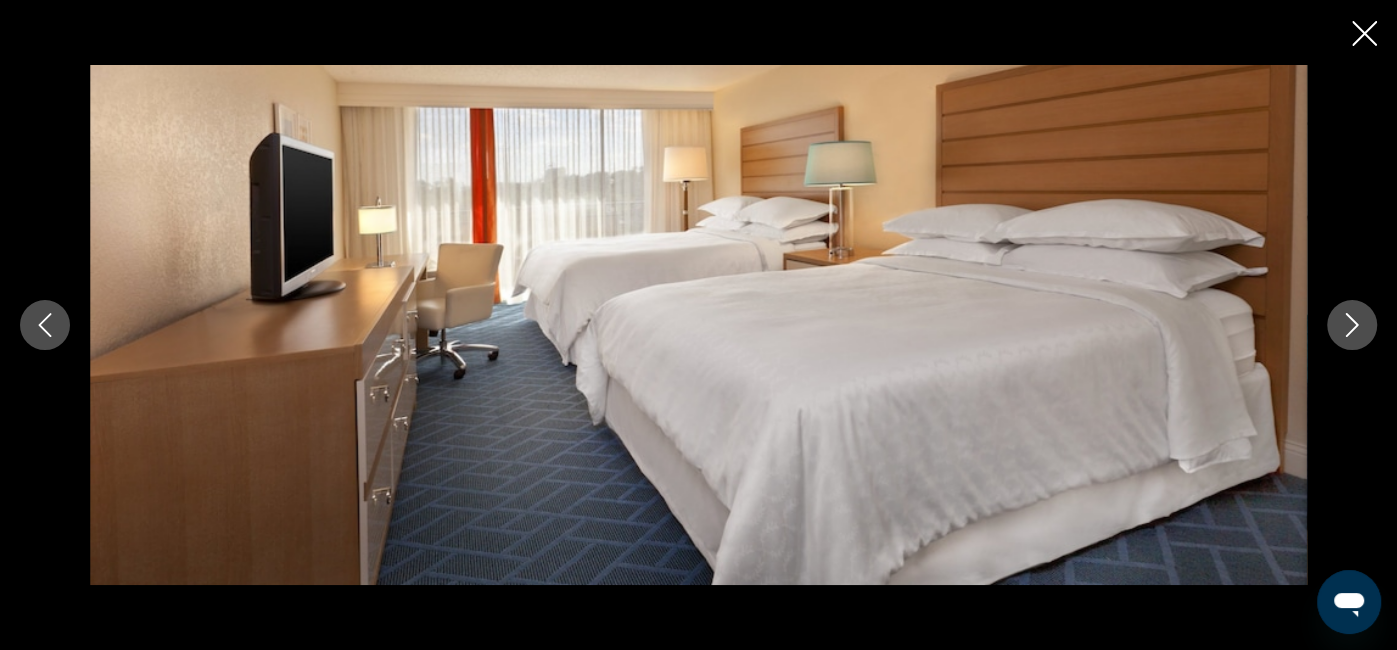 click 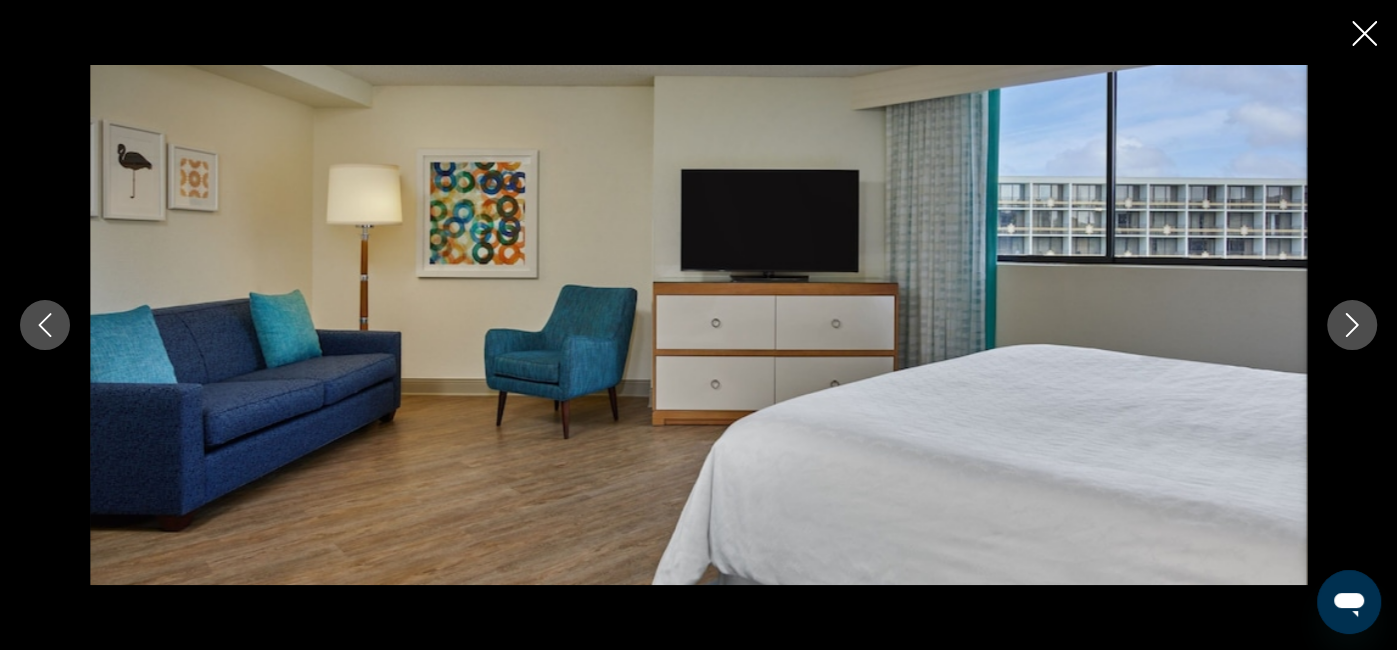 click 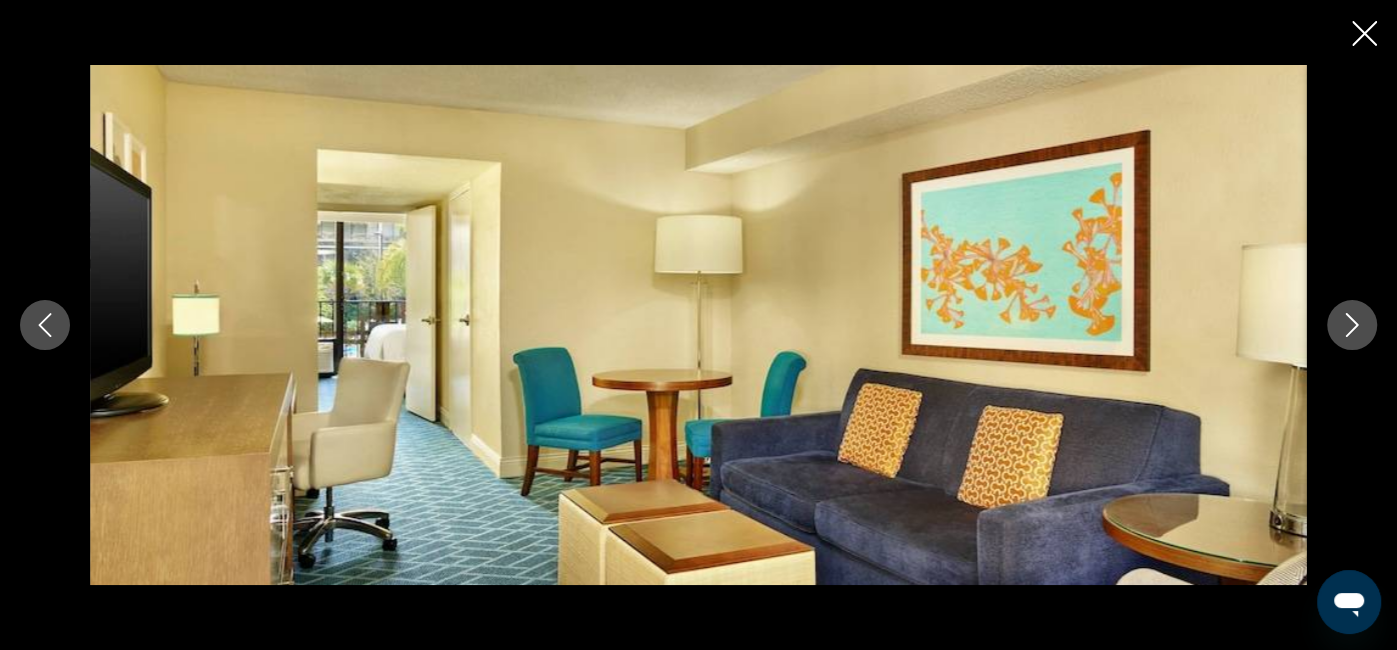 click 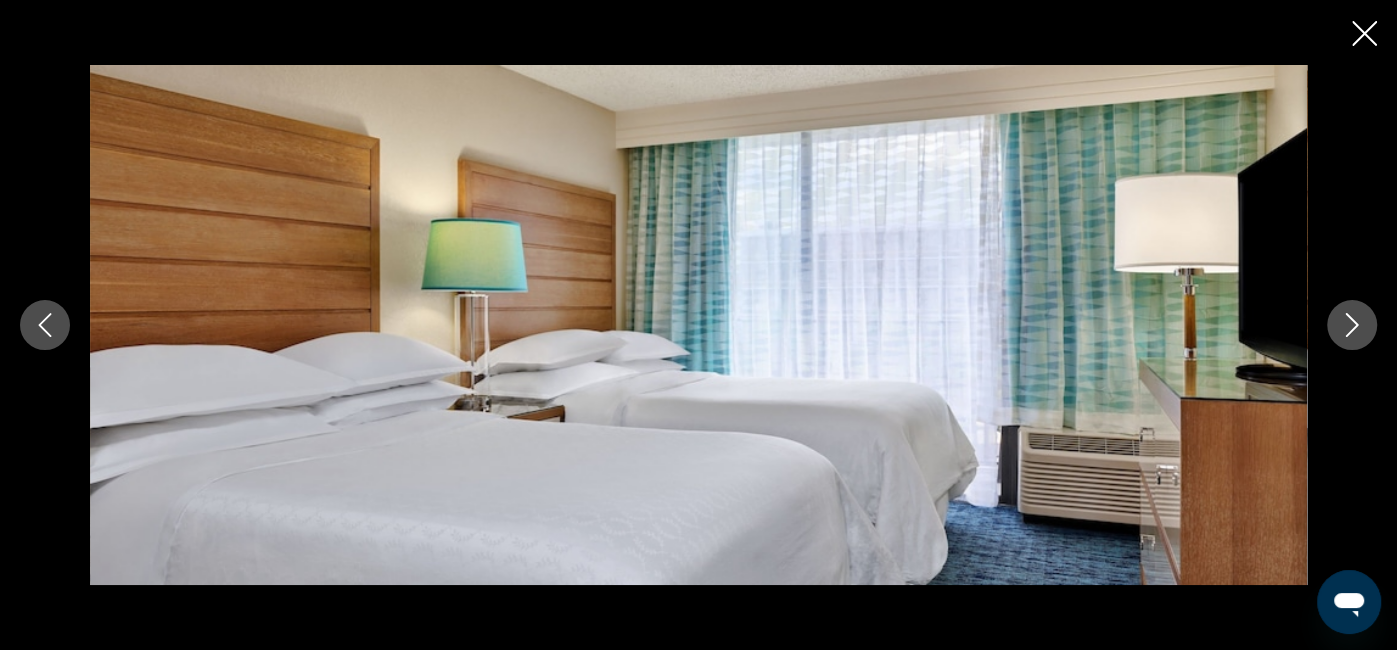 click 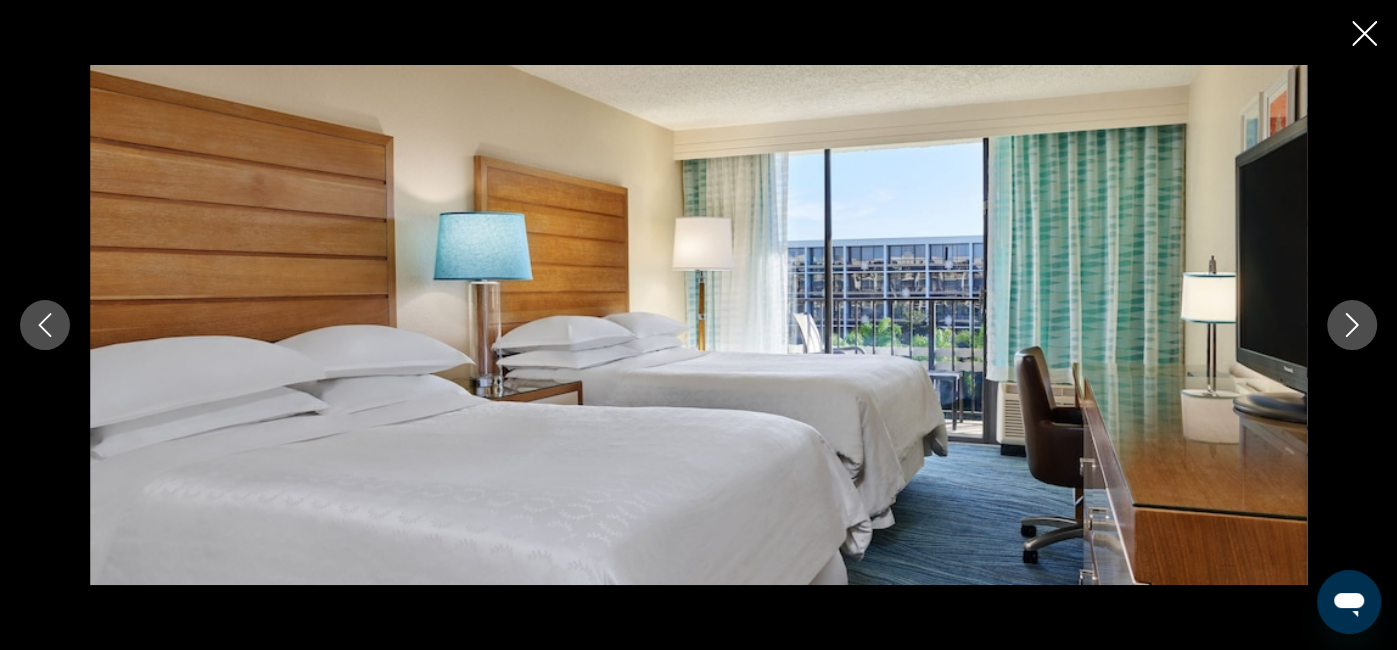 click 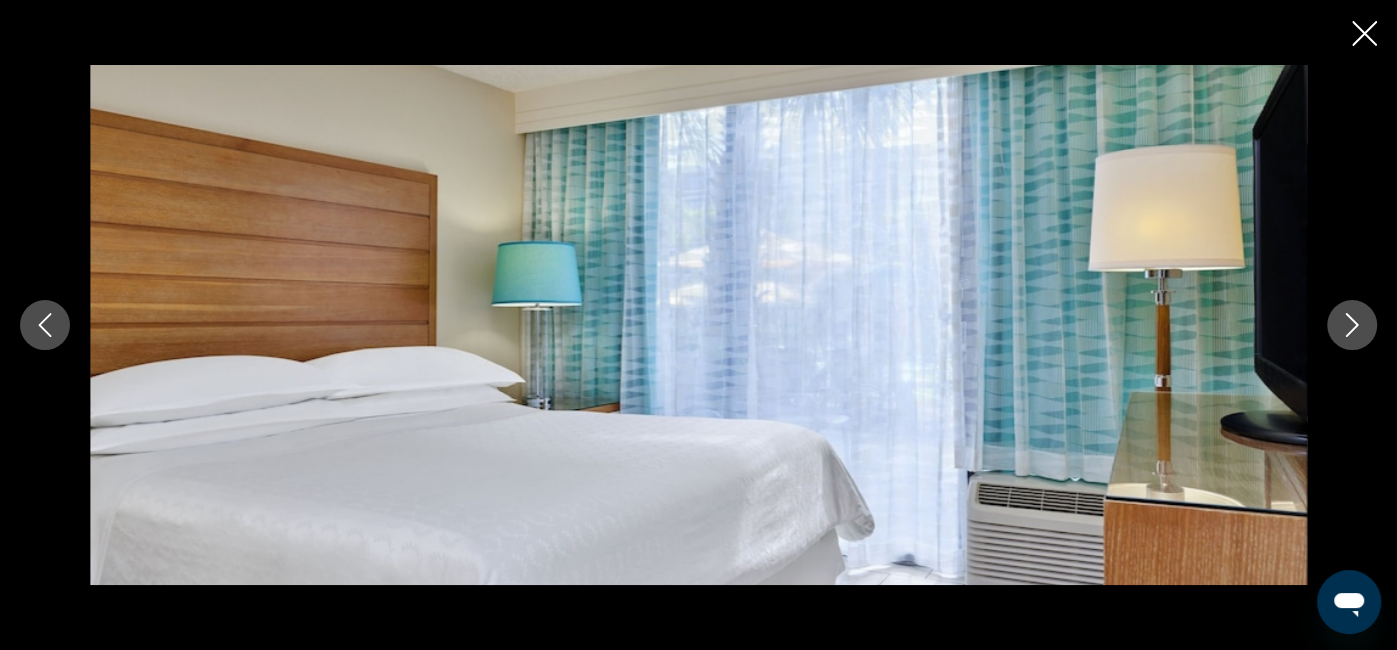 click 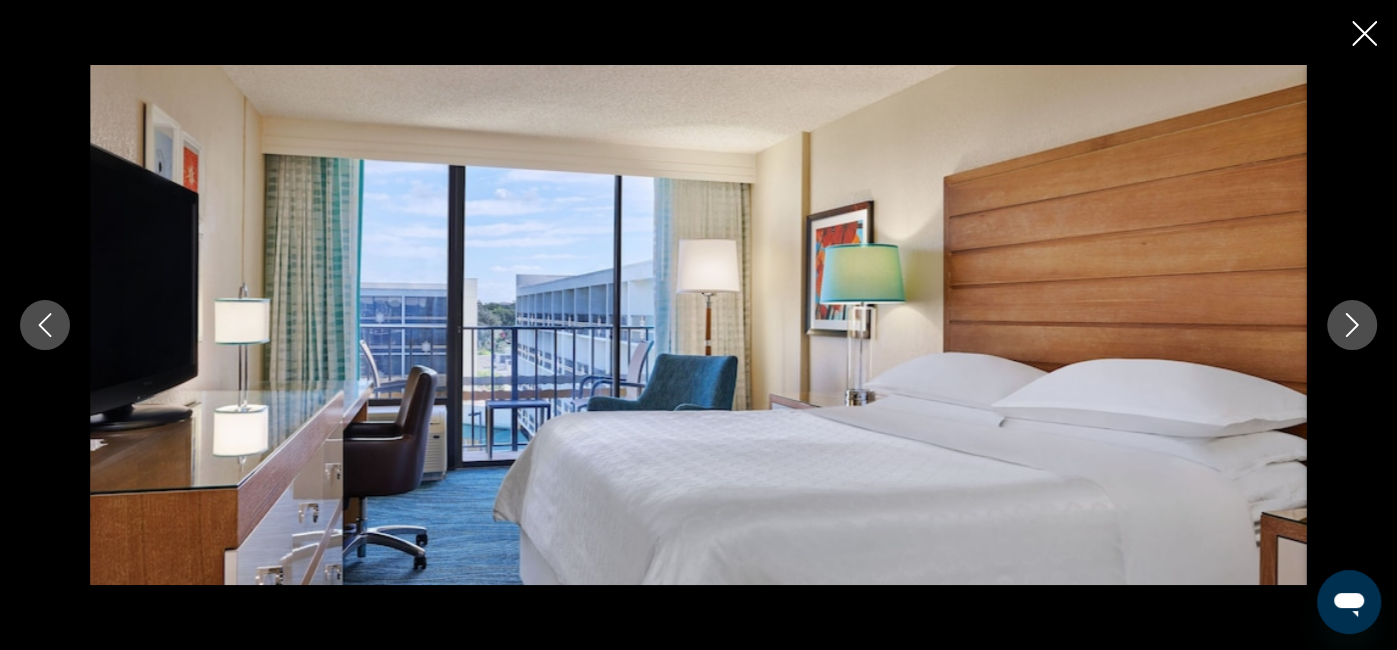 click 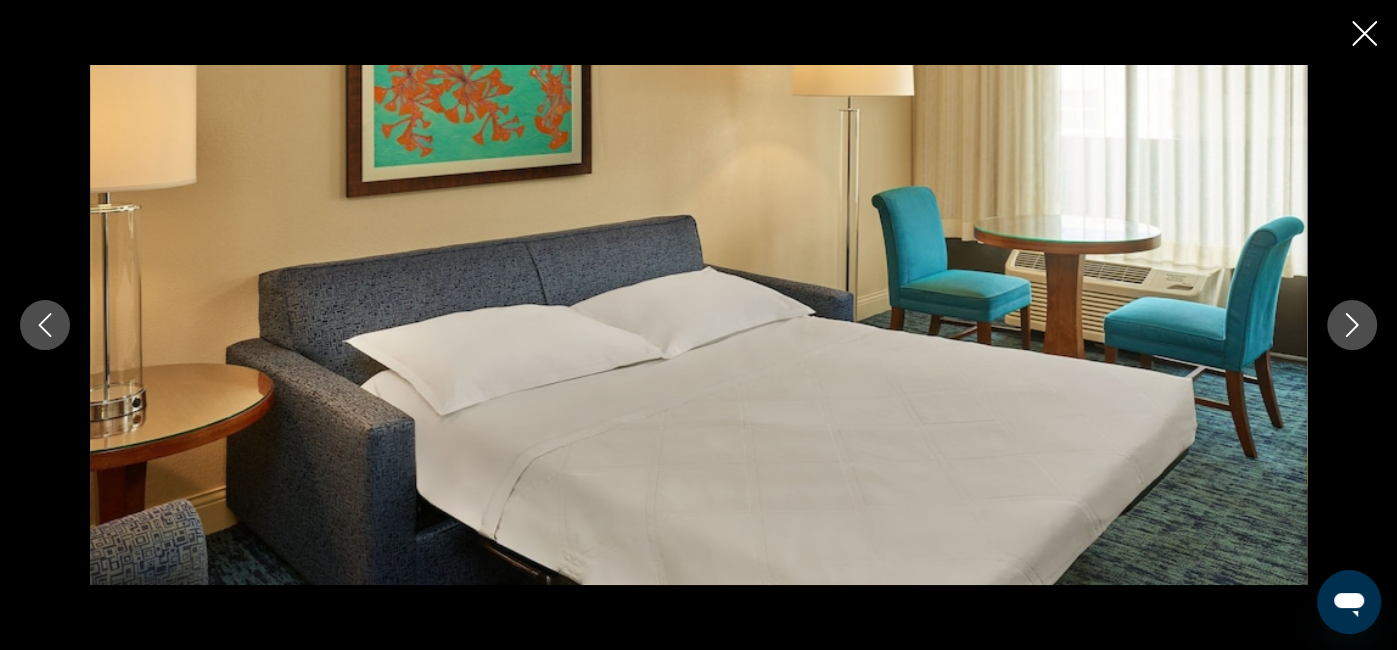 click 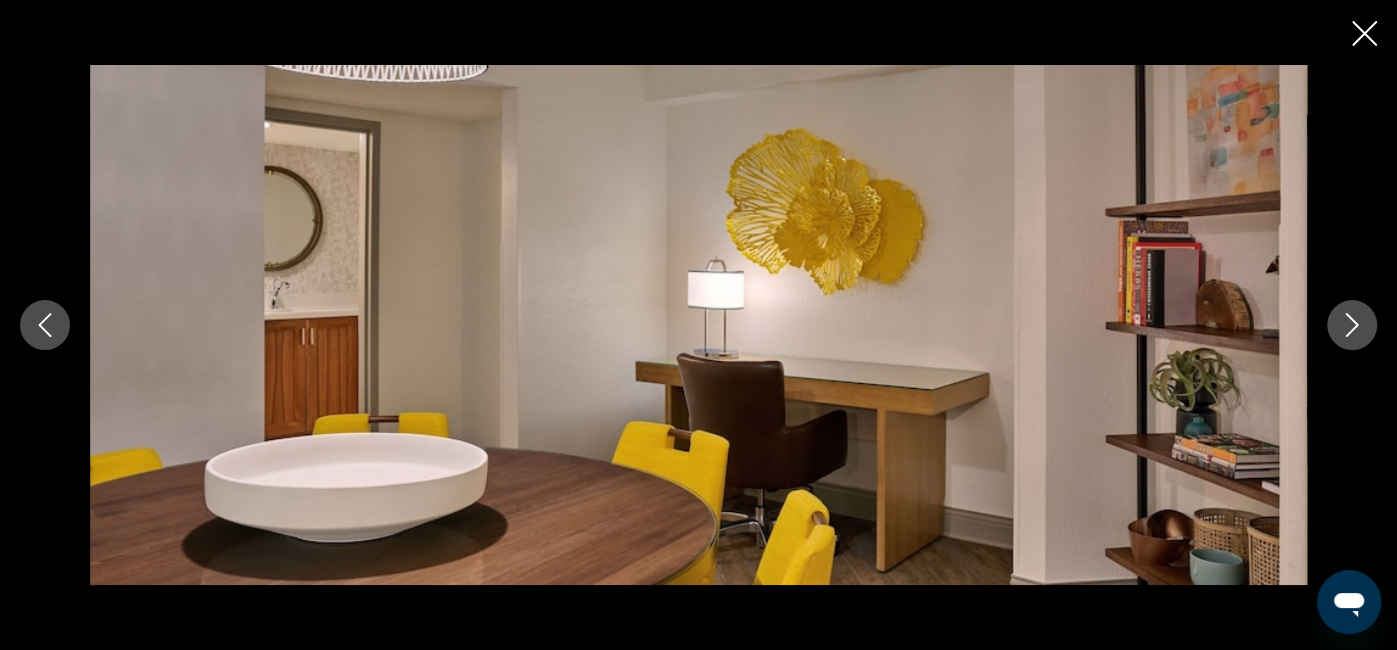 click 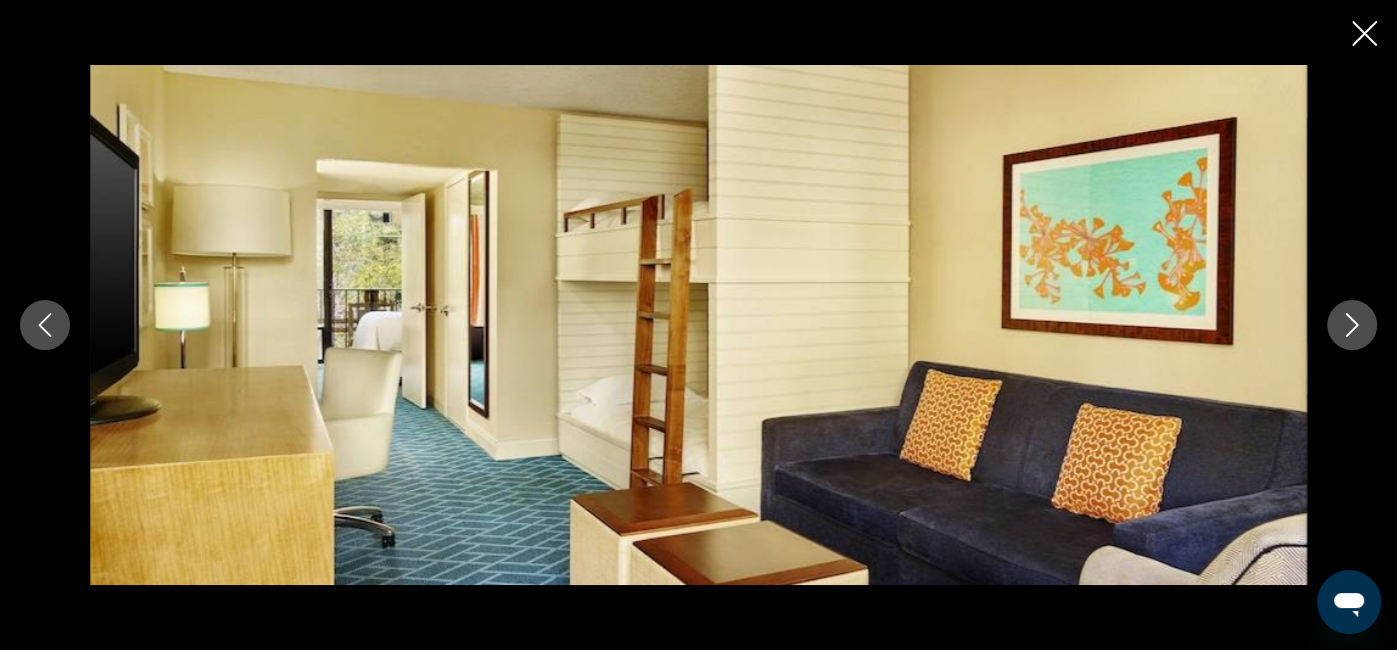 click 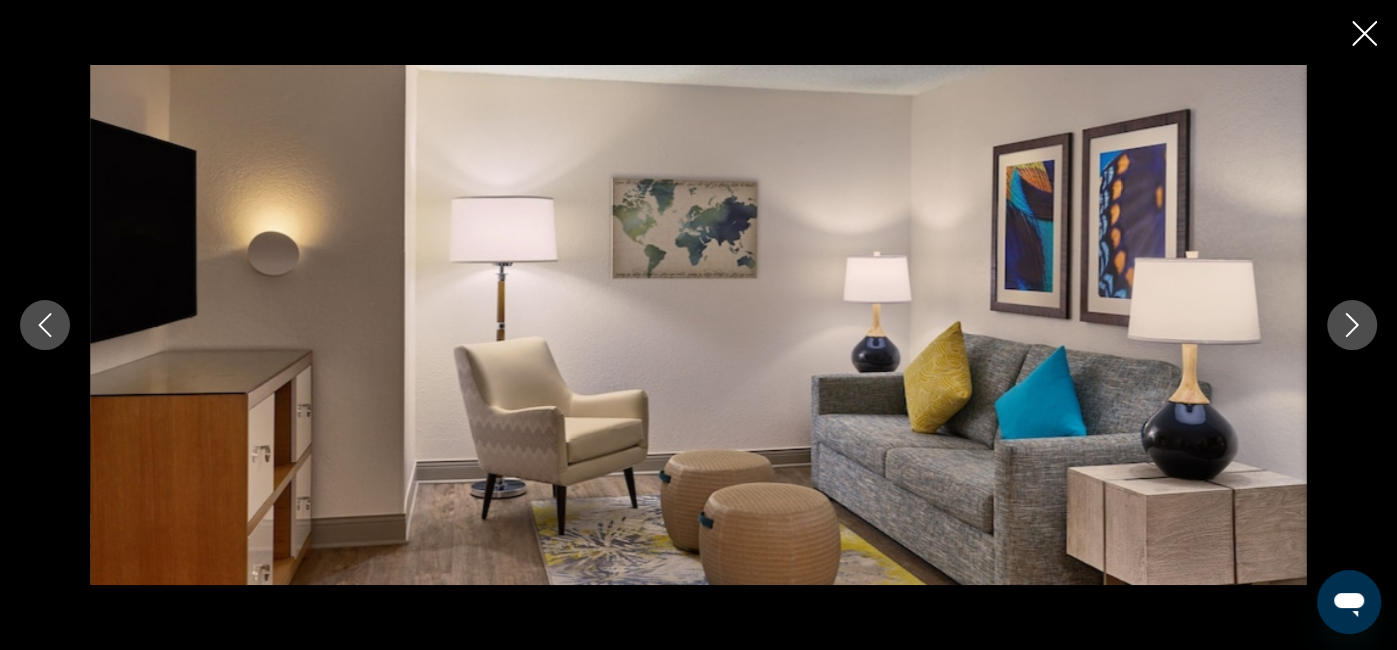 click 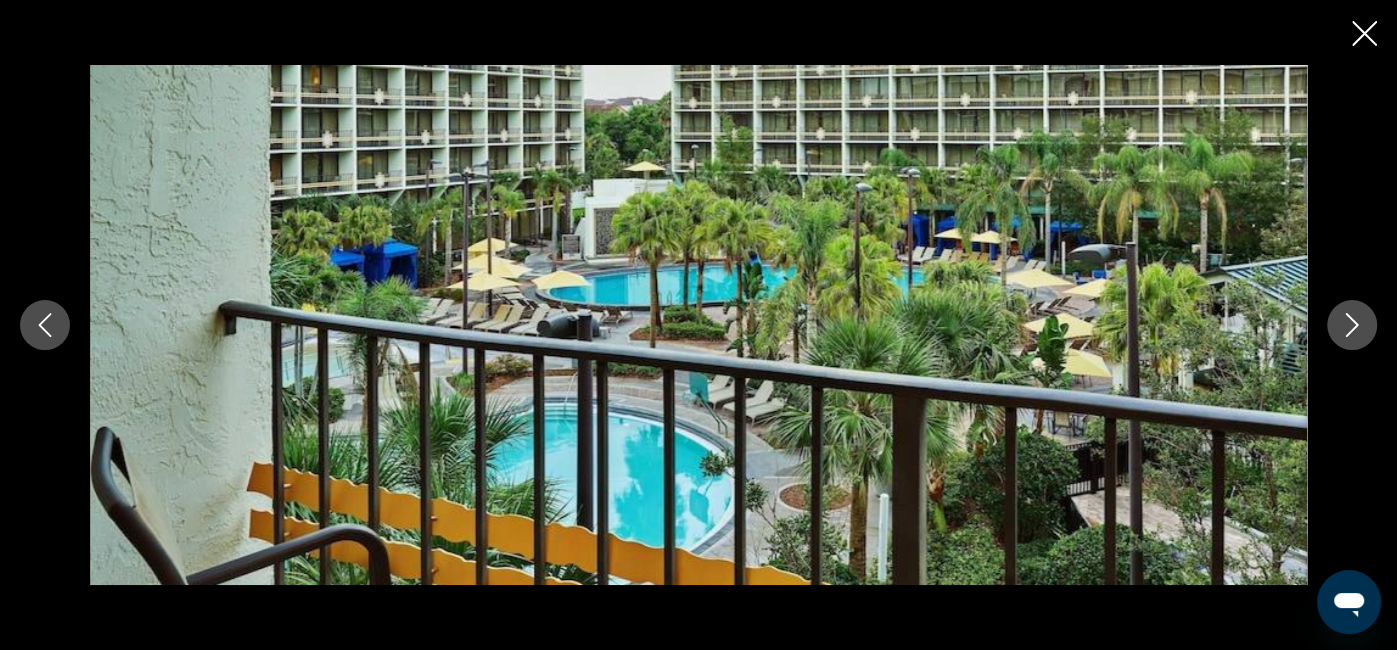 click 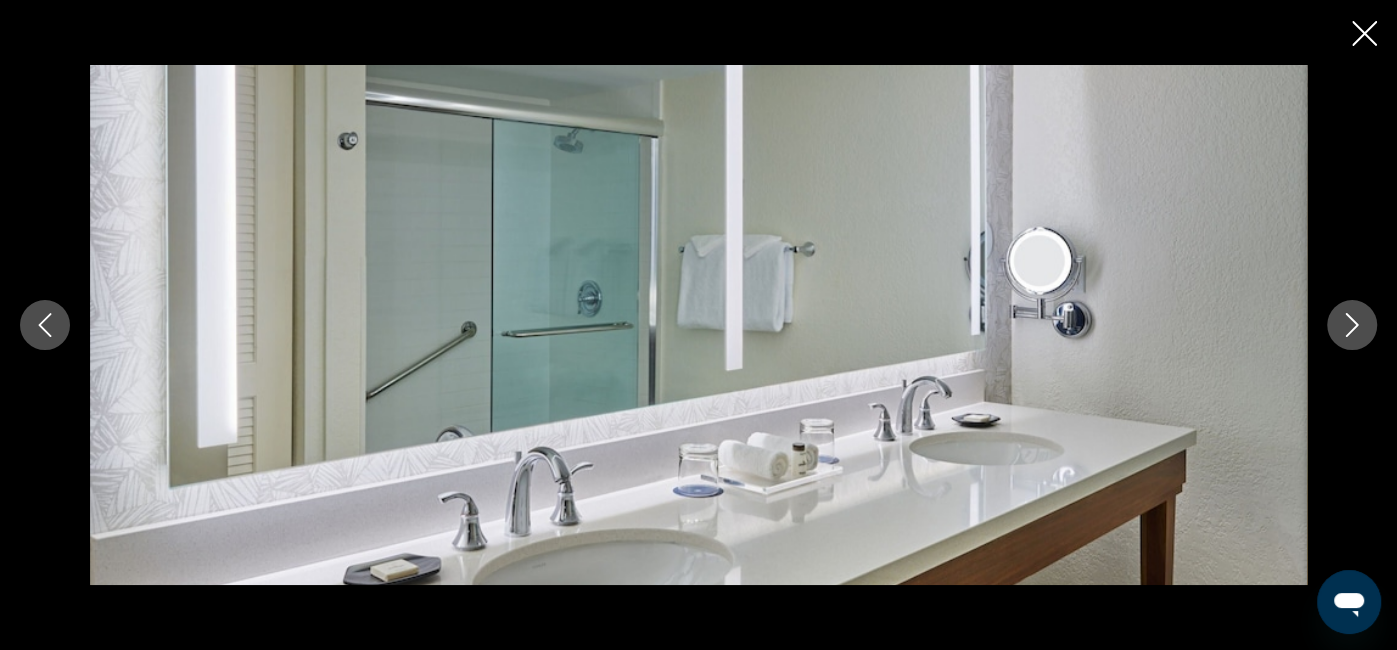 click 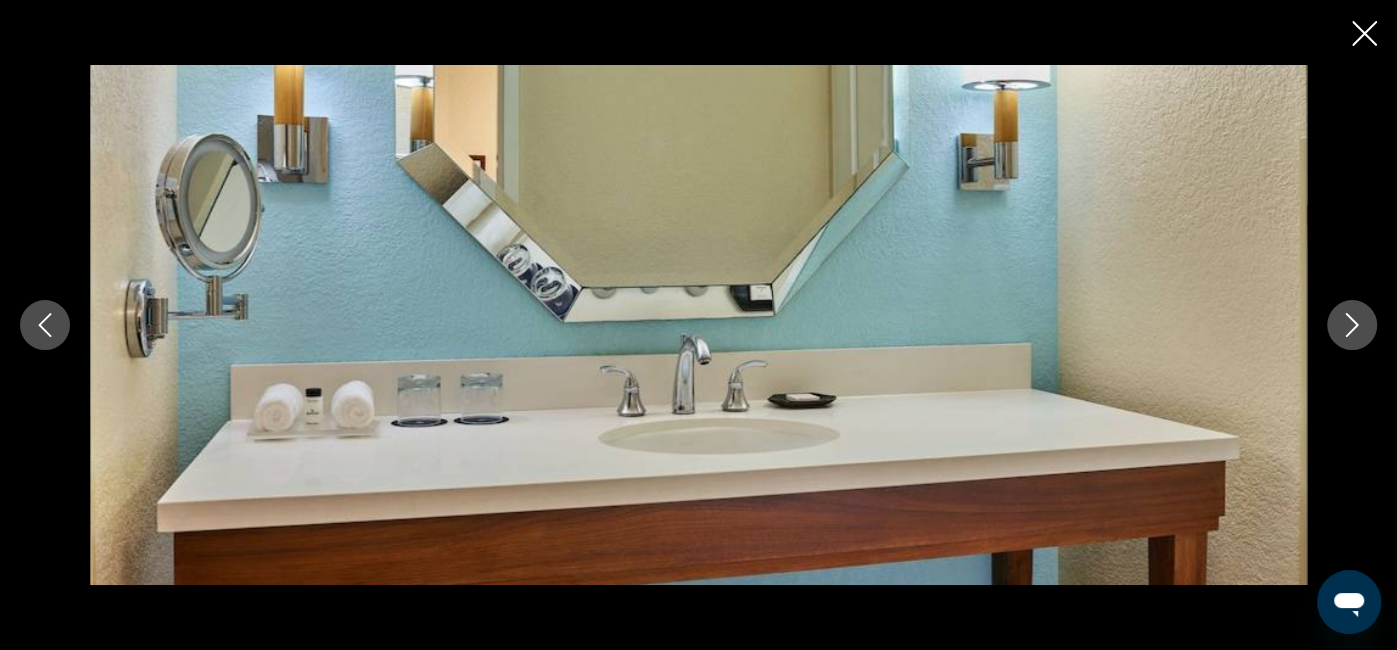 click at bounding box center (1352, 325) 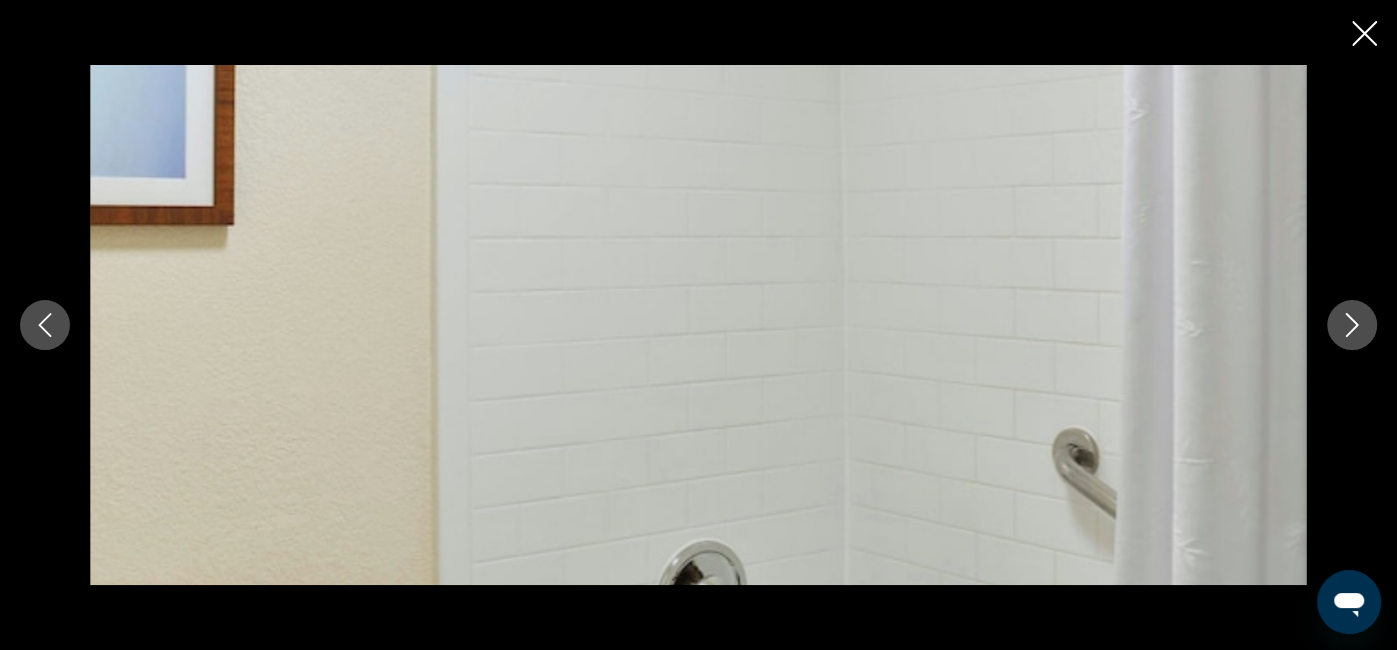 click 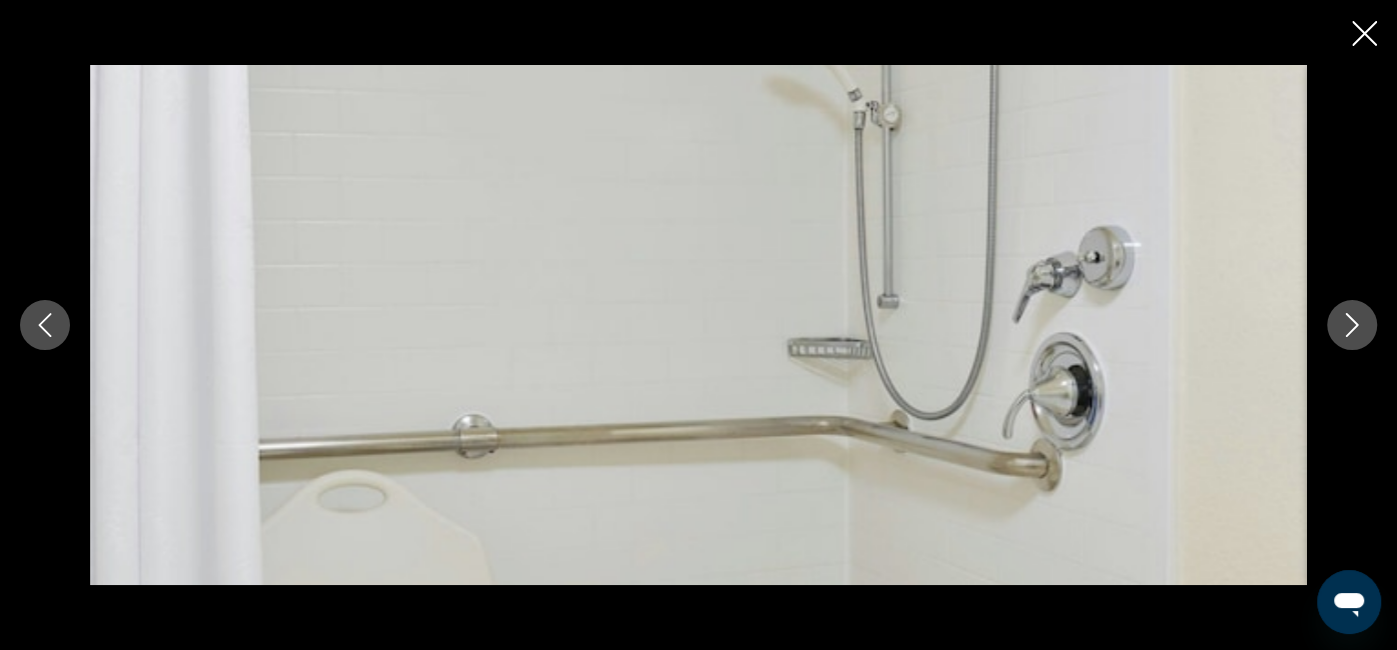 click 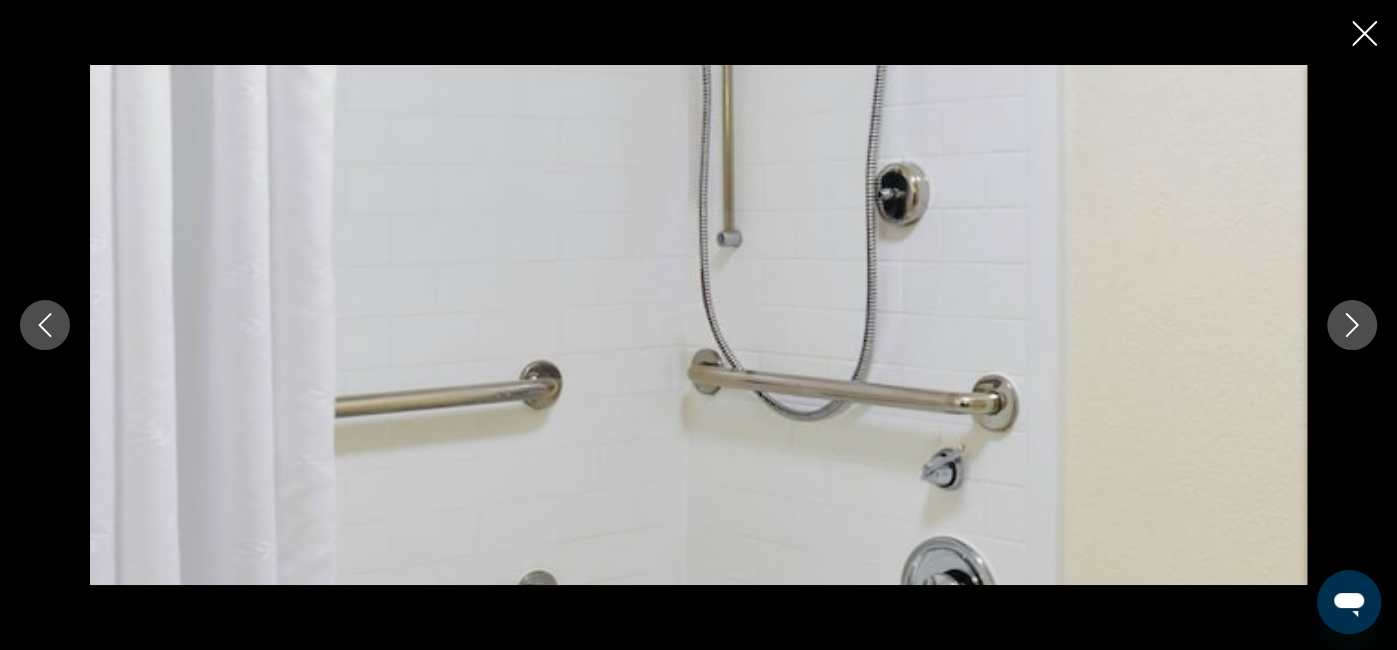click 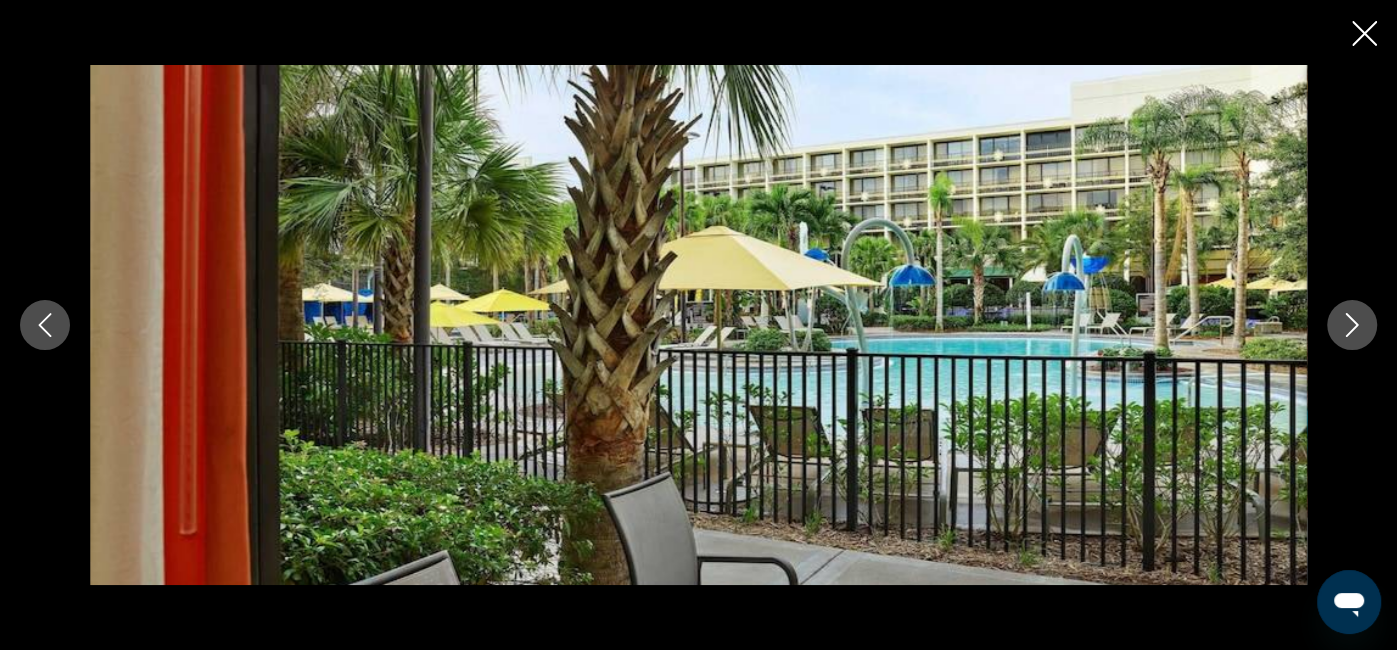 click 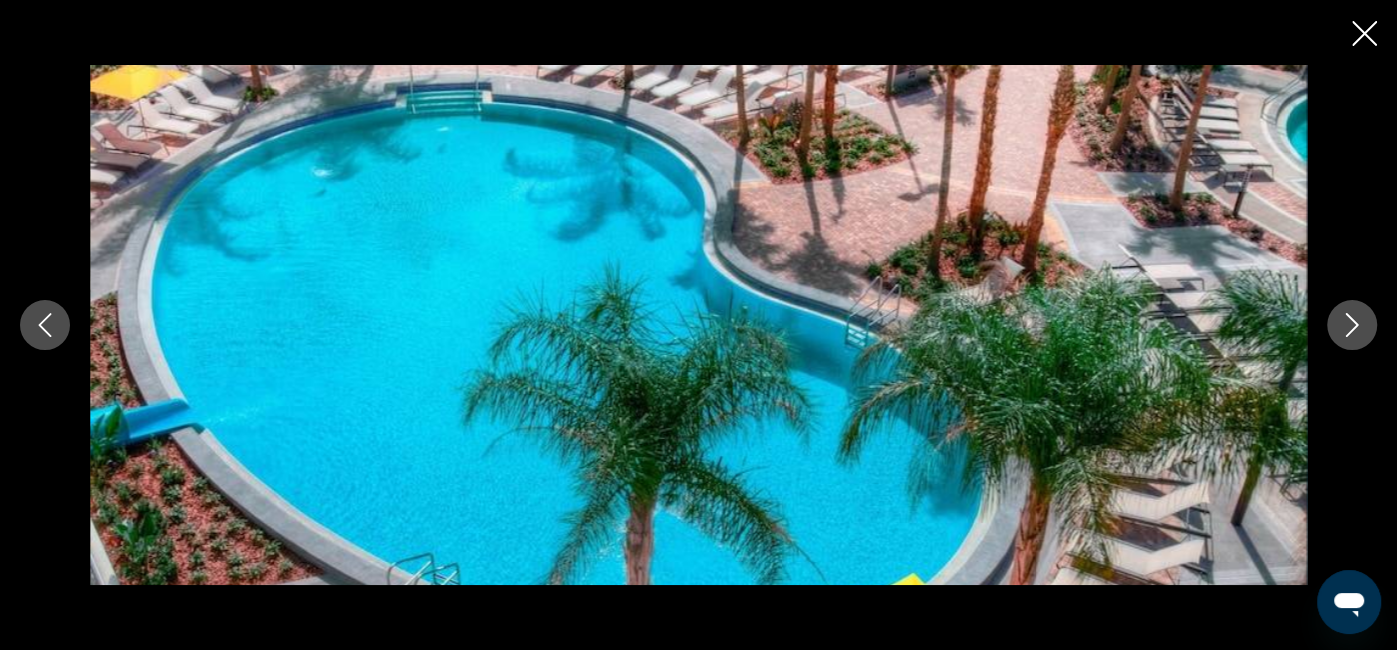 click at bounding box center [1352, 325] 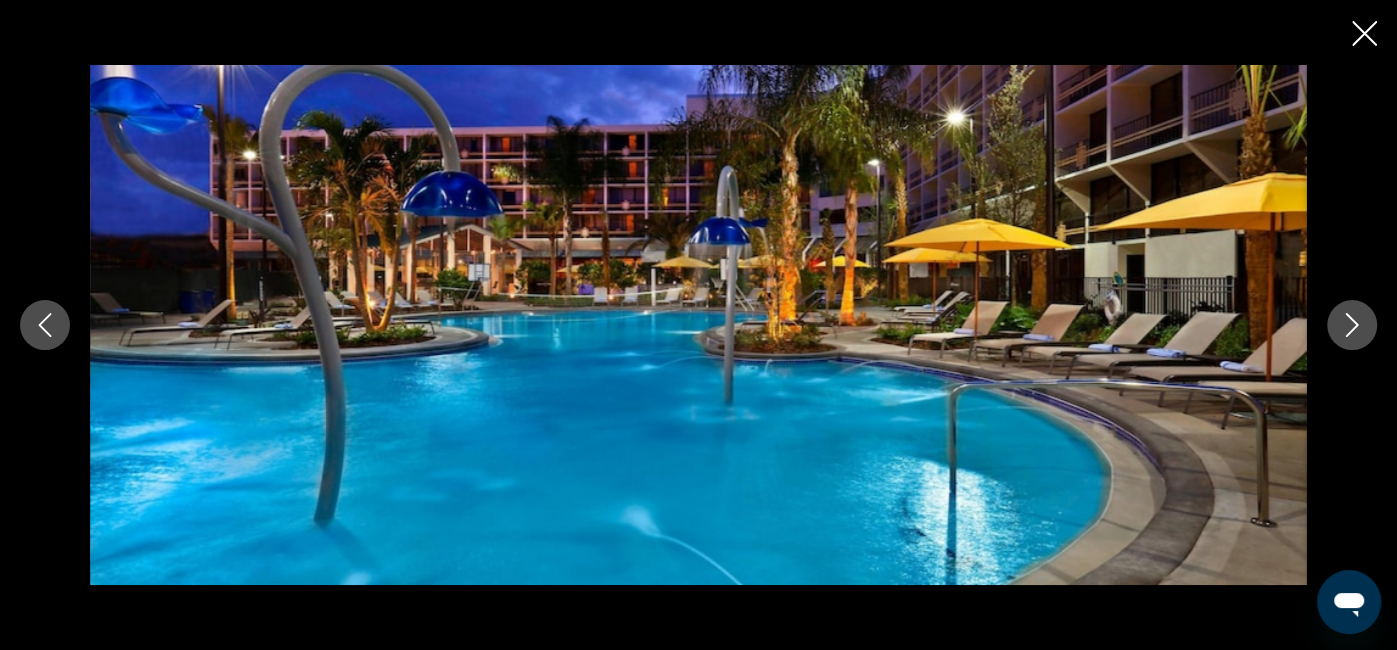 click 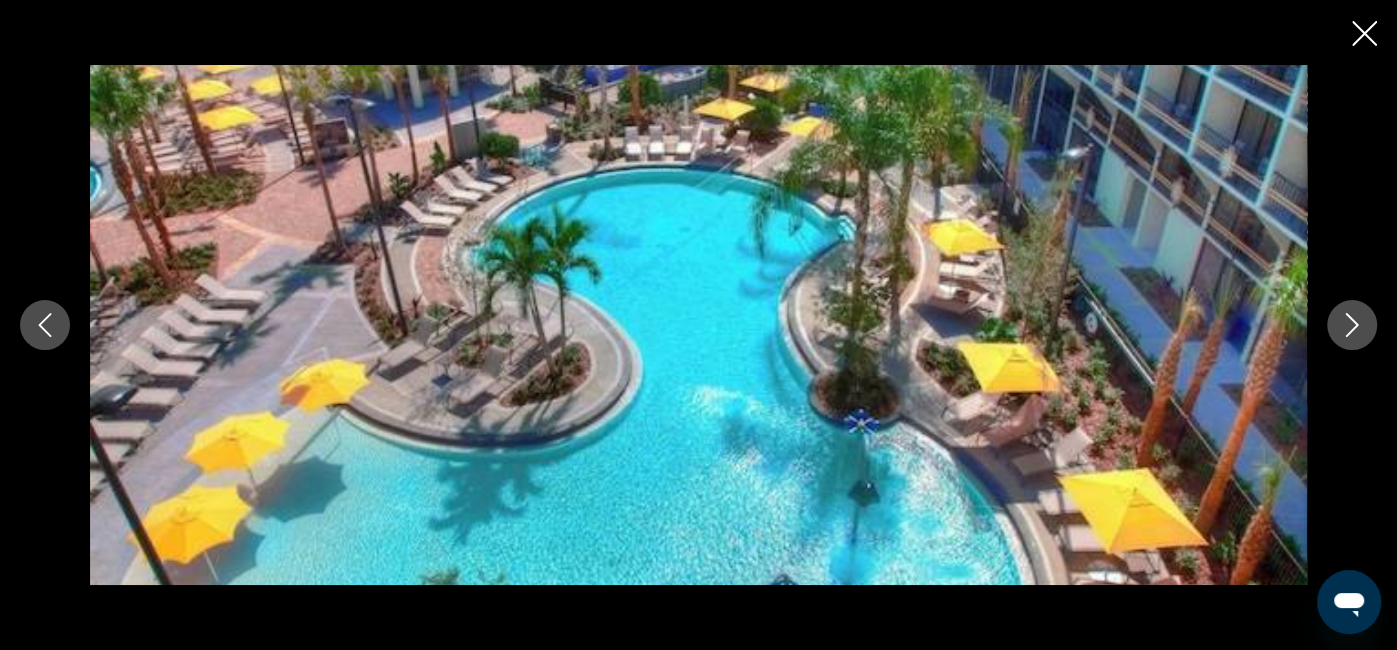 click 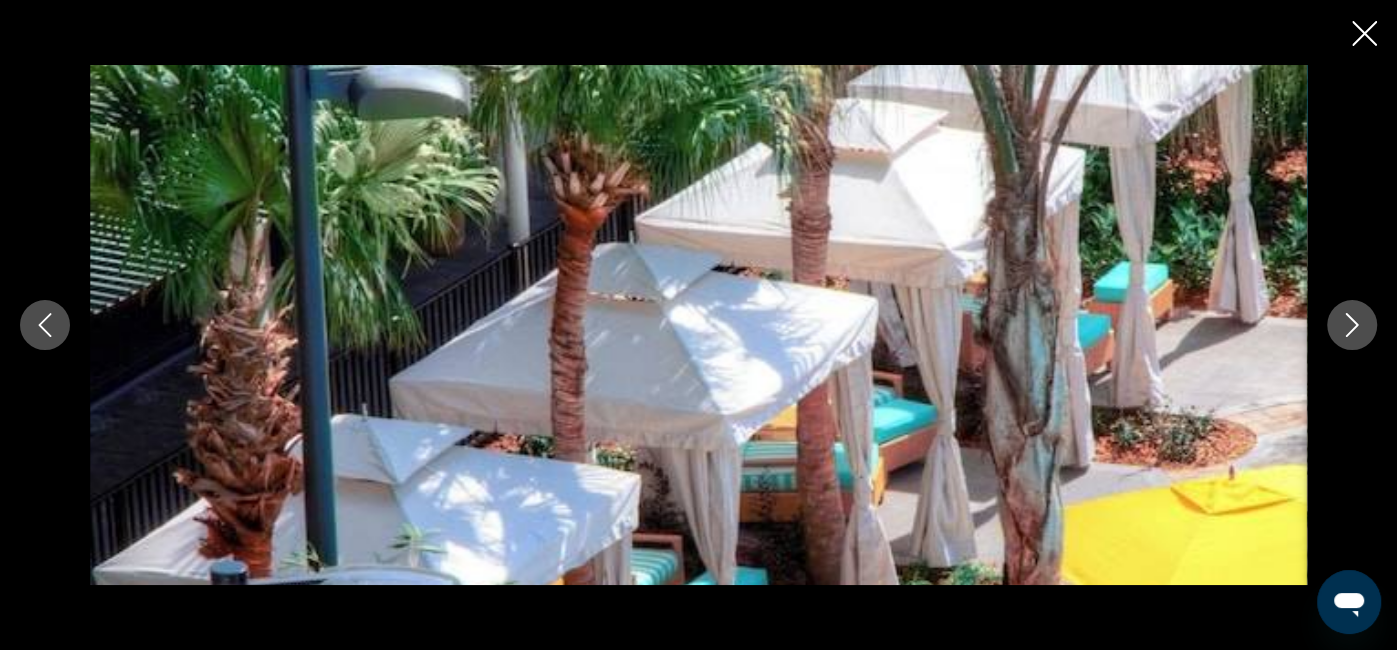 click 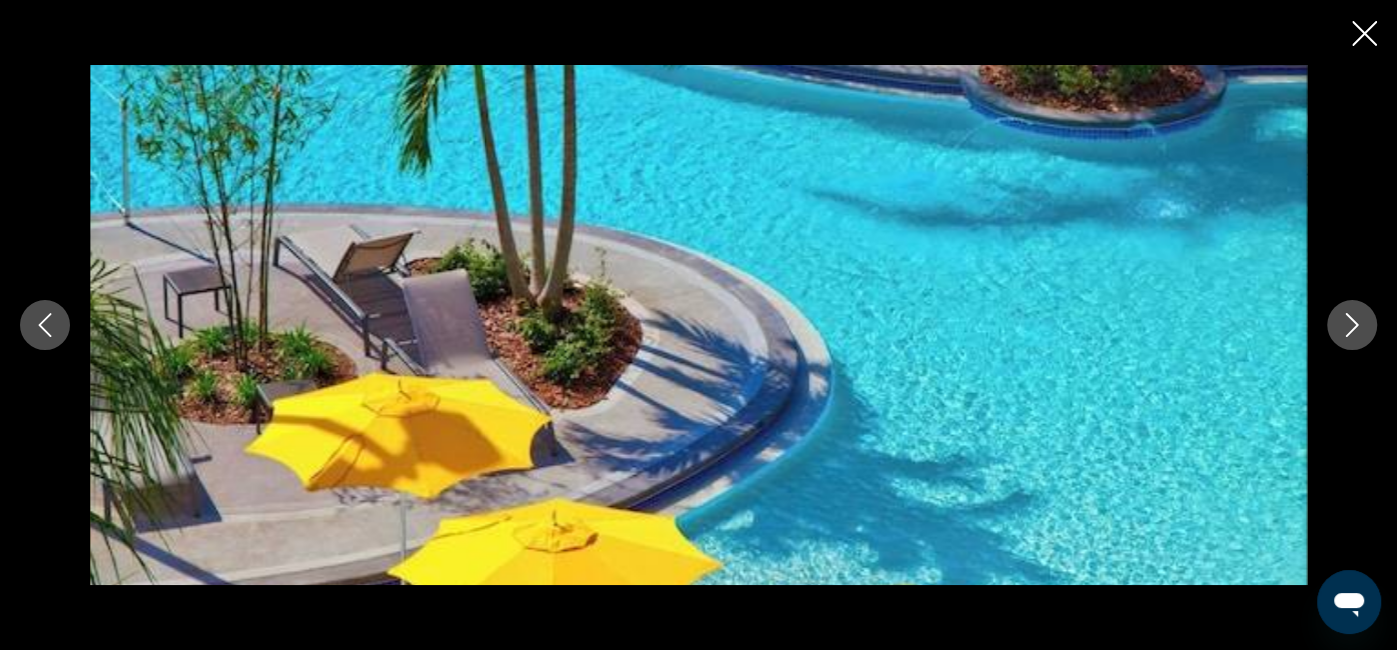 click 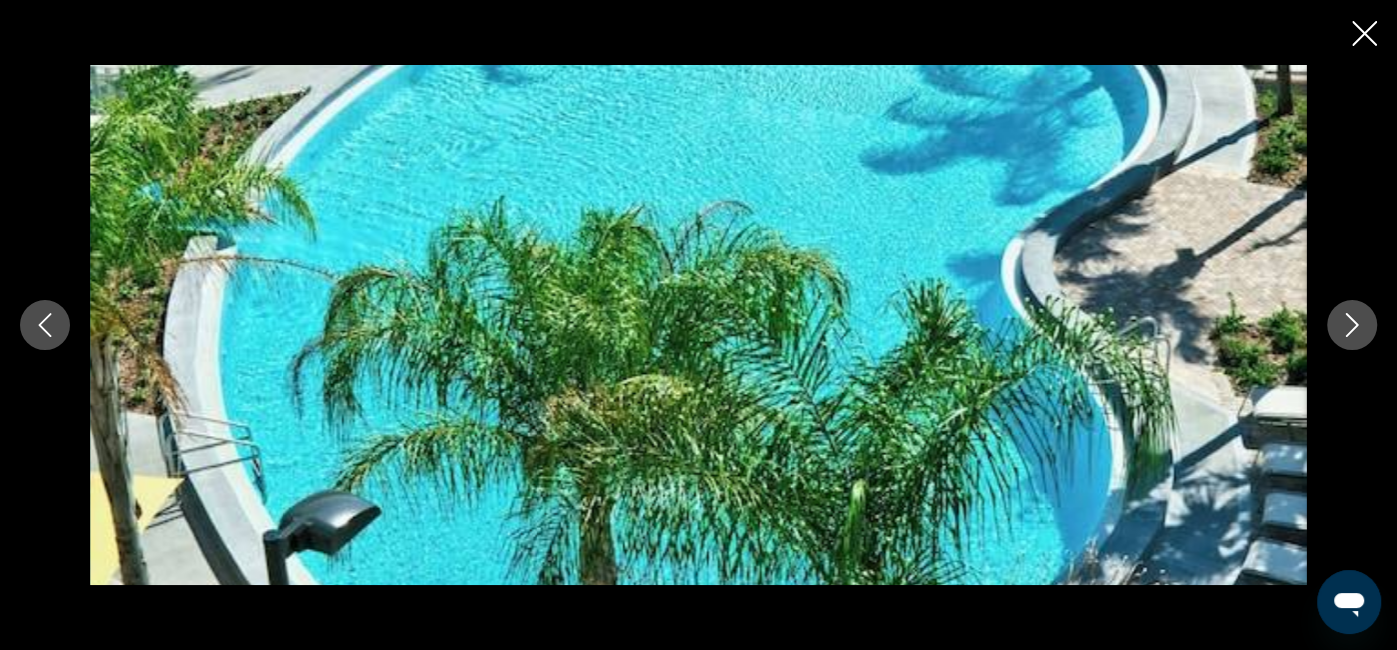 click 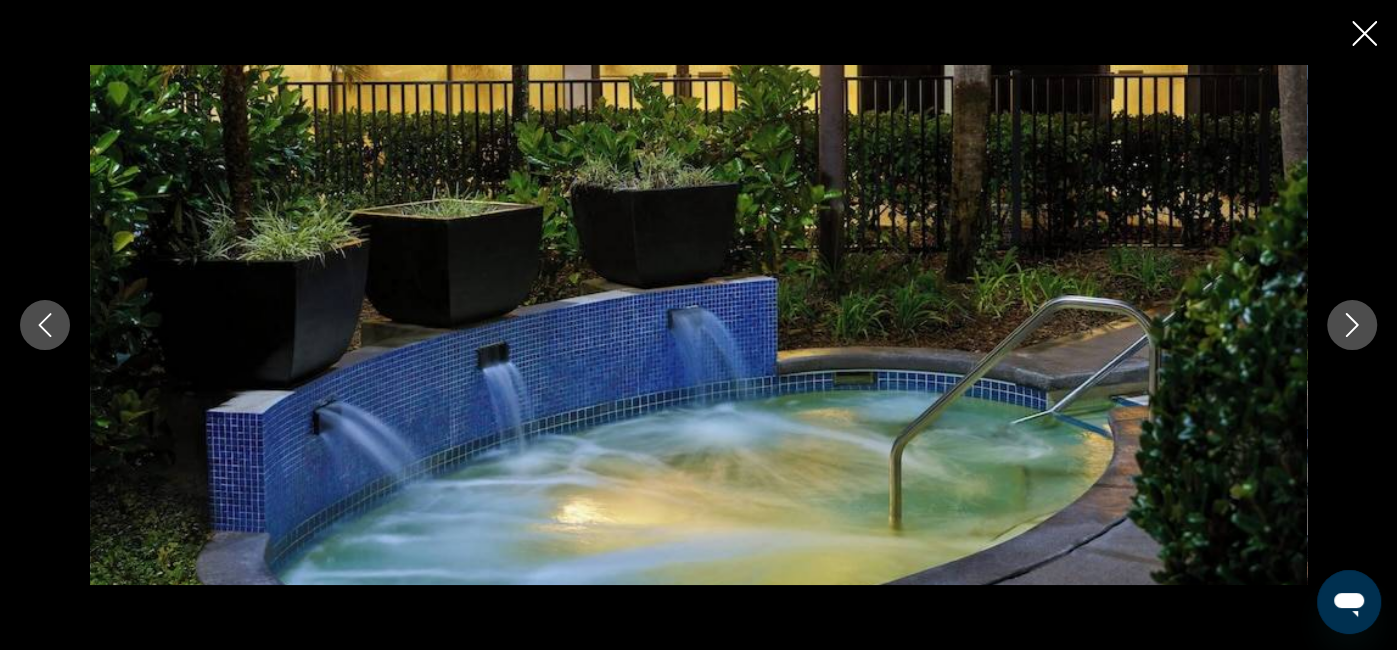 click 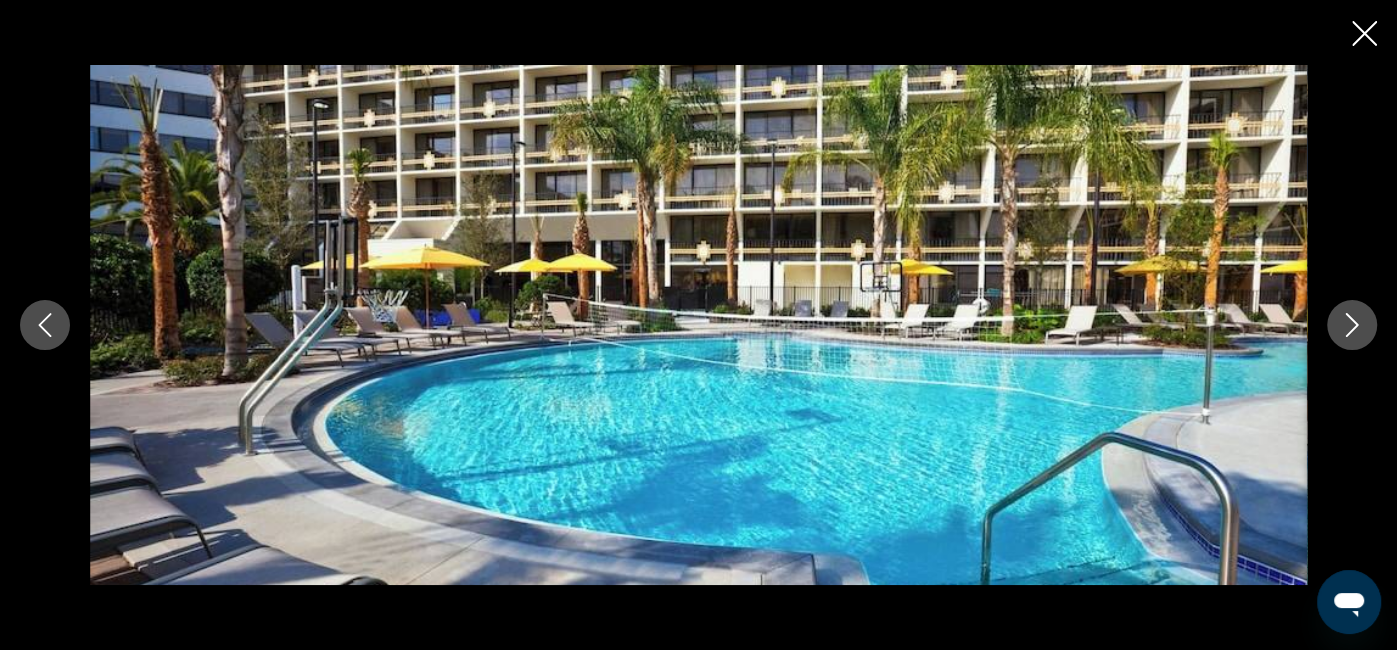 click 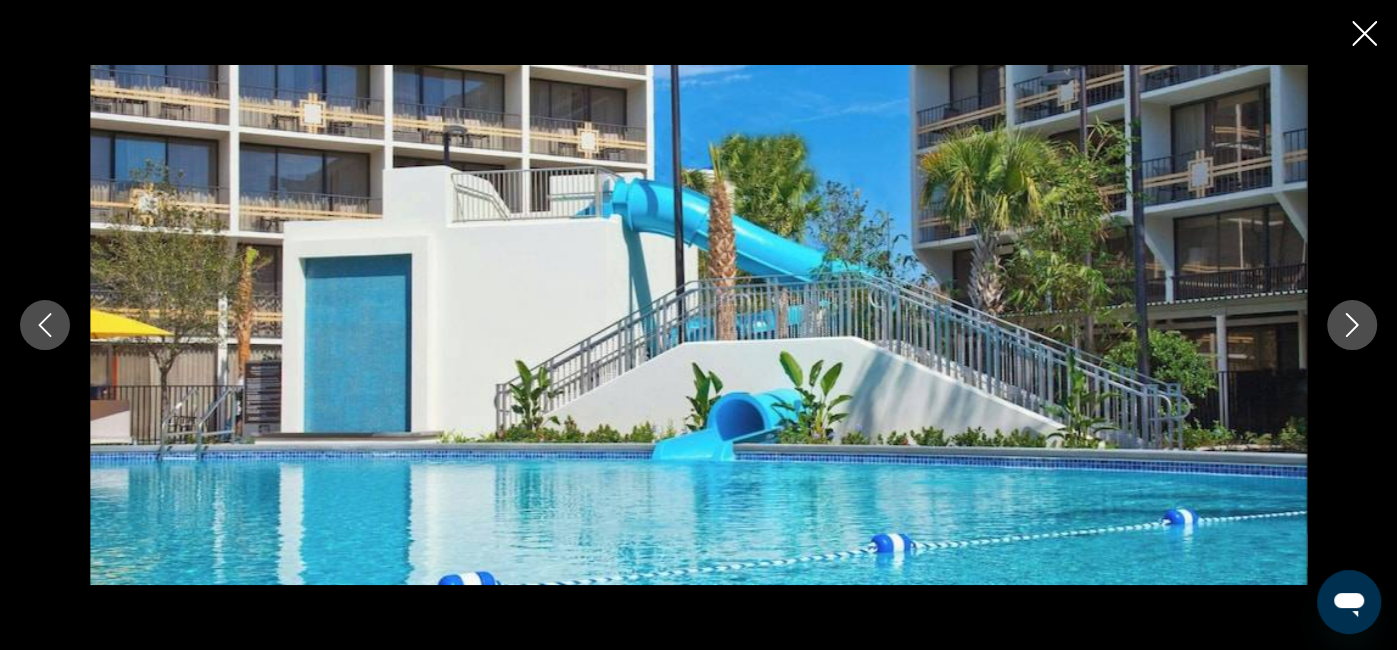 click 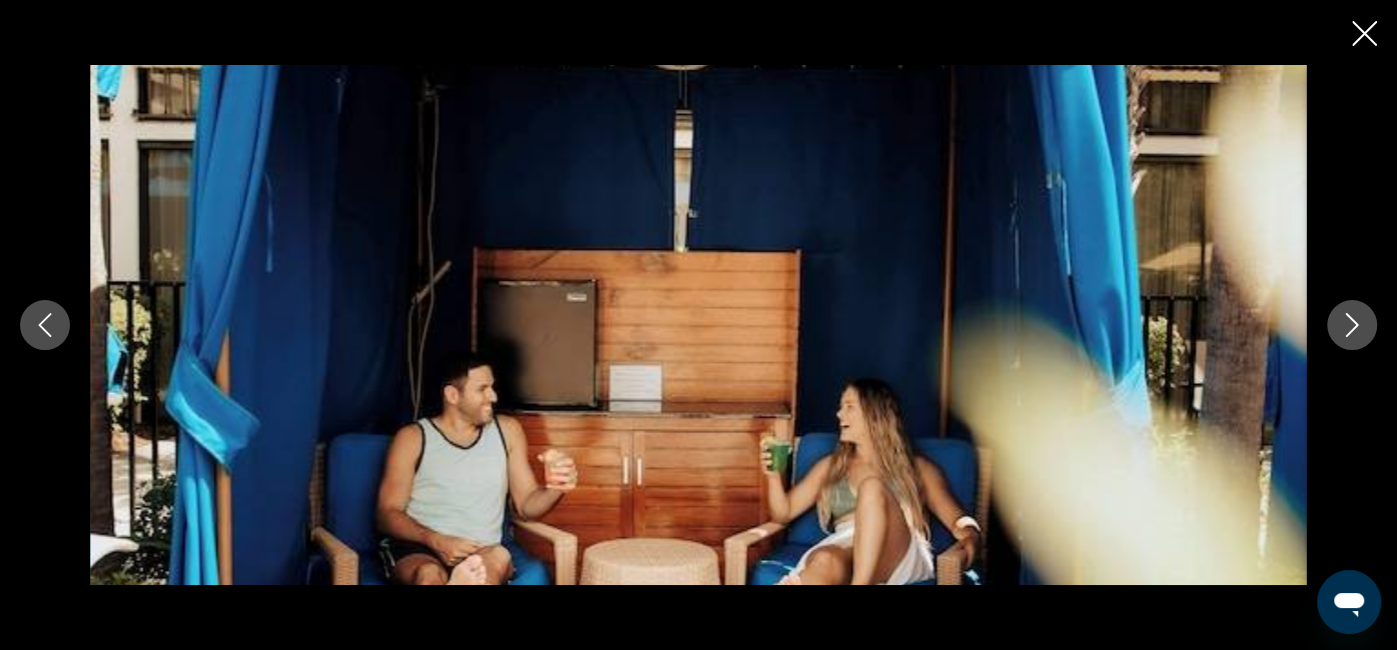 click 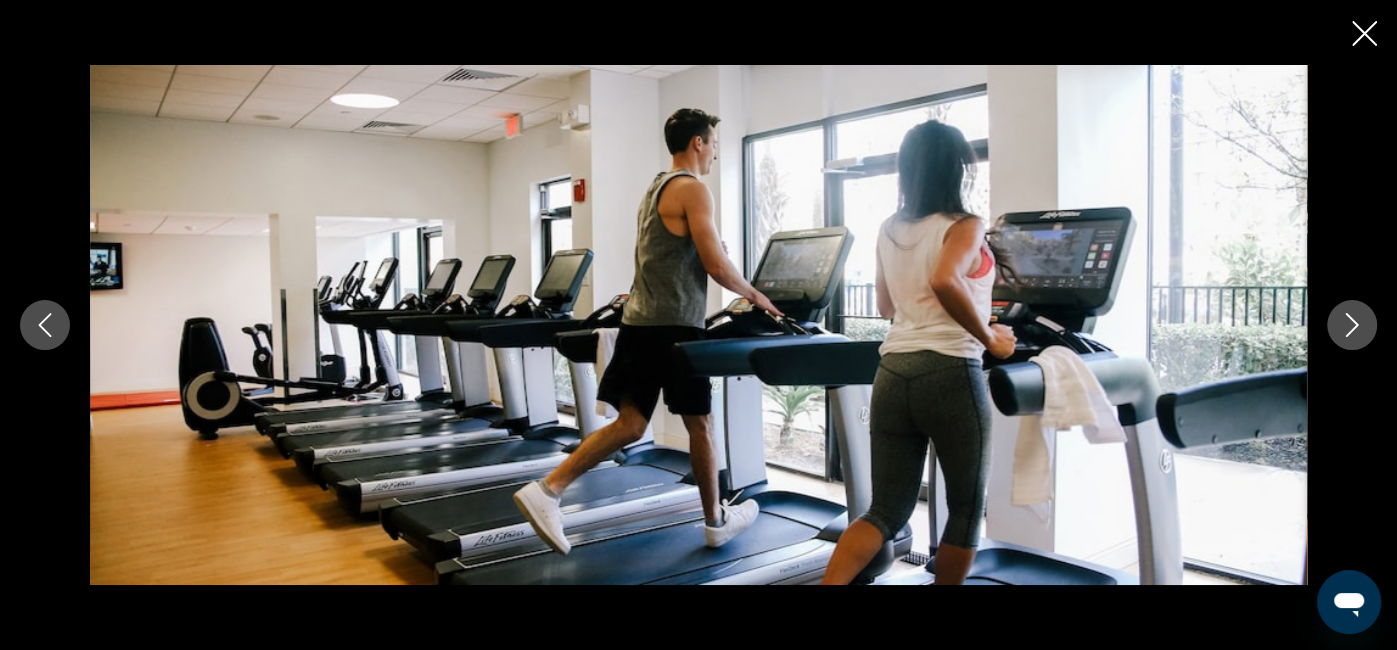 click 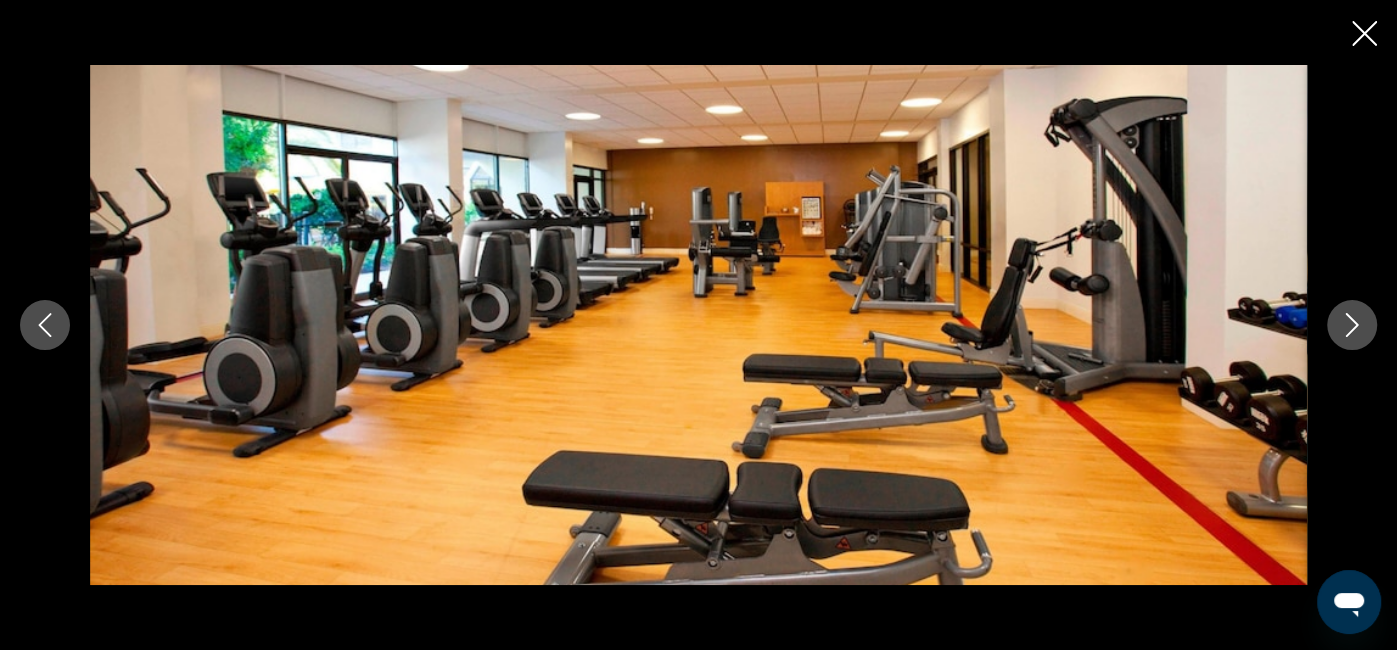 click 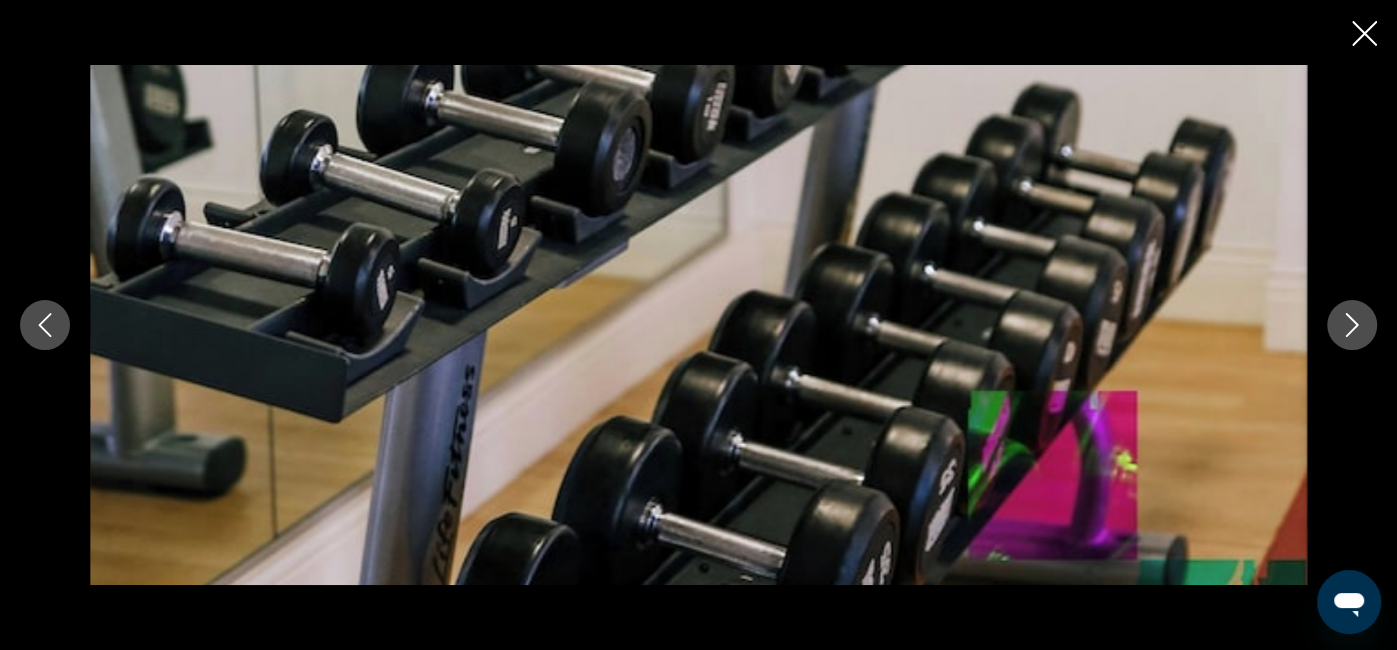 click 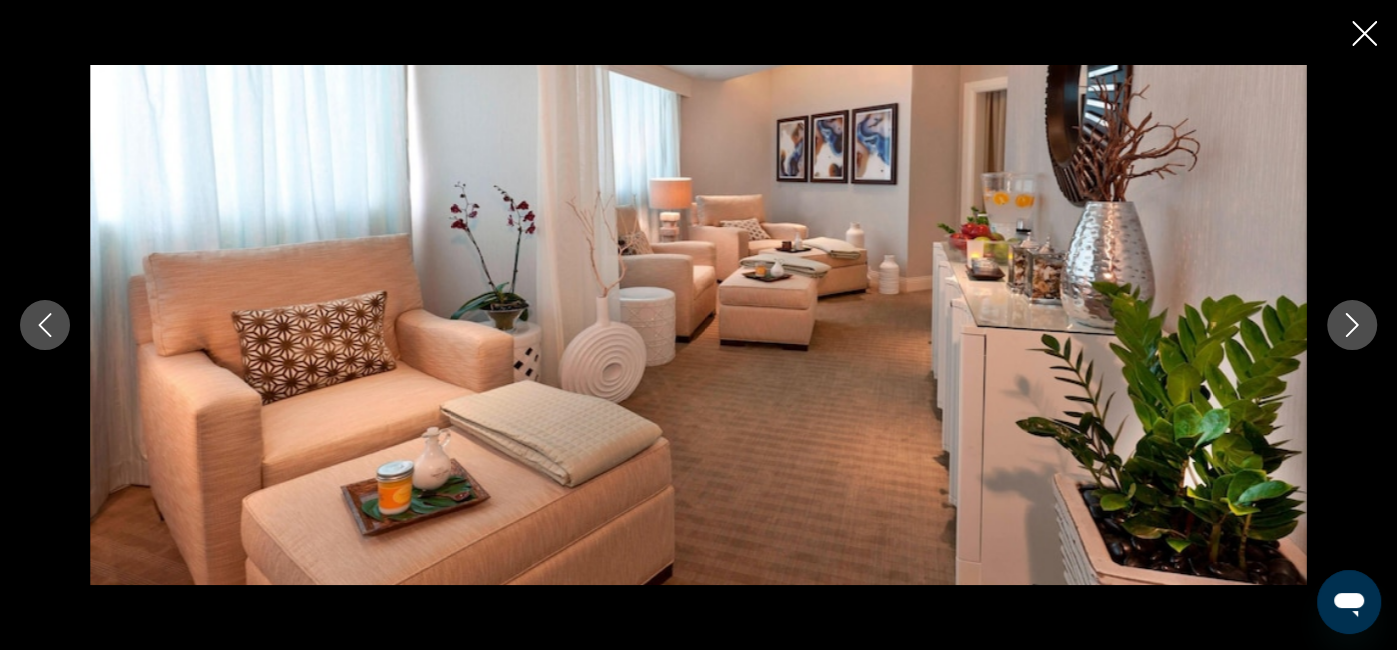 click at bounding box center (1352, 325) 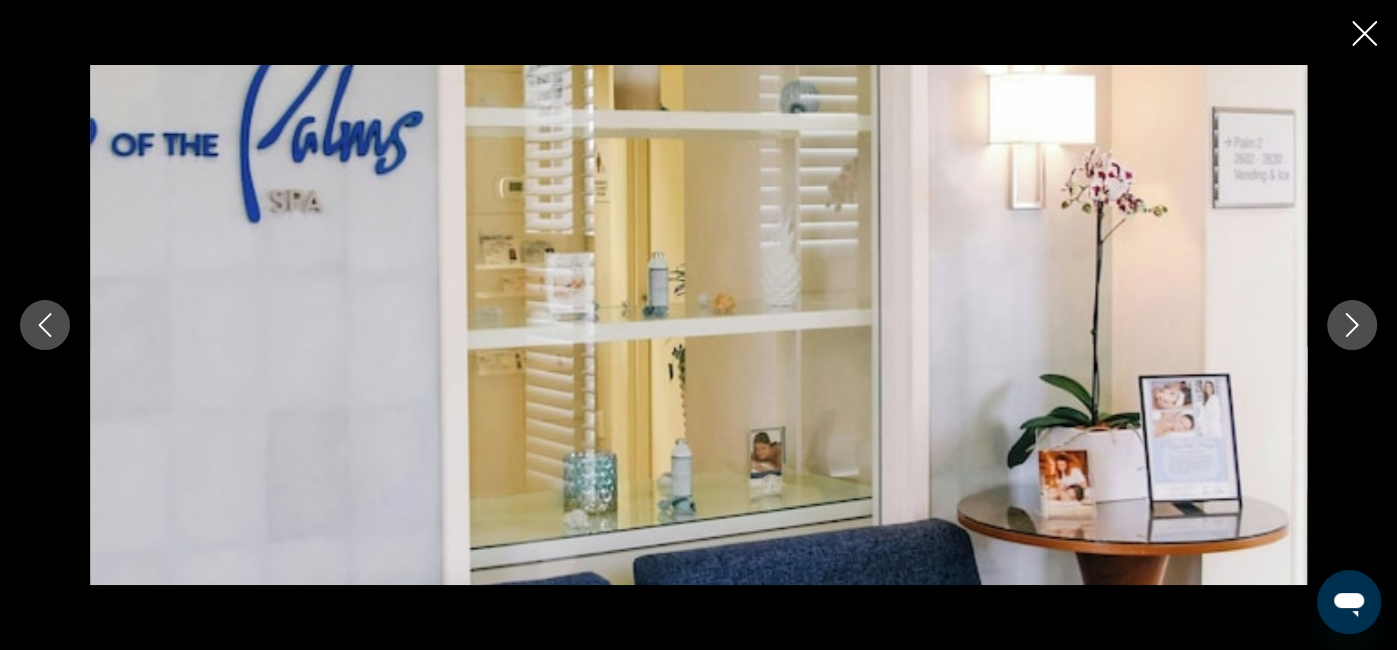 click 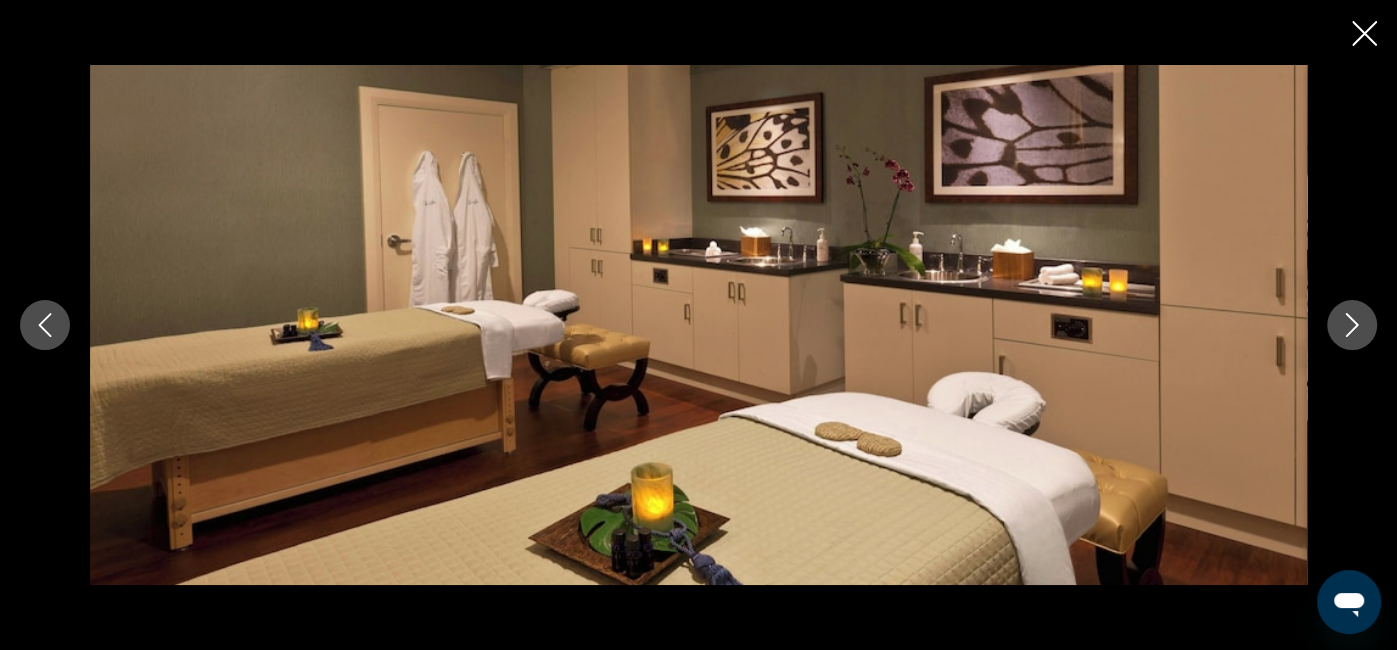 click 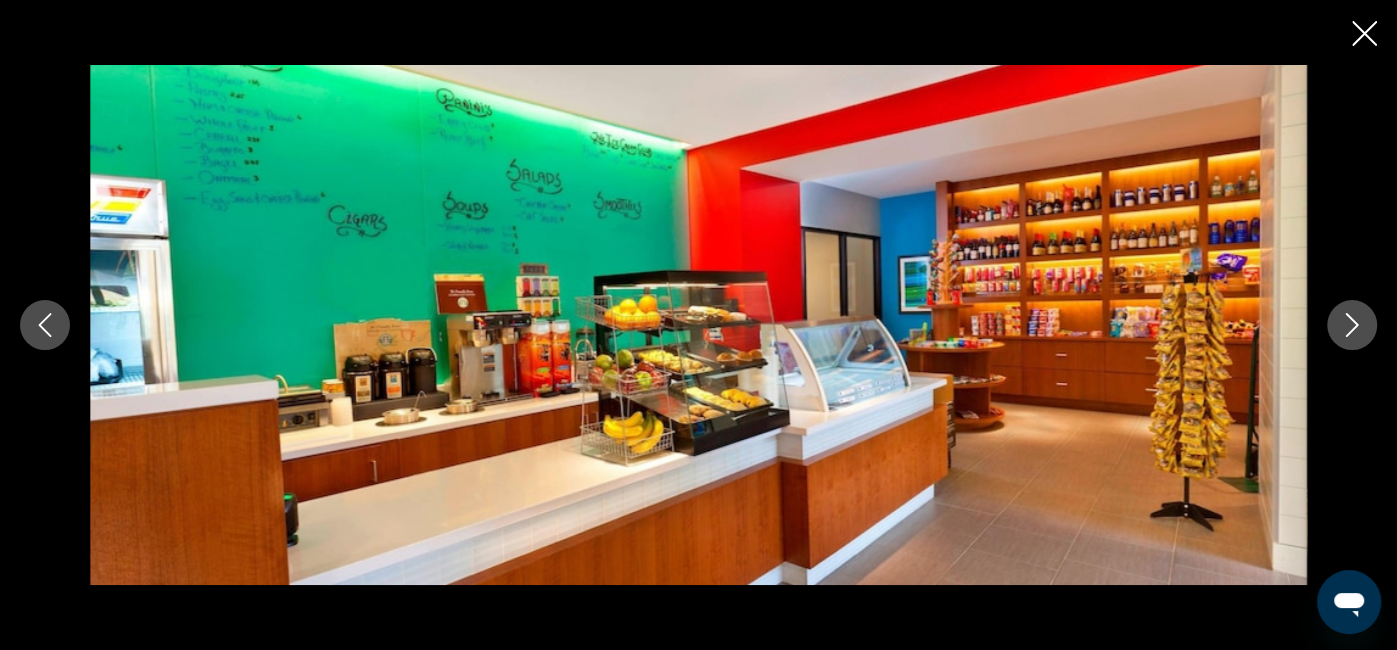 click 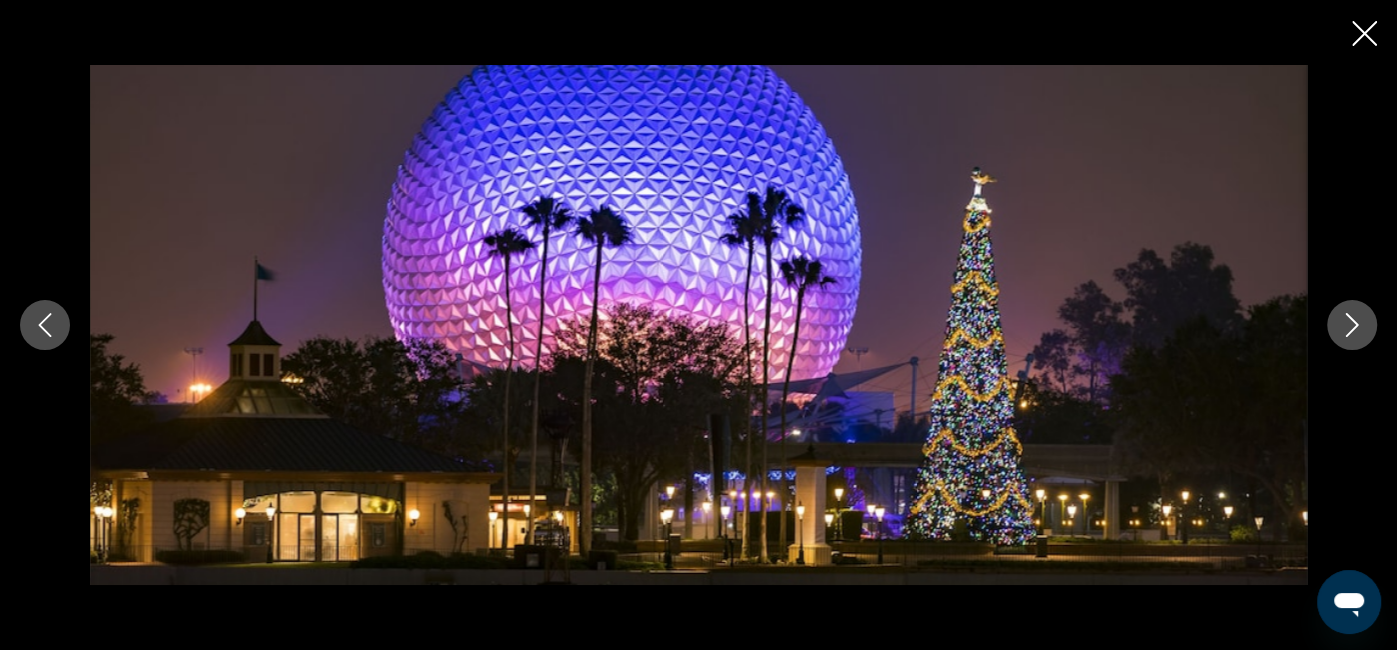 click 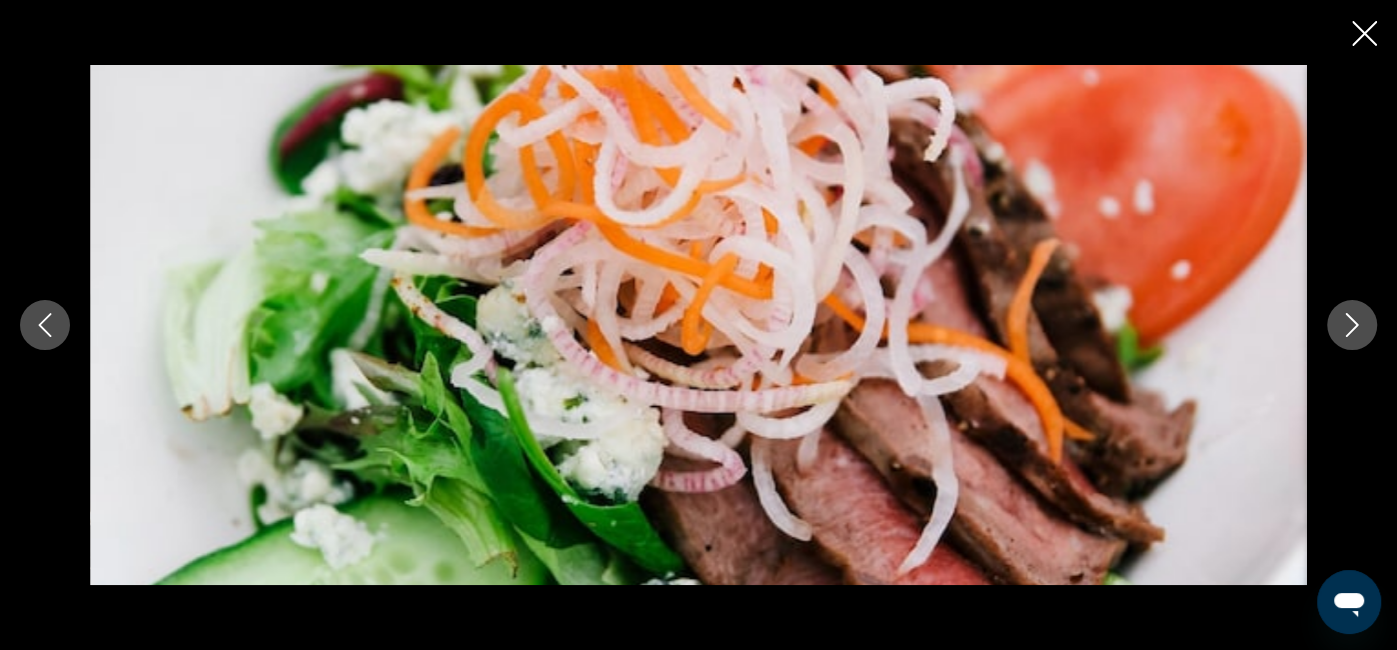 click 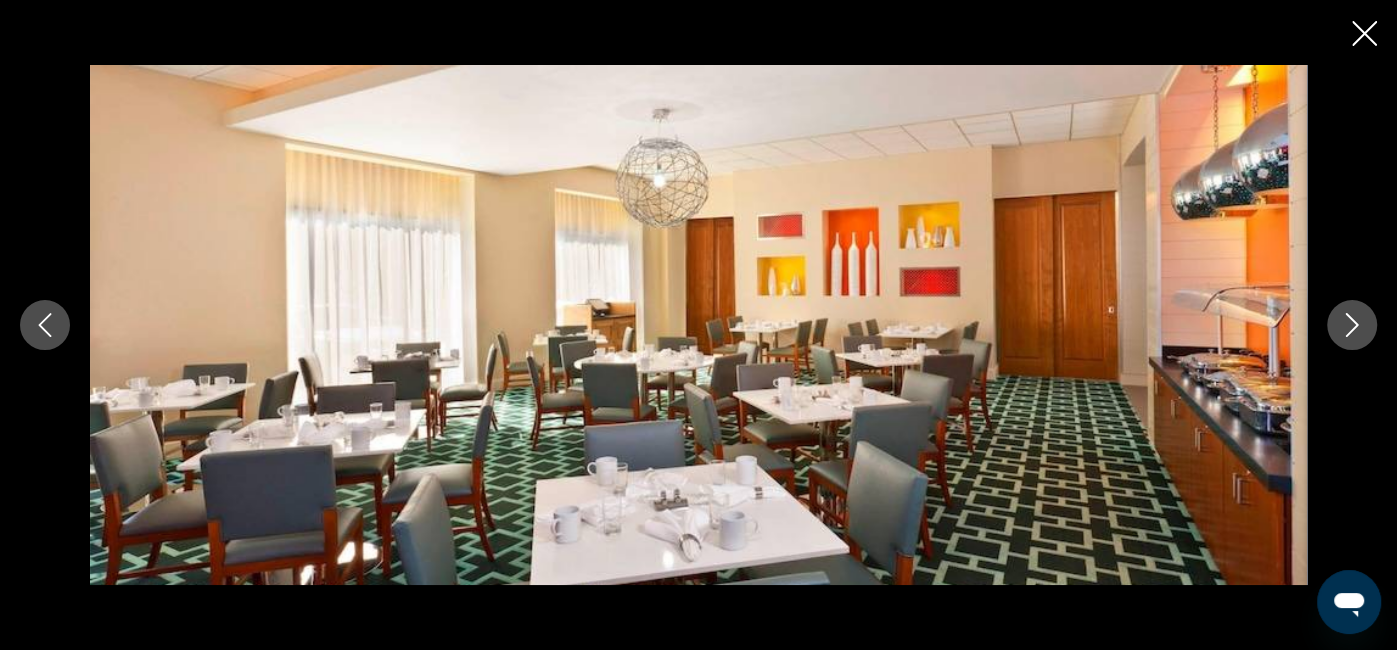 click 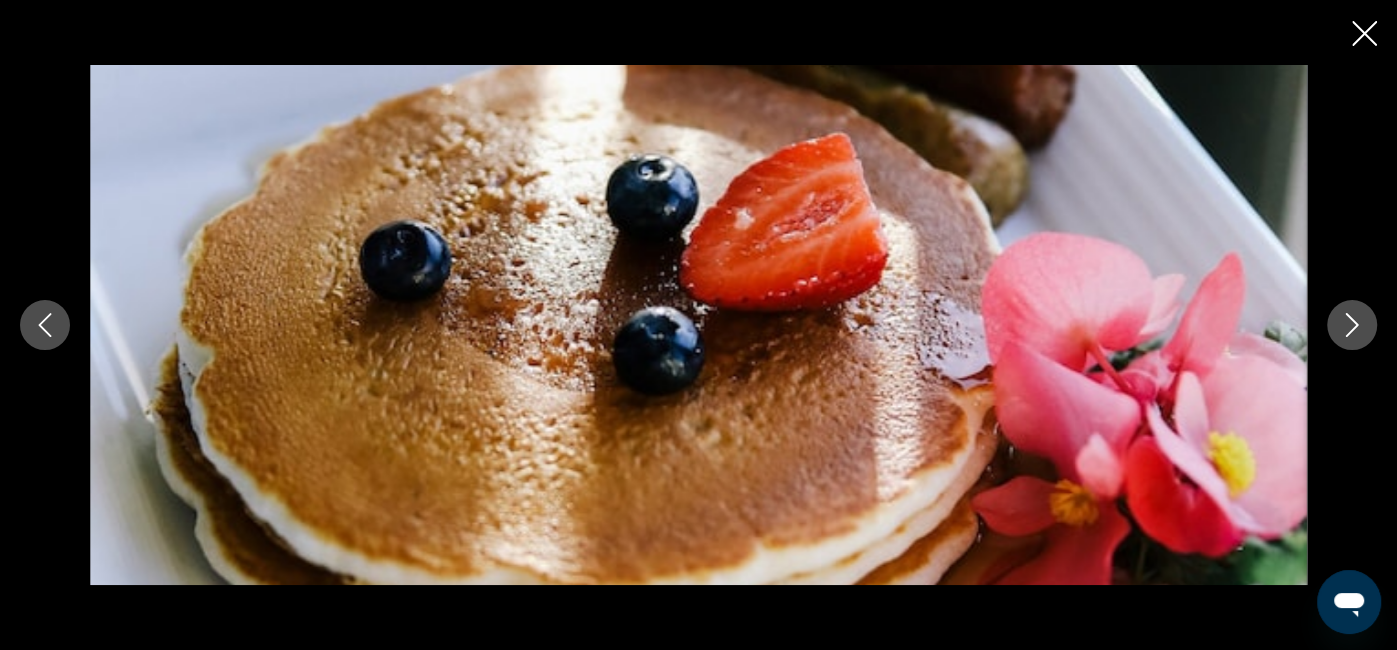 click 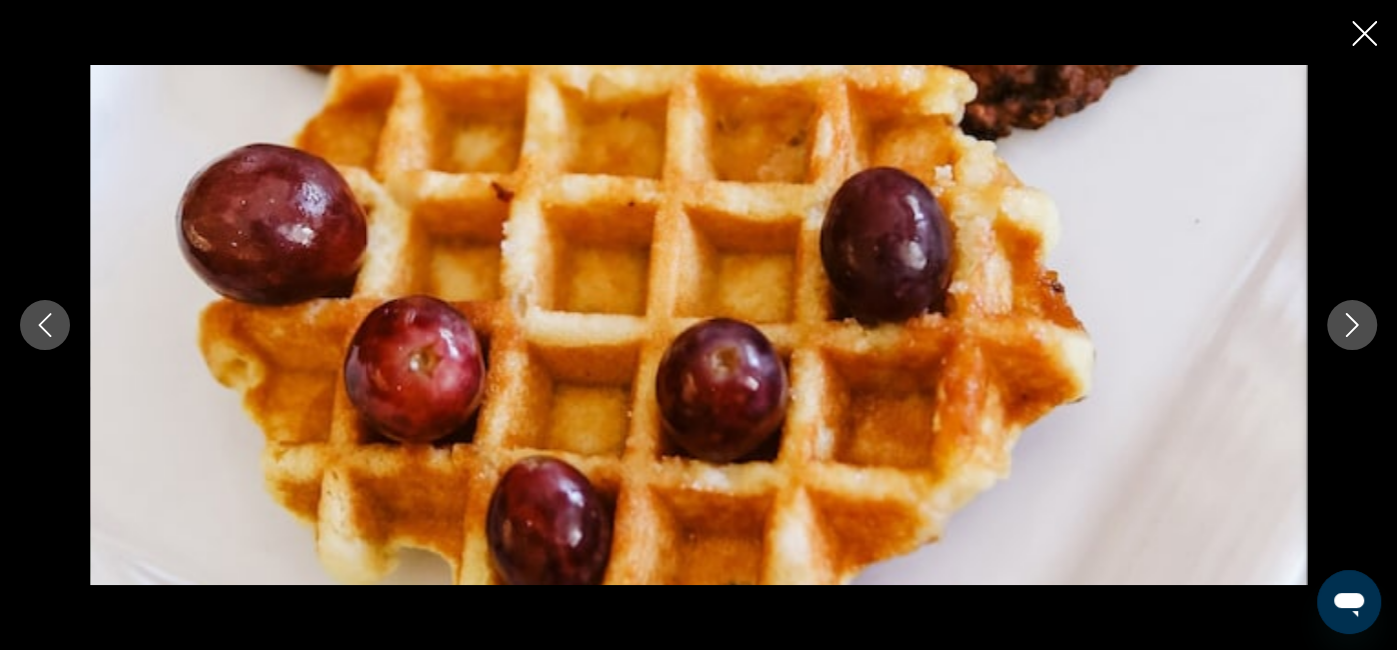 click 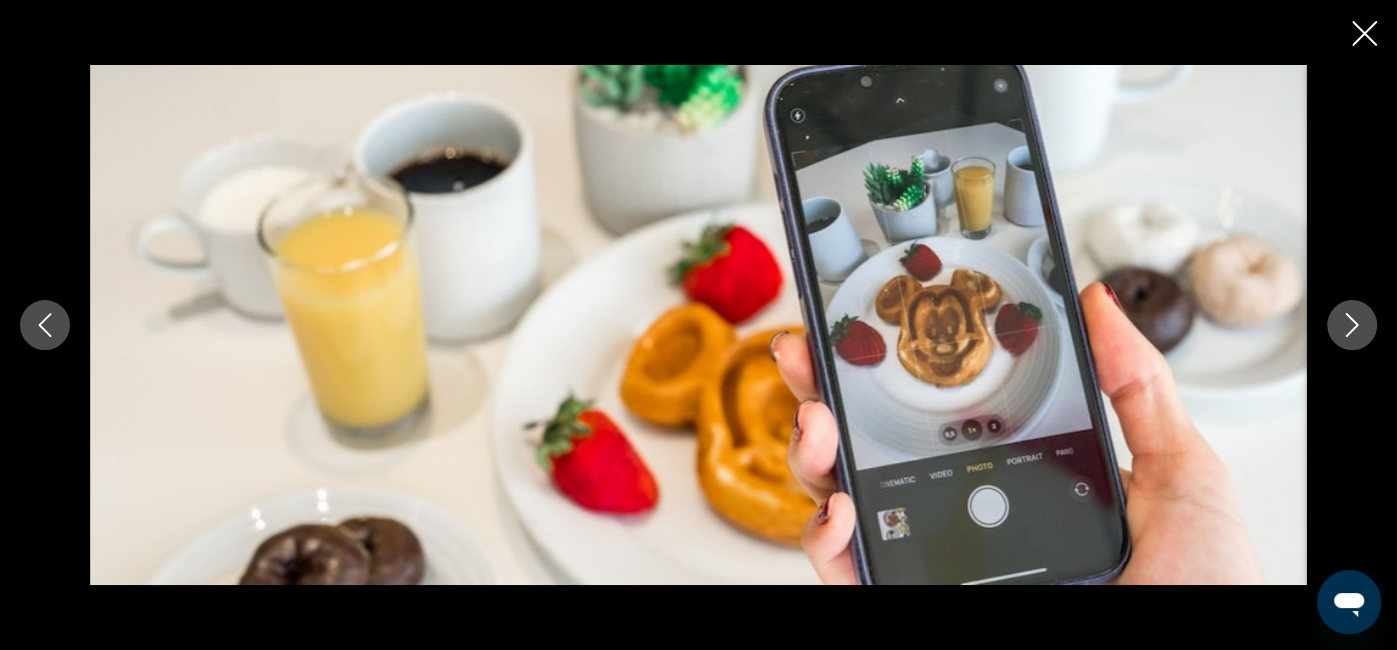 click 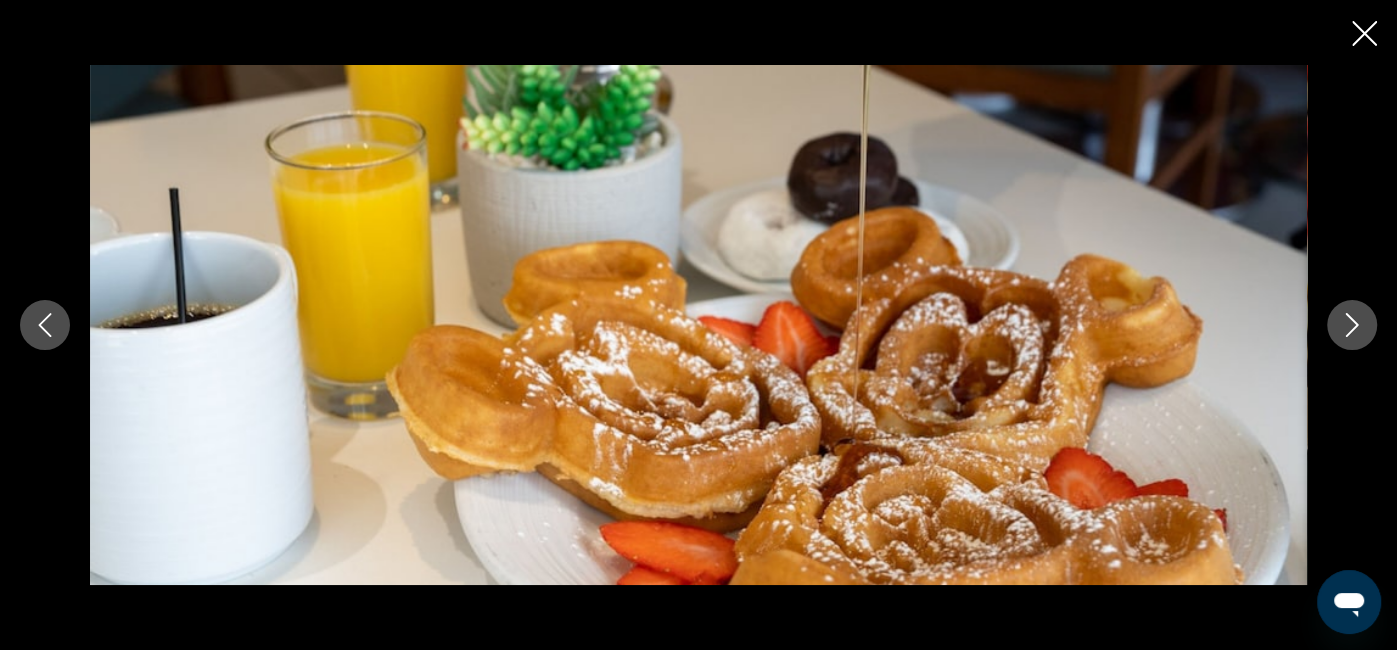 click 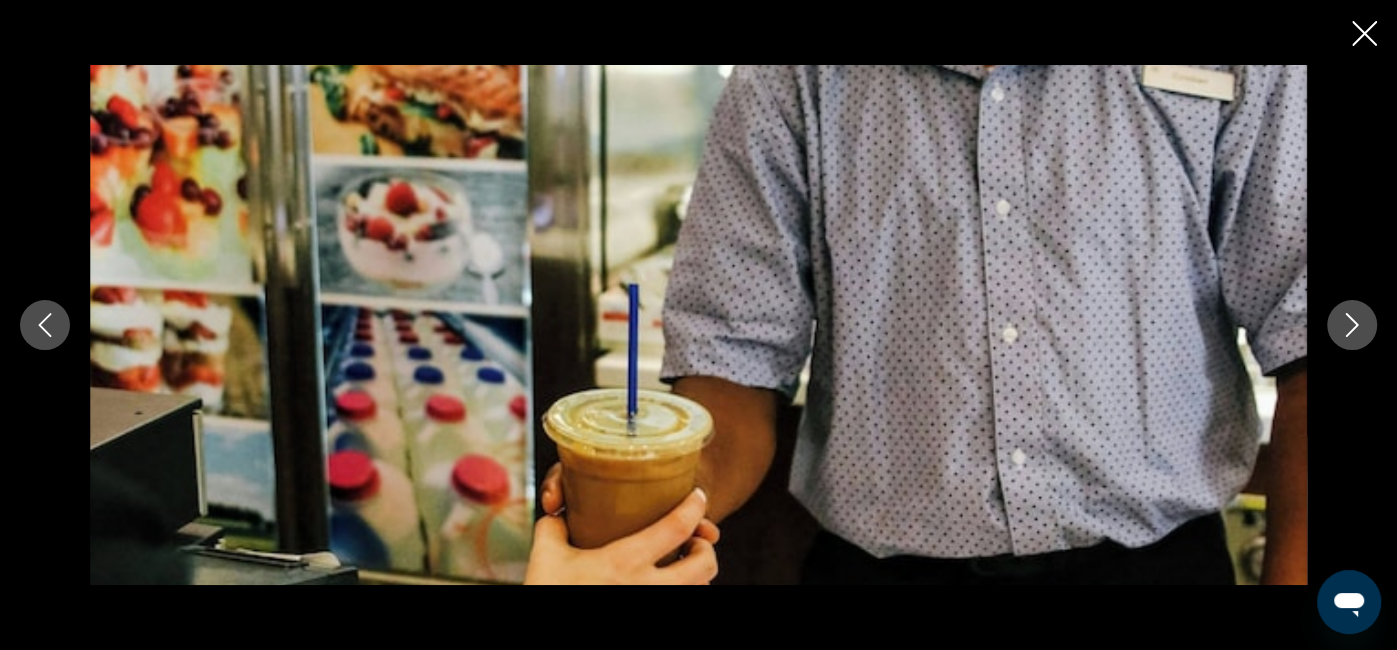 click 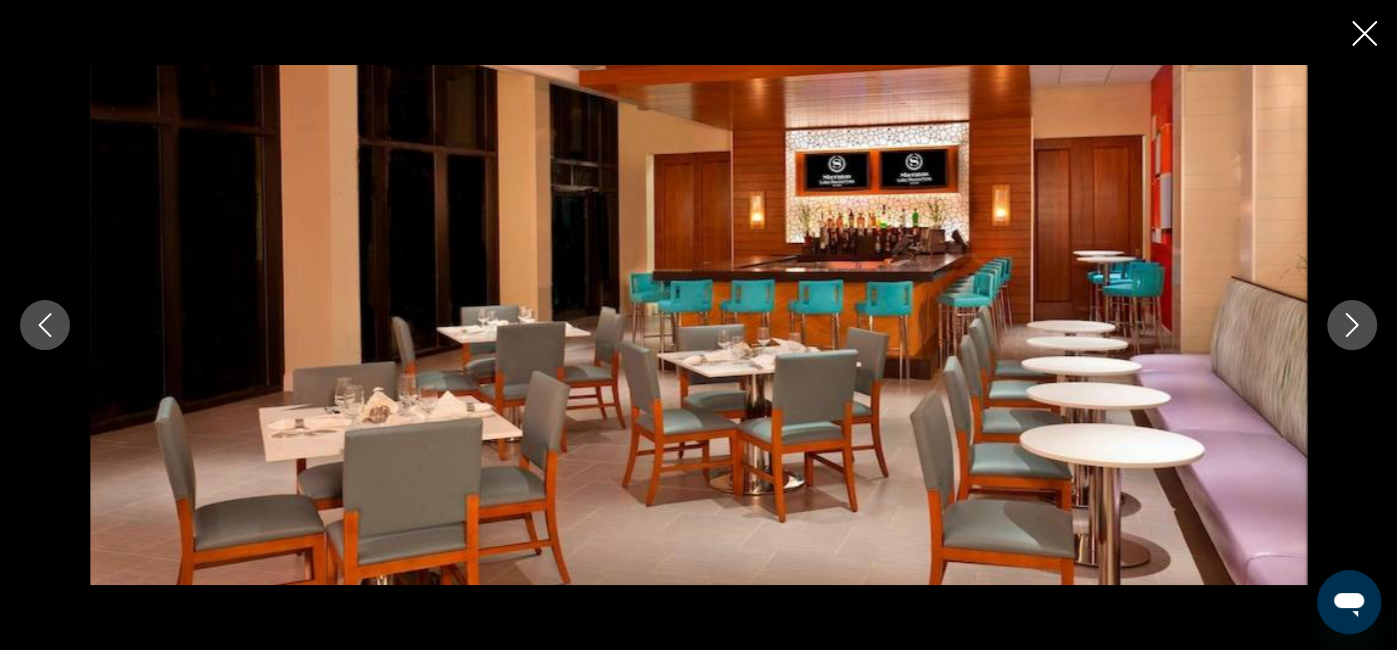 click 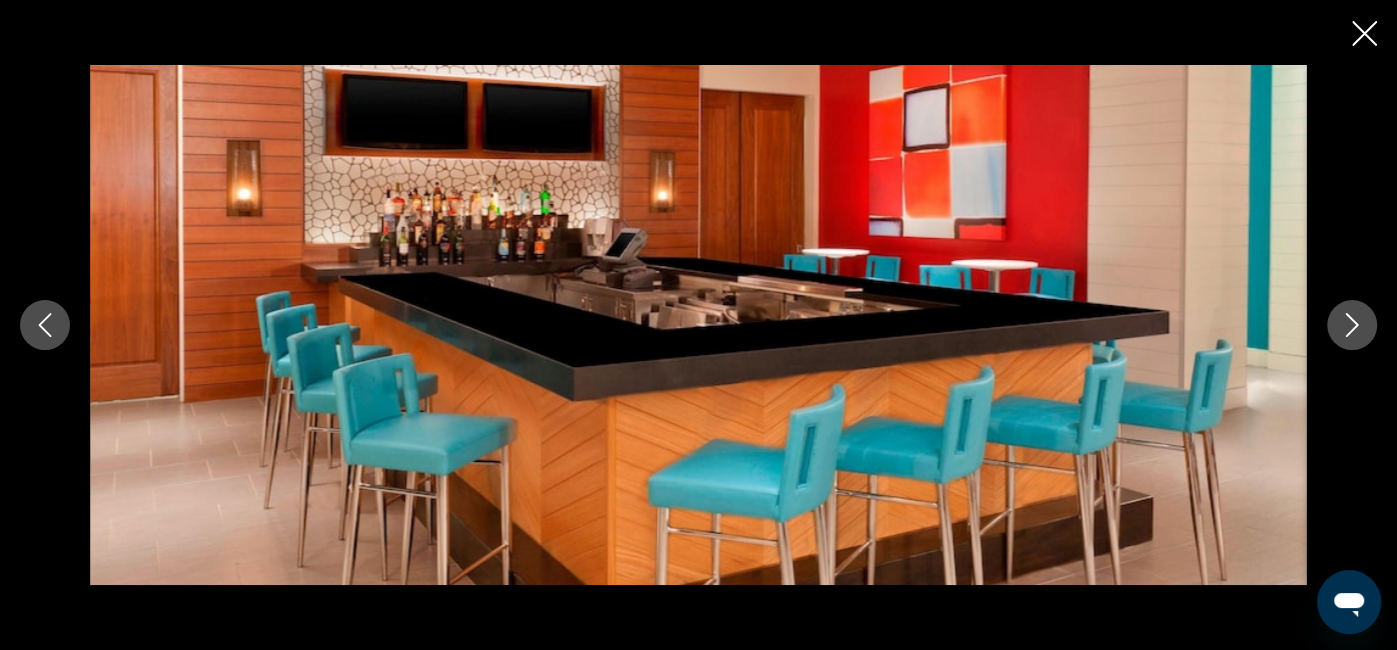 click 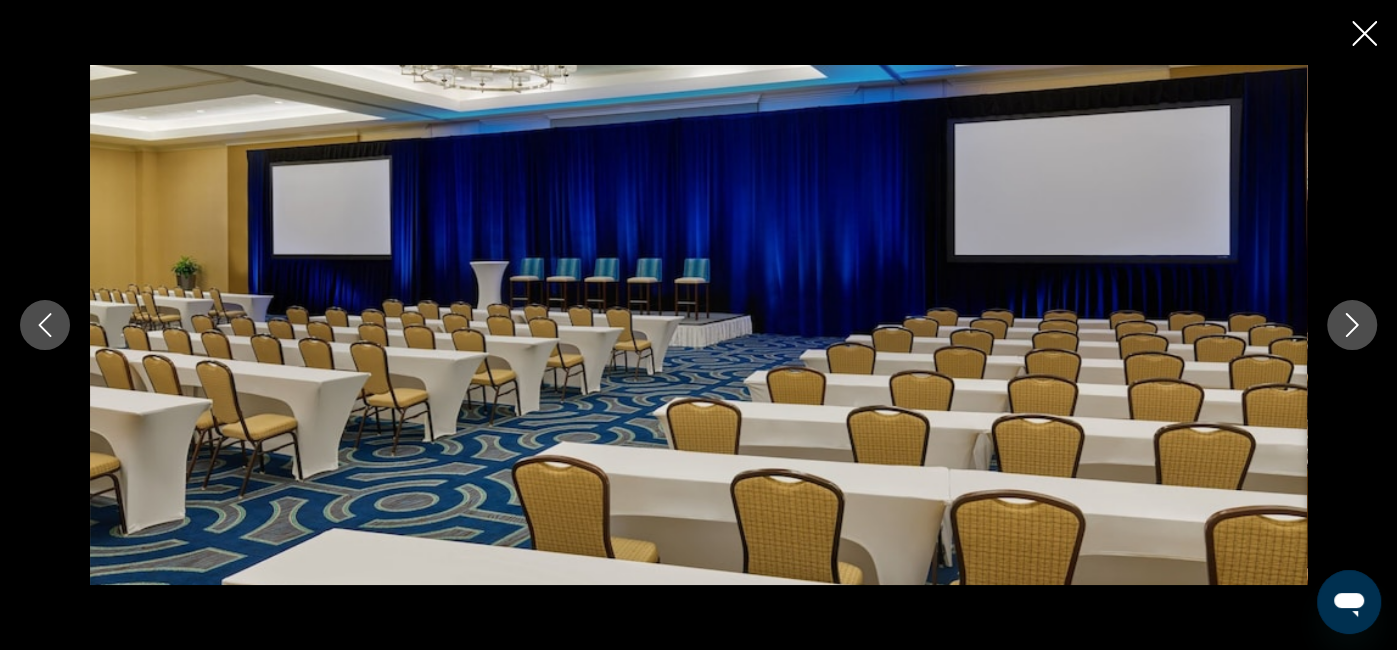 click 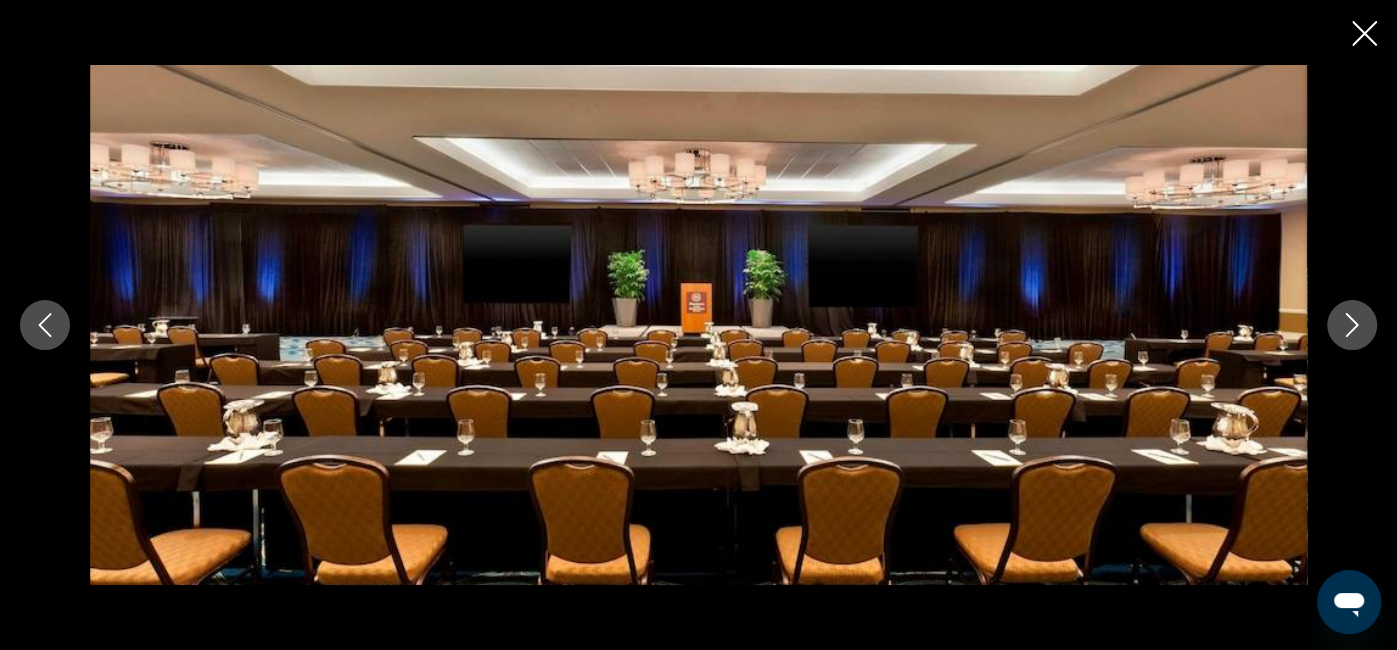 click 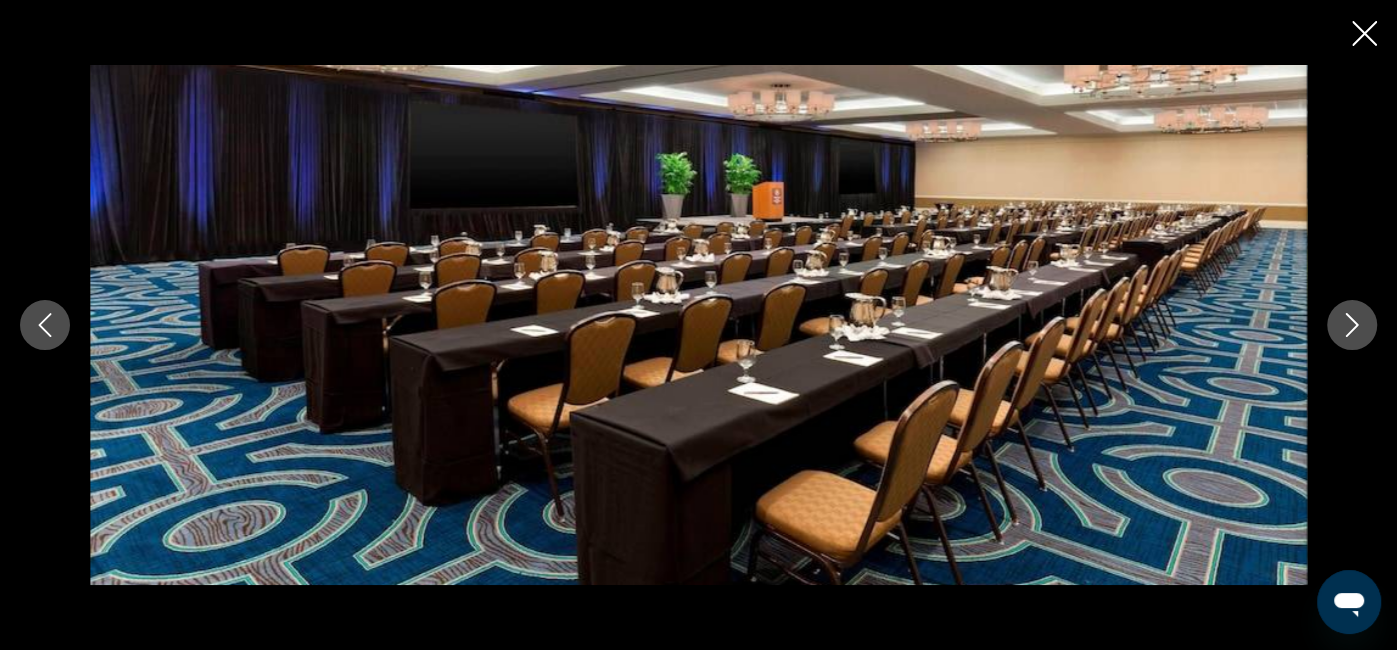 click at bounding box center [1352, 325] 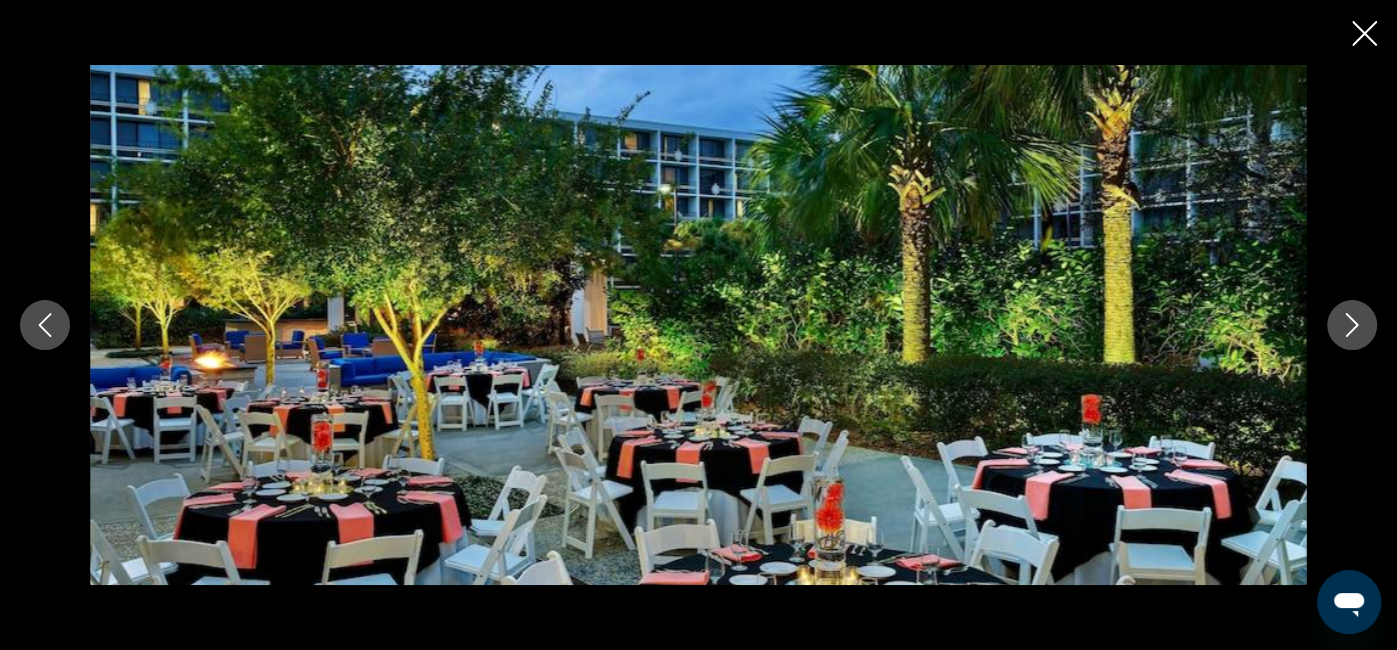 click at bounding box center [1352, 325] 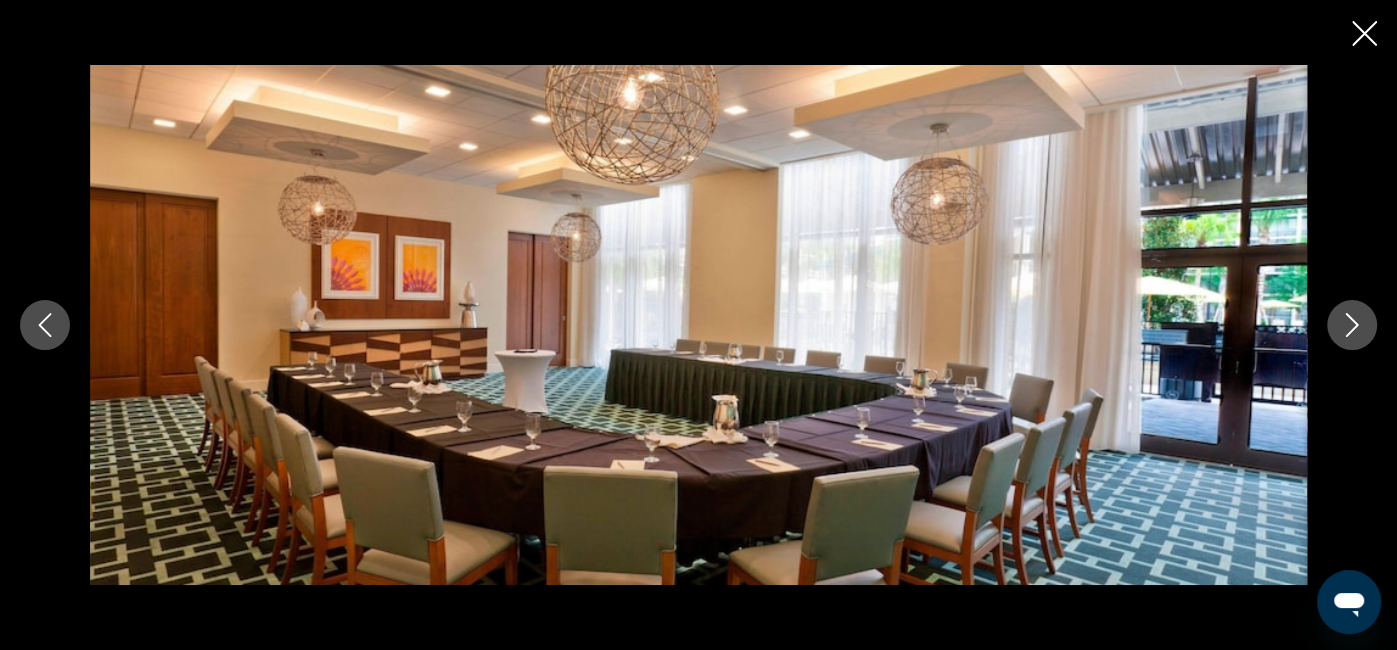click 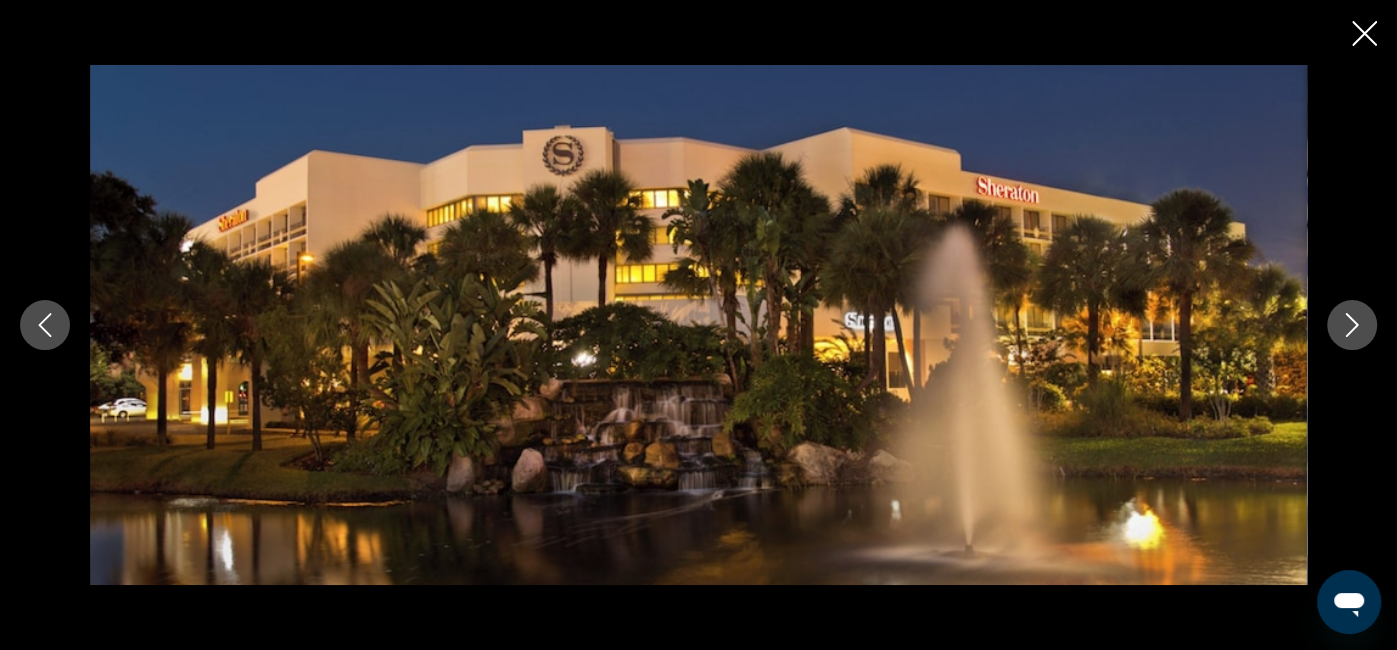 click 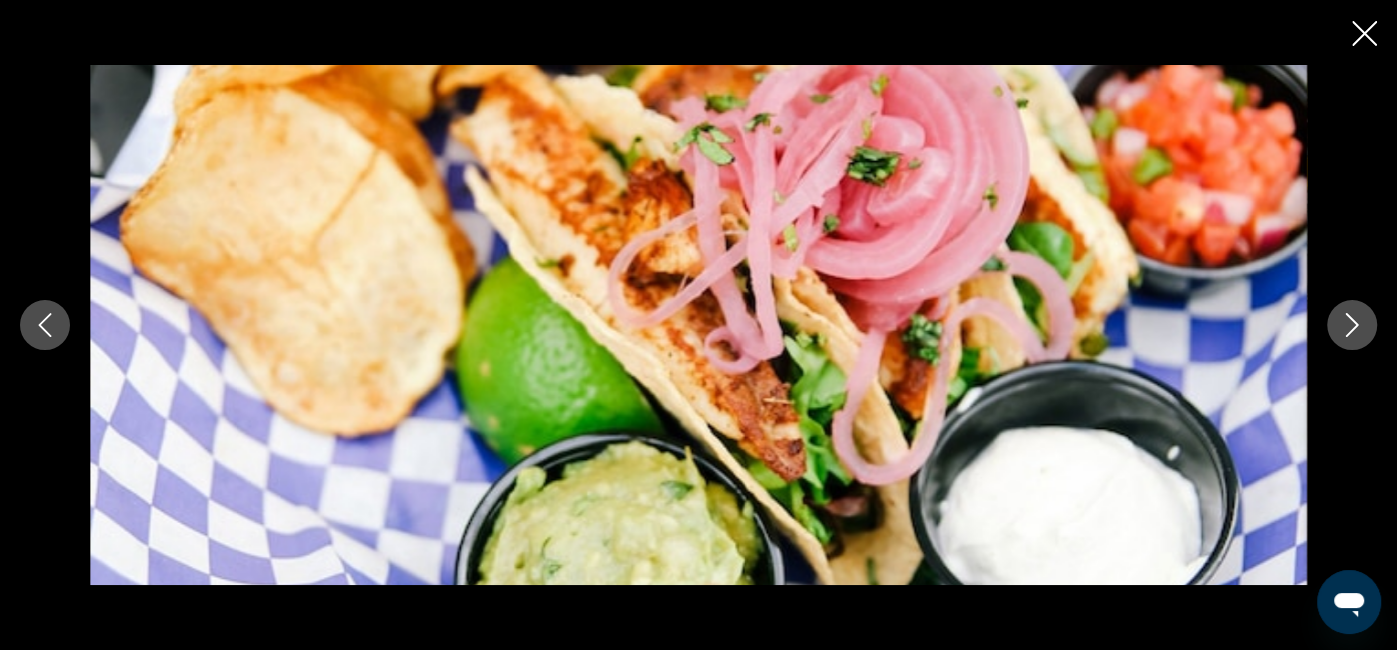 click 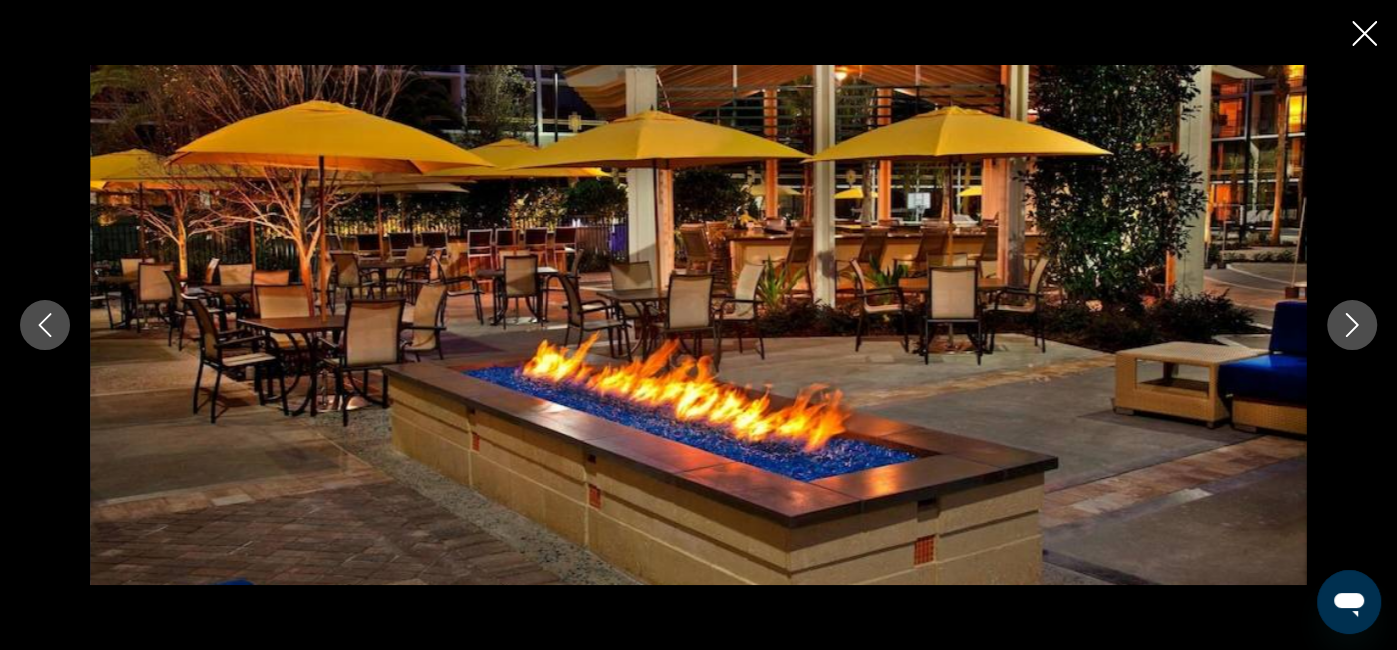 click at bounding box center (1352, 325) 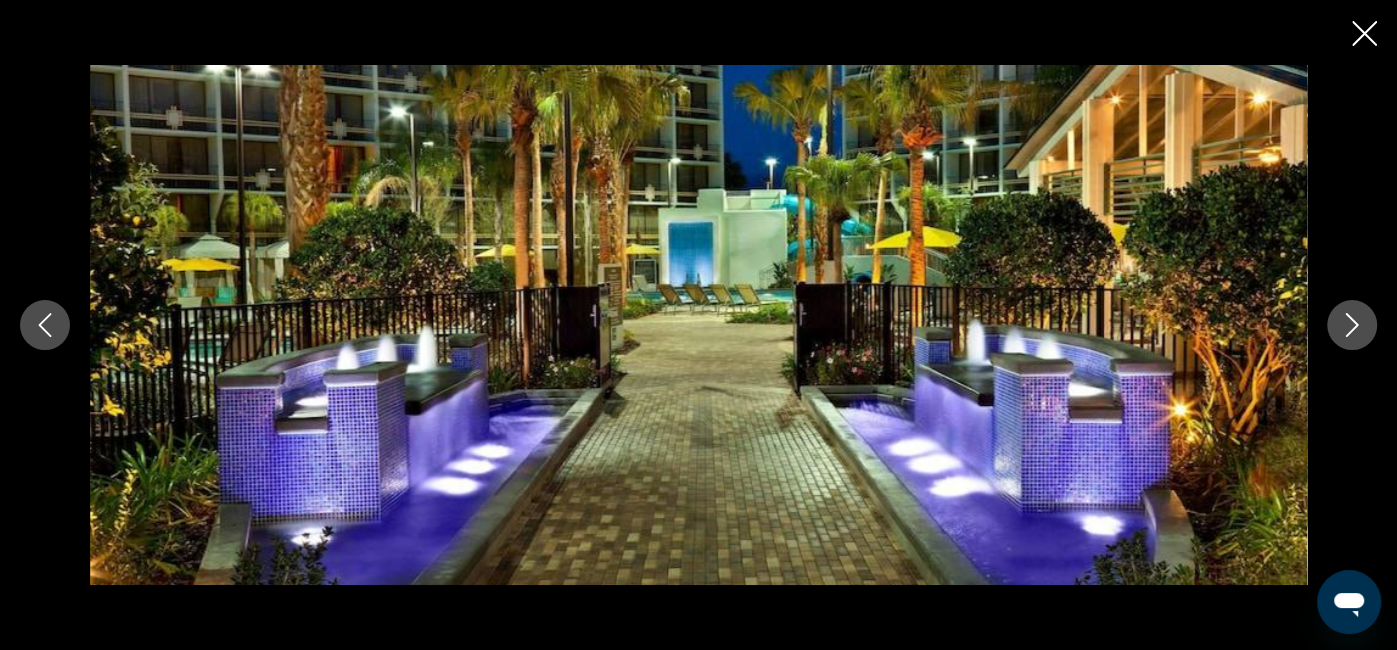 click at bounding box center (1352, 325) 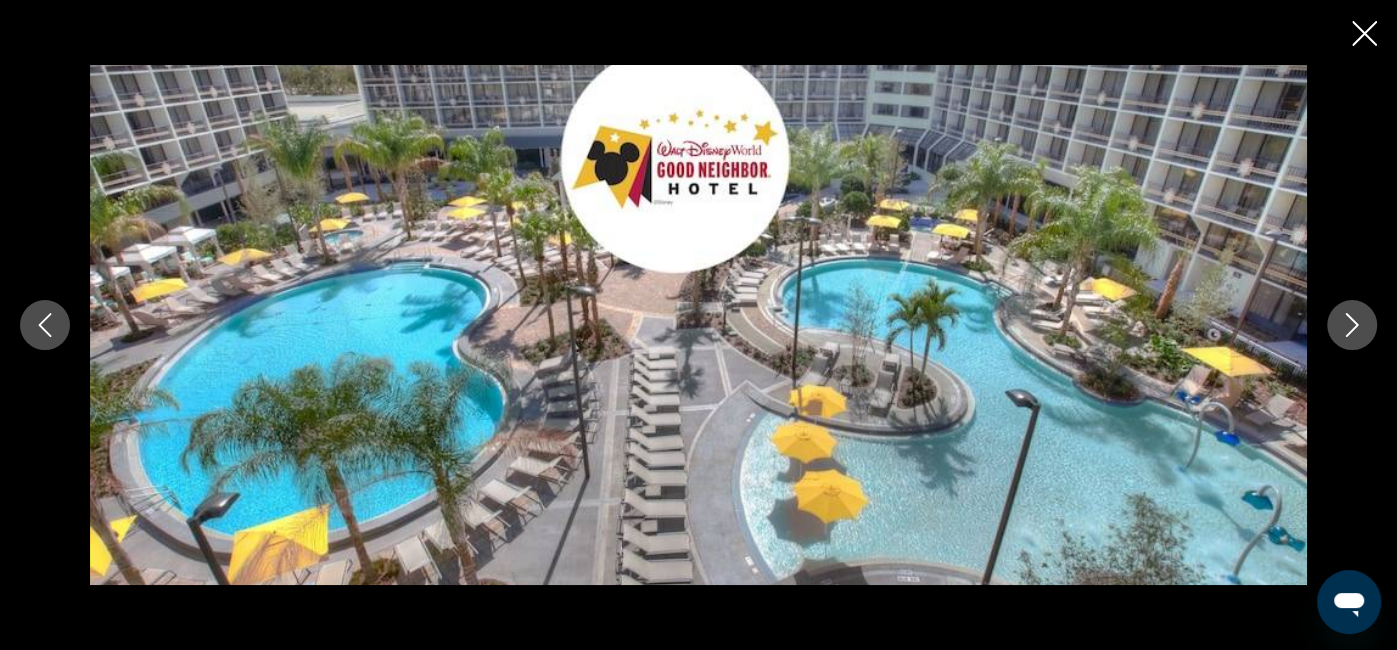 click 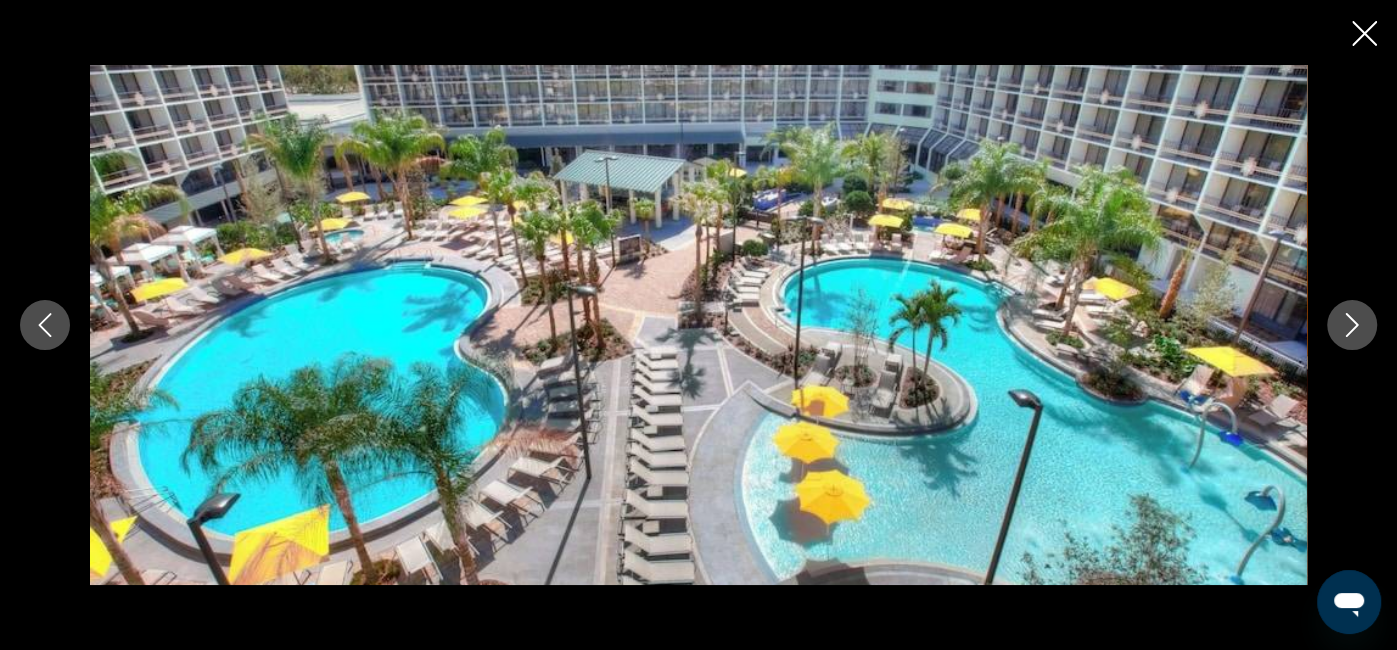 click 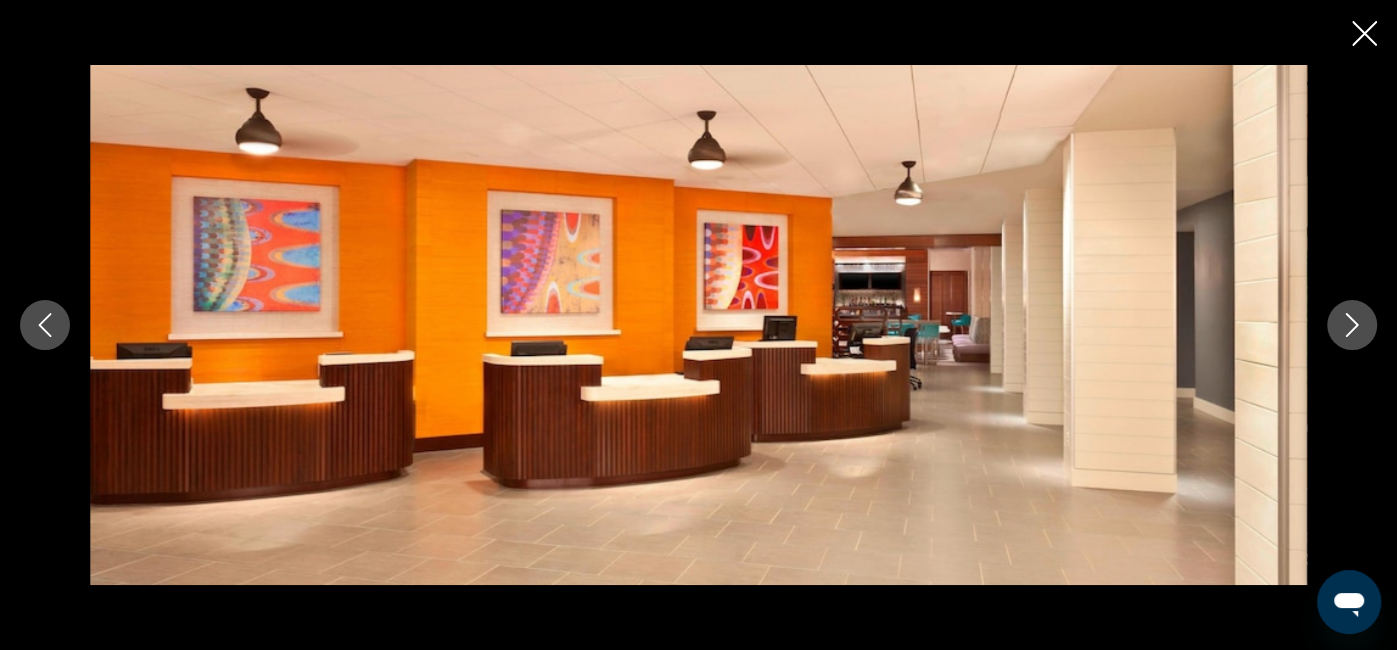 click 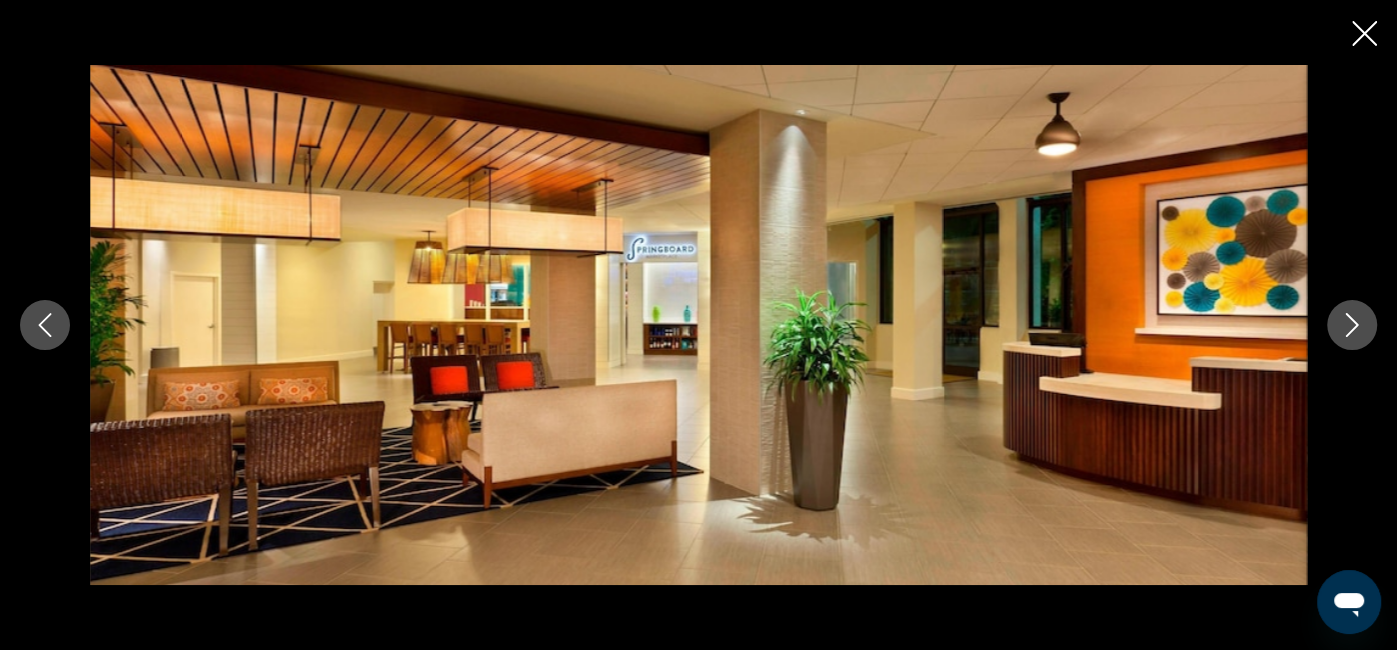 click 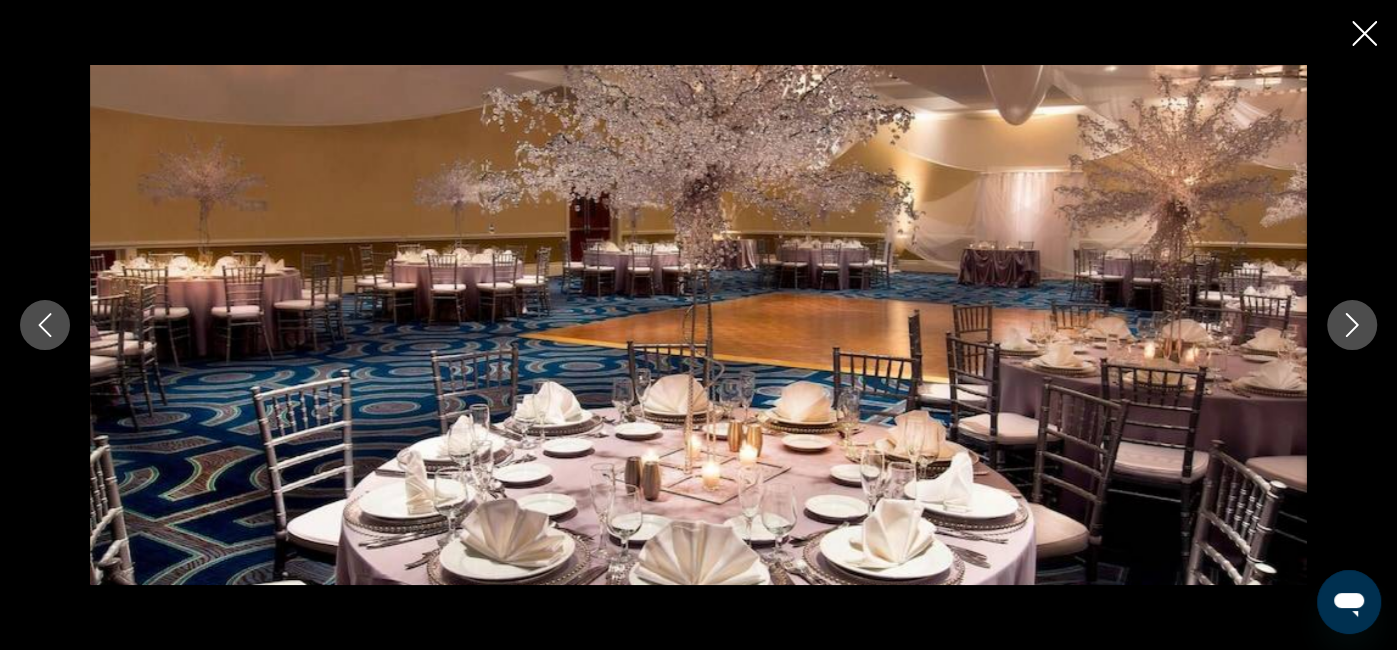 click 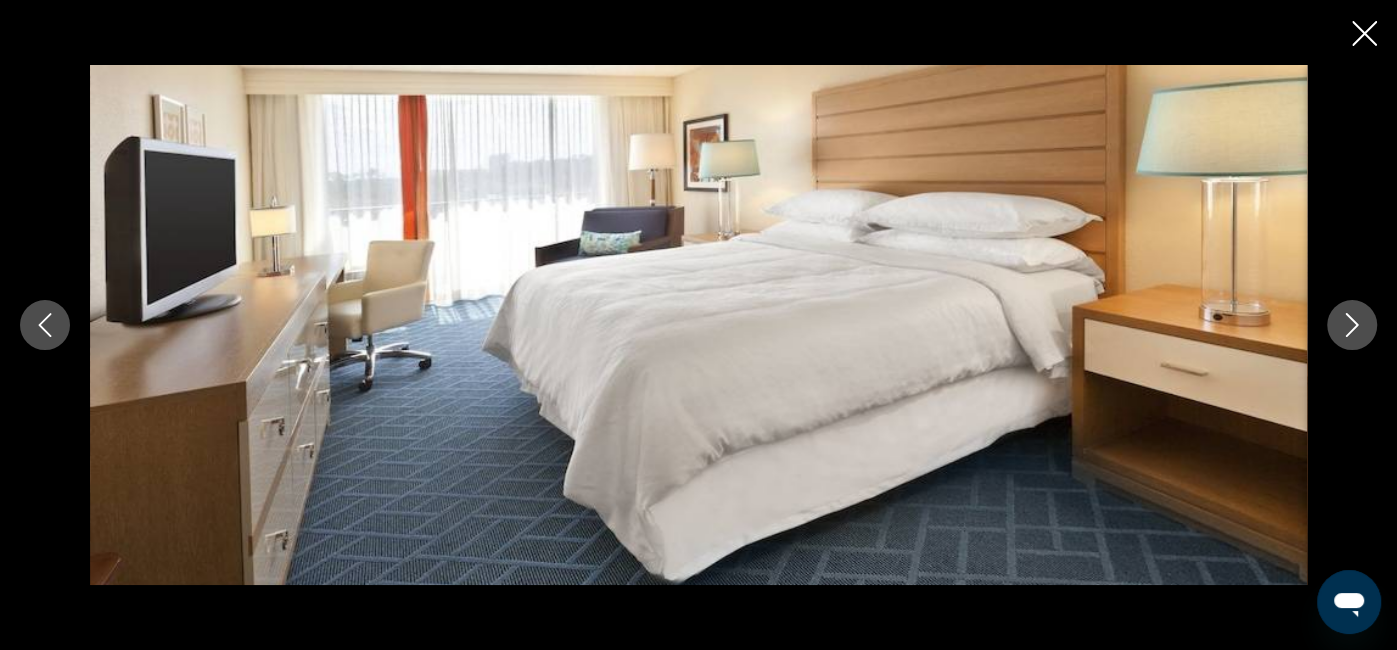 click 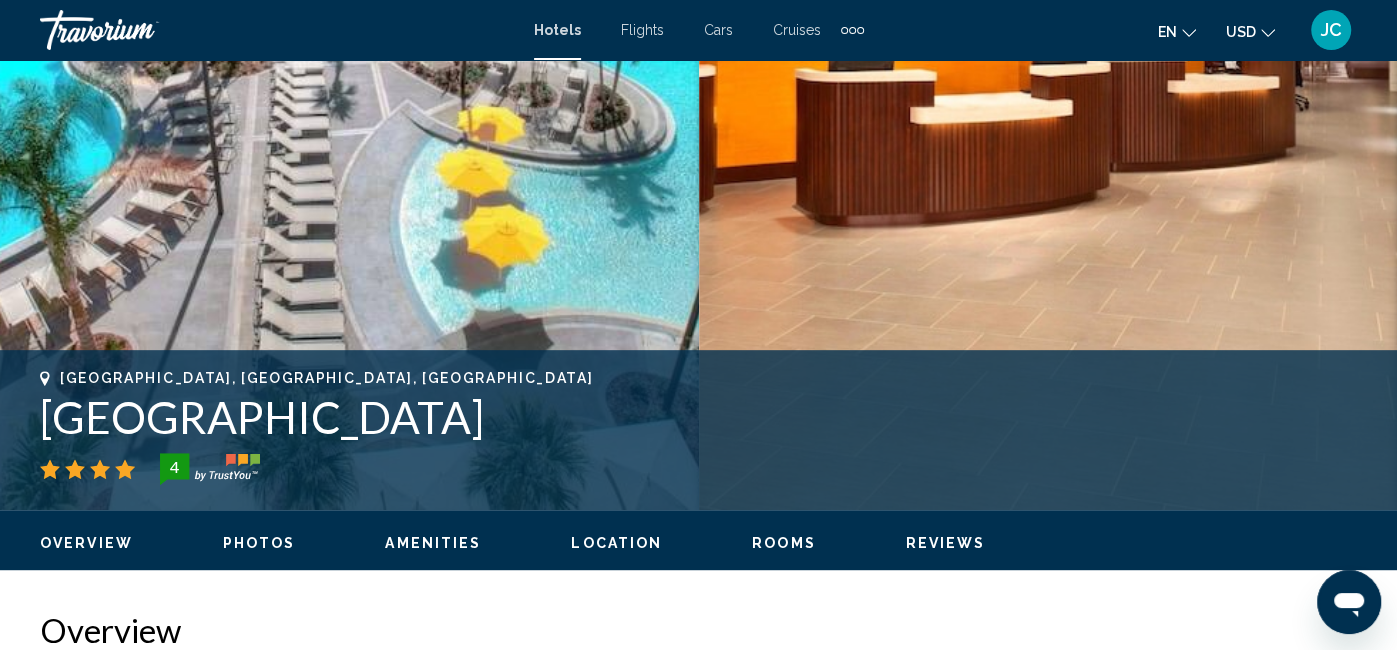 scroll, scrollTop: 0, scrollLeft: 0, axis: both 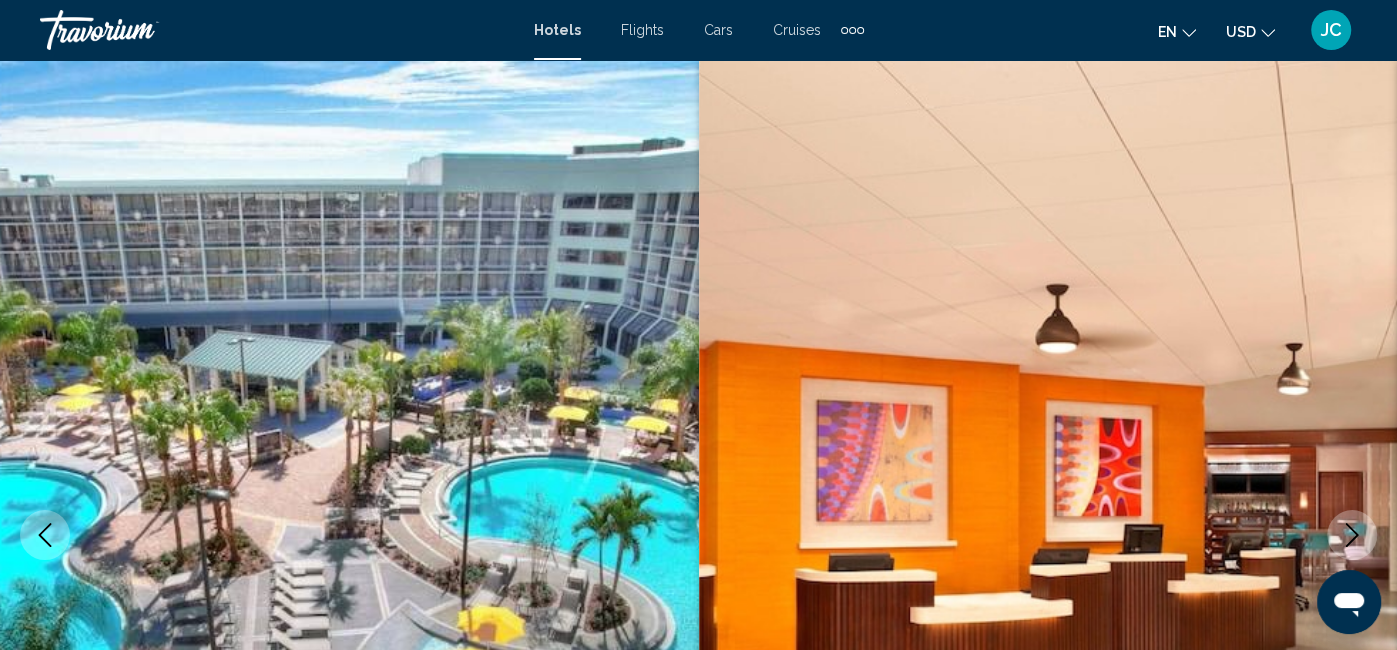 click at bounding box center (349, 535) 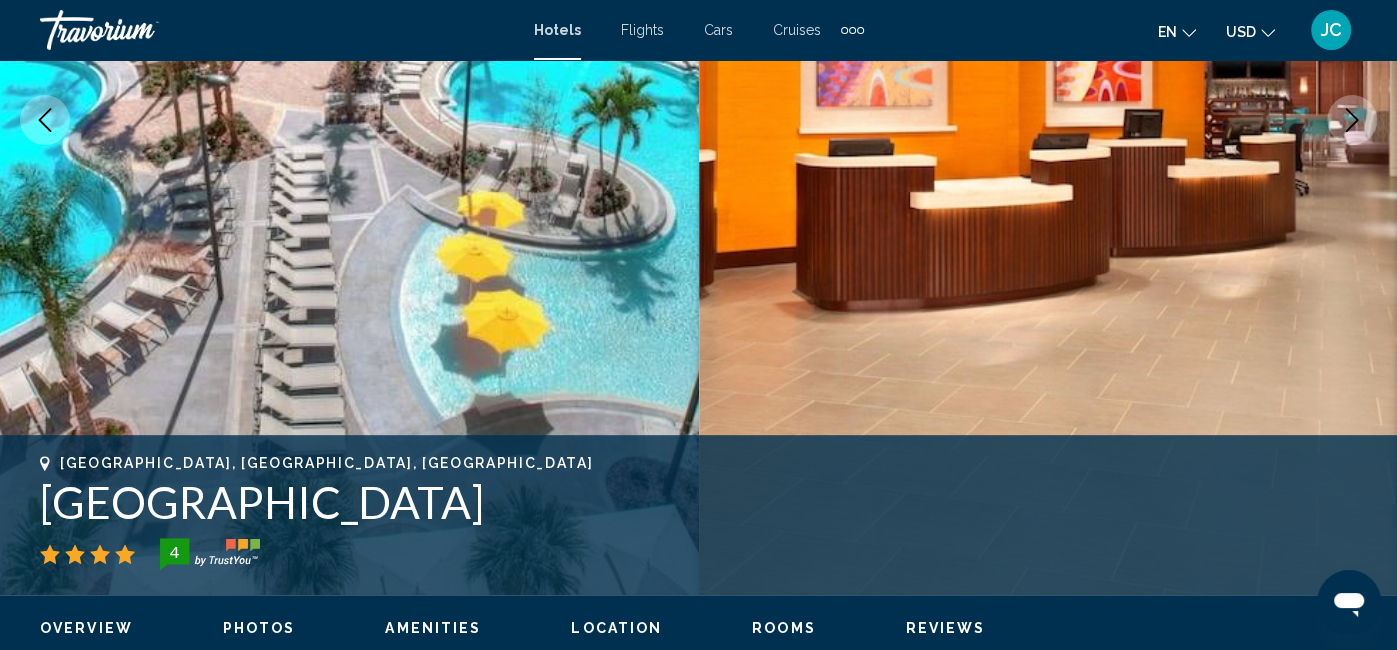 scroll, scrollTop: 415, scrollLeft: 0, axis: vertical 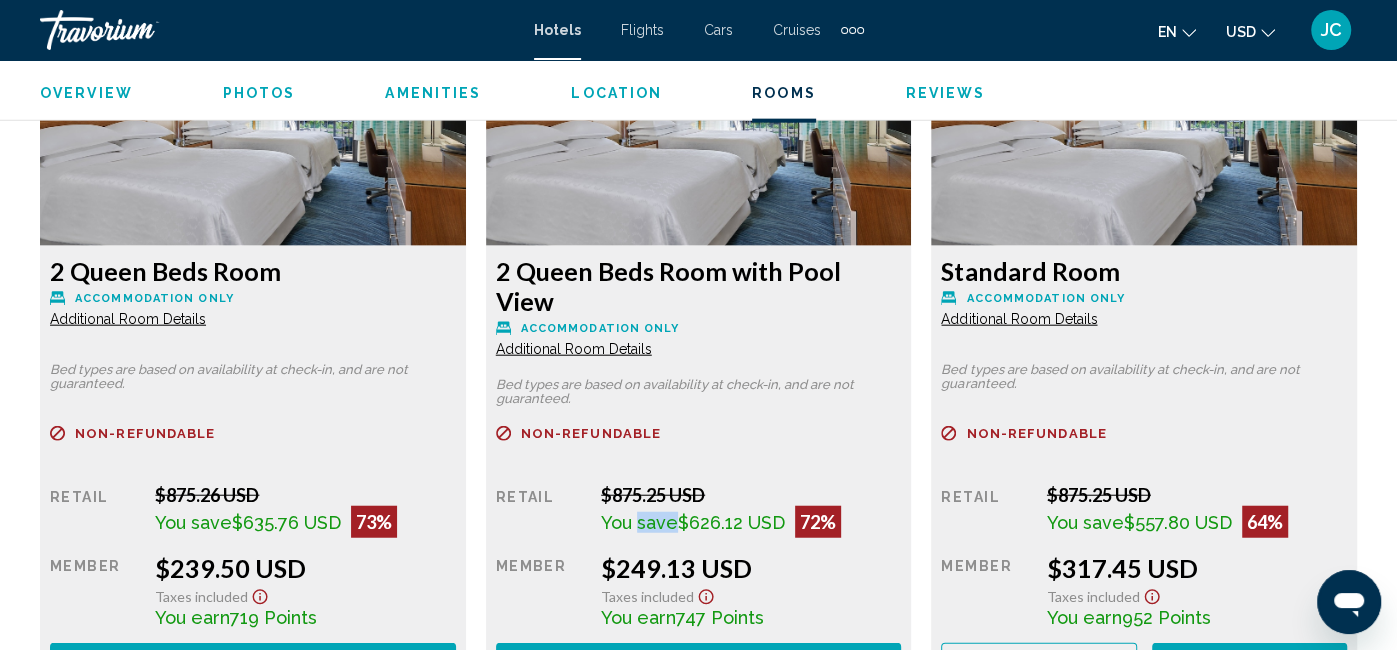 click on "Non-refundable" at bounding box center [253, 433] 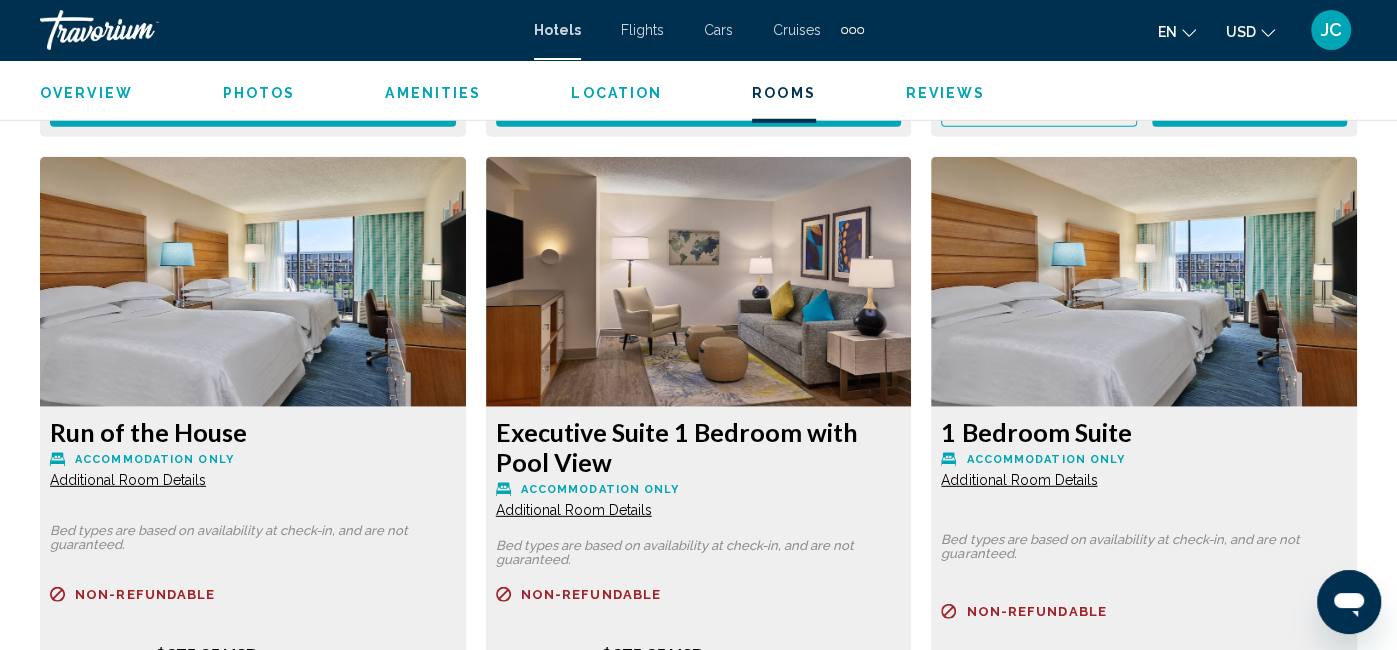 scroll, scrollTop: 3737, scrollLeft: 0, axis: vertical 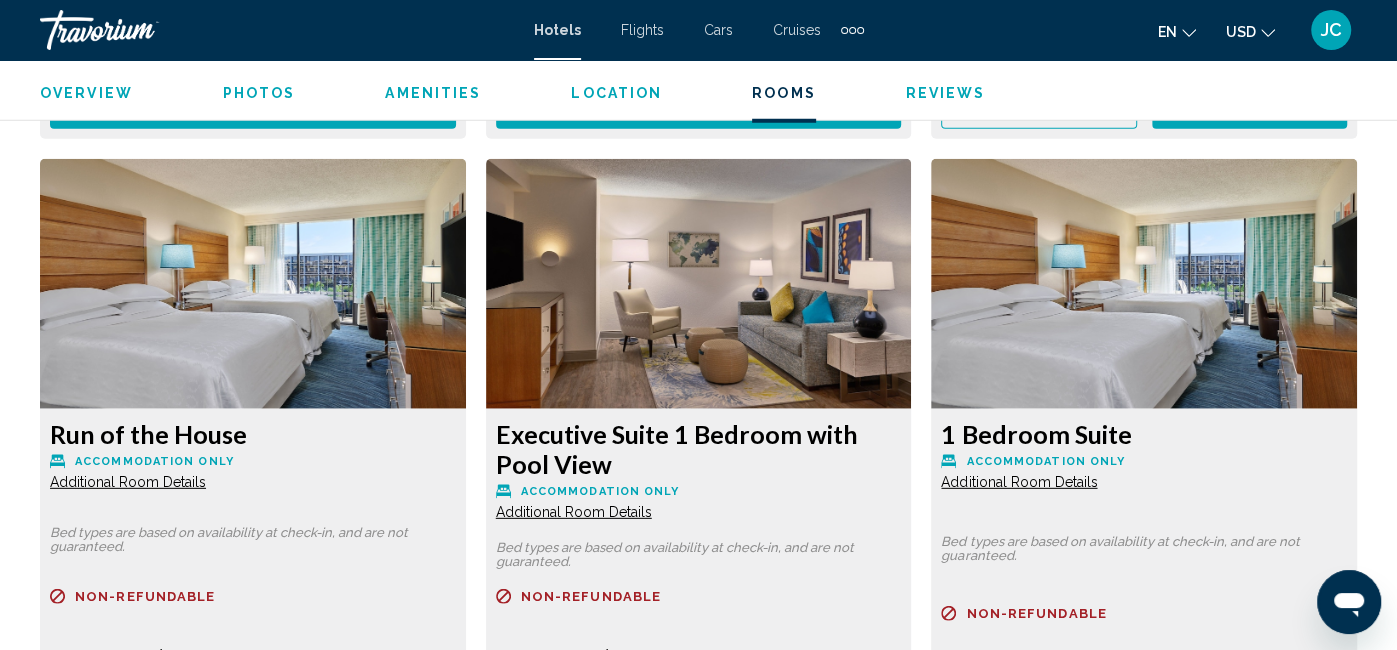 click at bounding box center (253, -430) 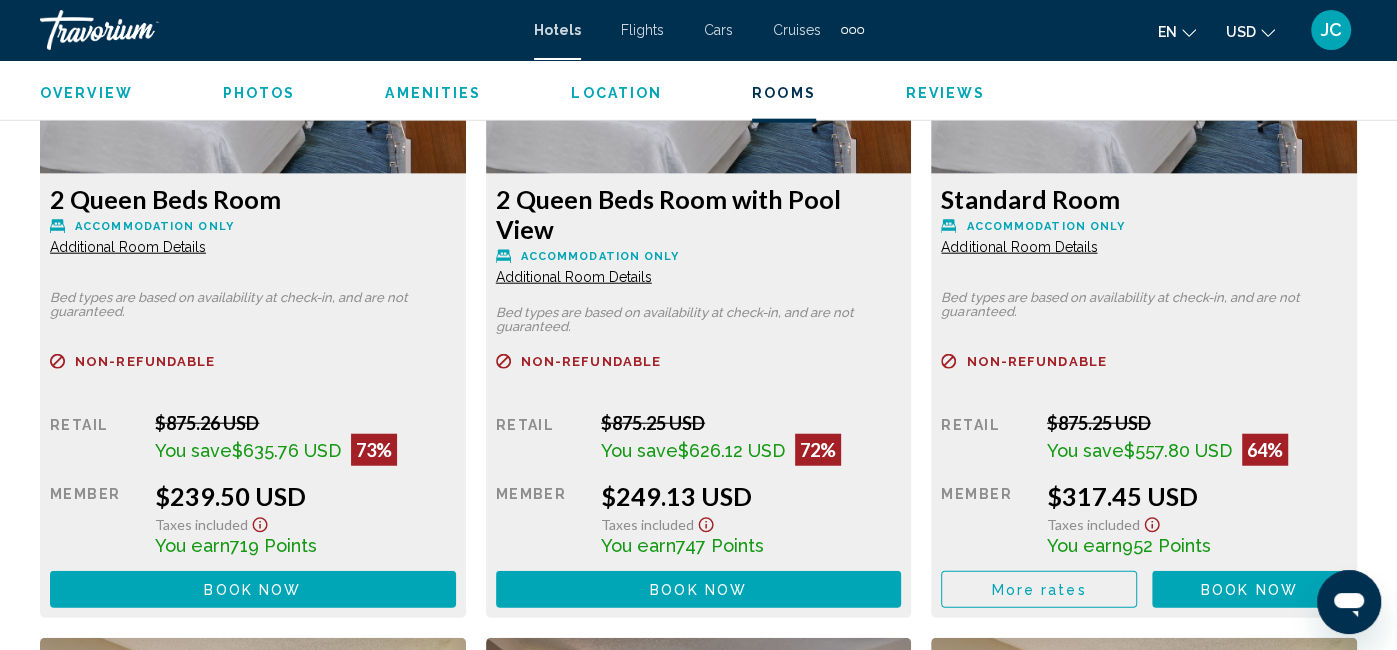 scroll, scrollTop: 3259, scrollLeft: 0, axis: vertical 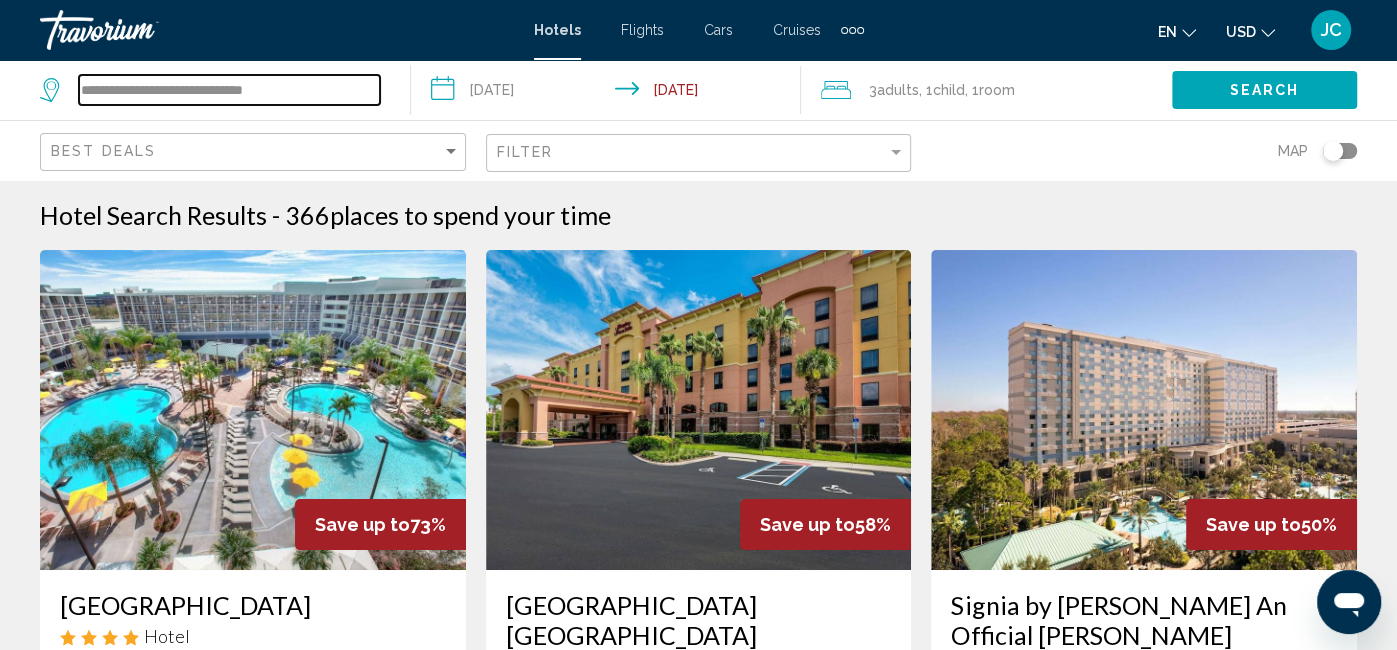 click on "**********" at bounding box center (229, 90) 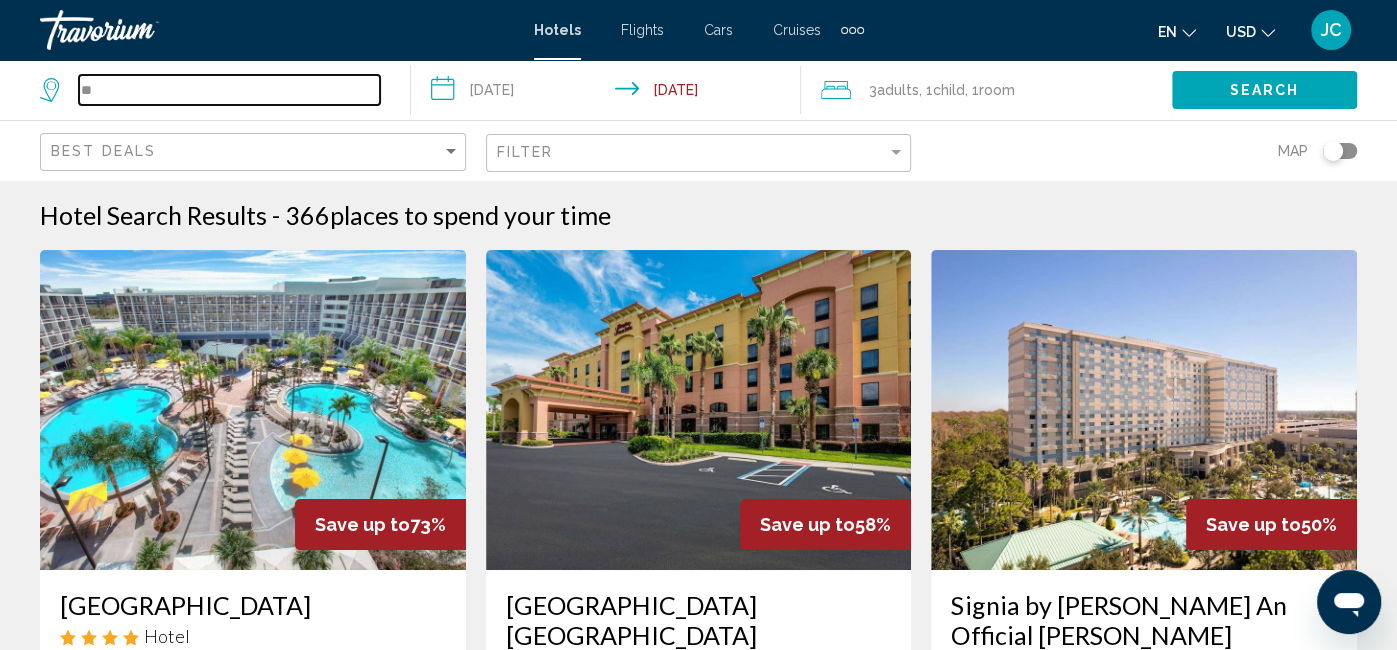 type on "*" 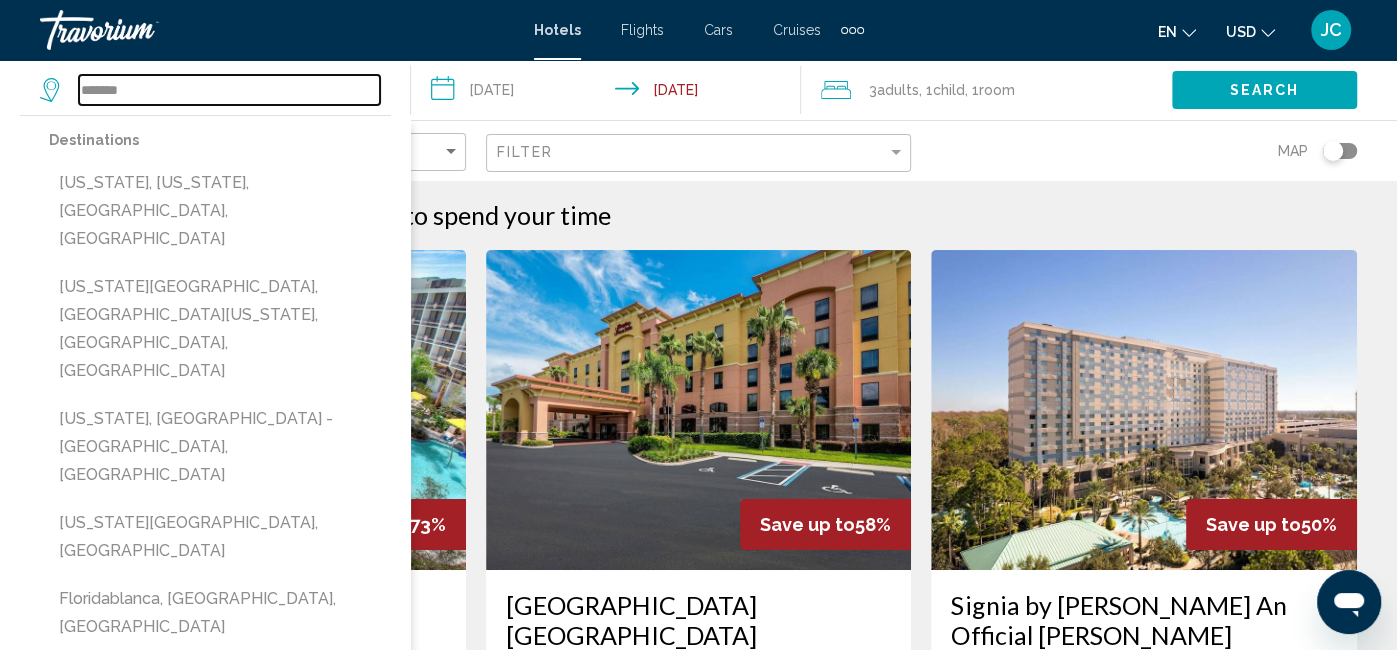 type on "*******" 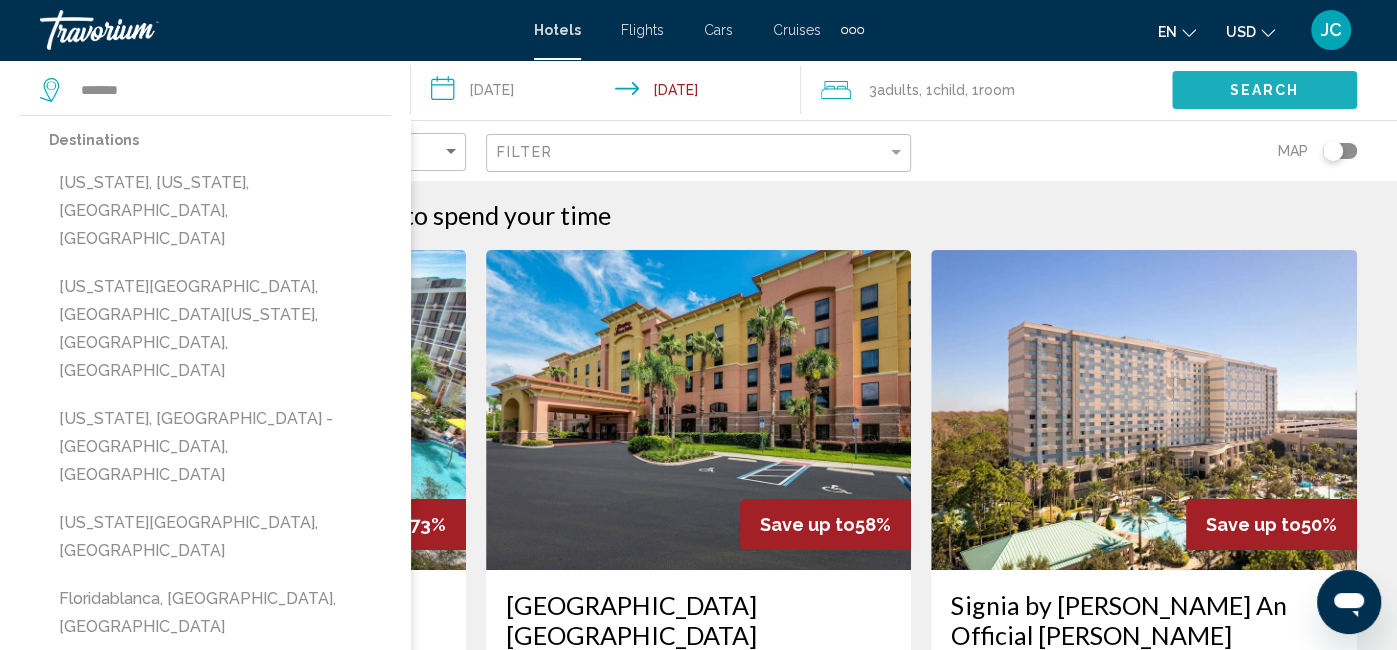 click on "Search" 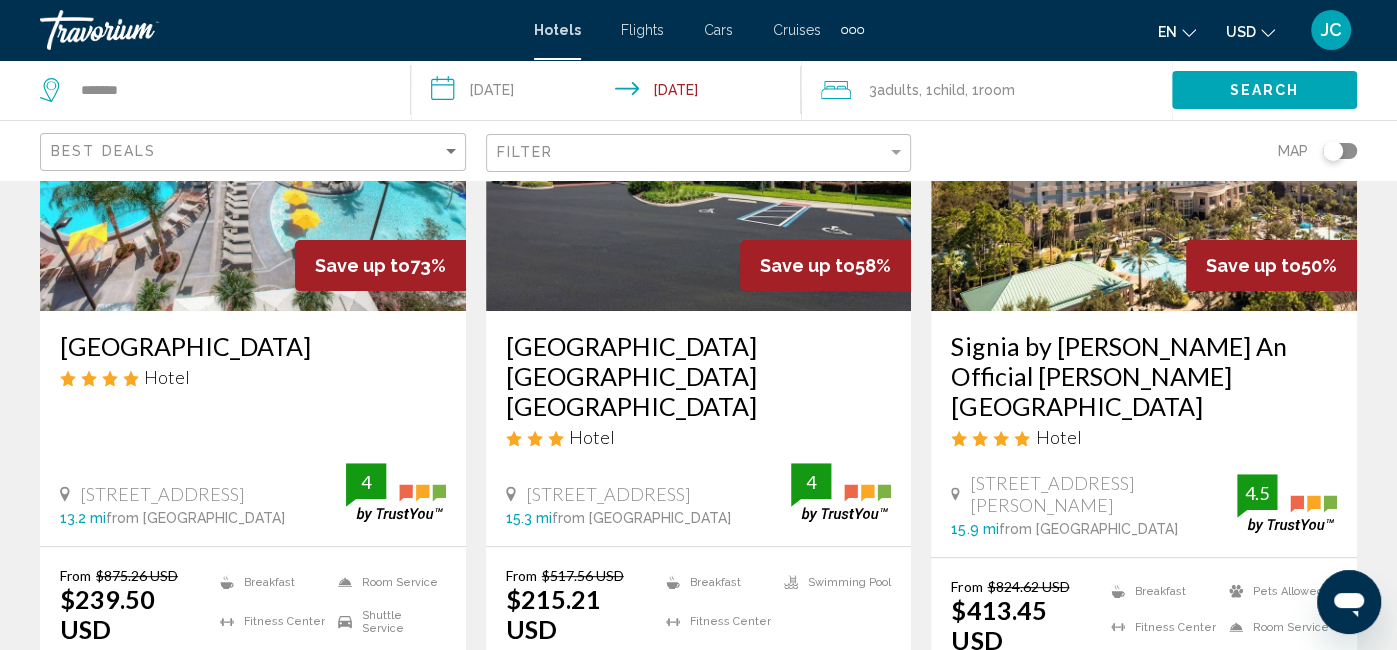 scroll, scrollTop: 258, scrollLeft: 0, axis: vertical 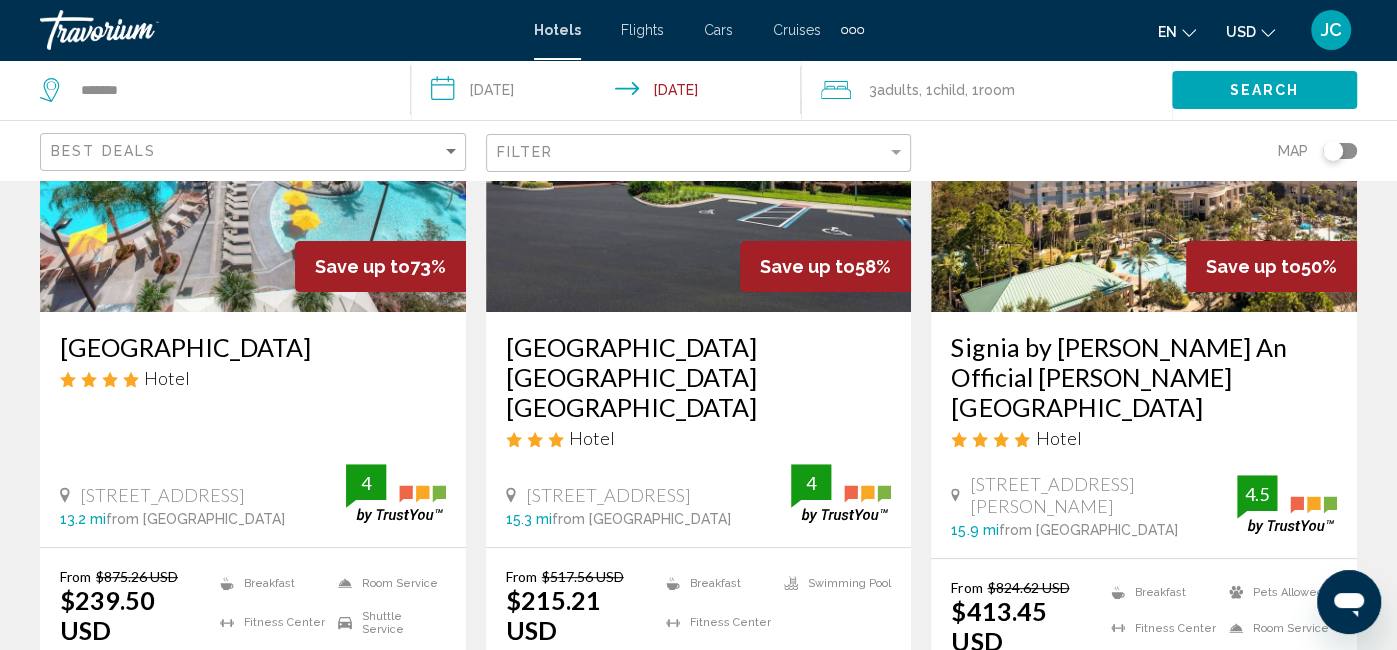 click at bounding box center (699, 152) 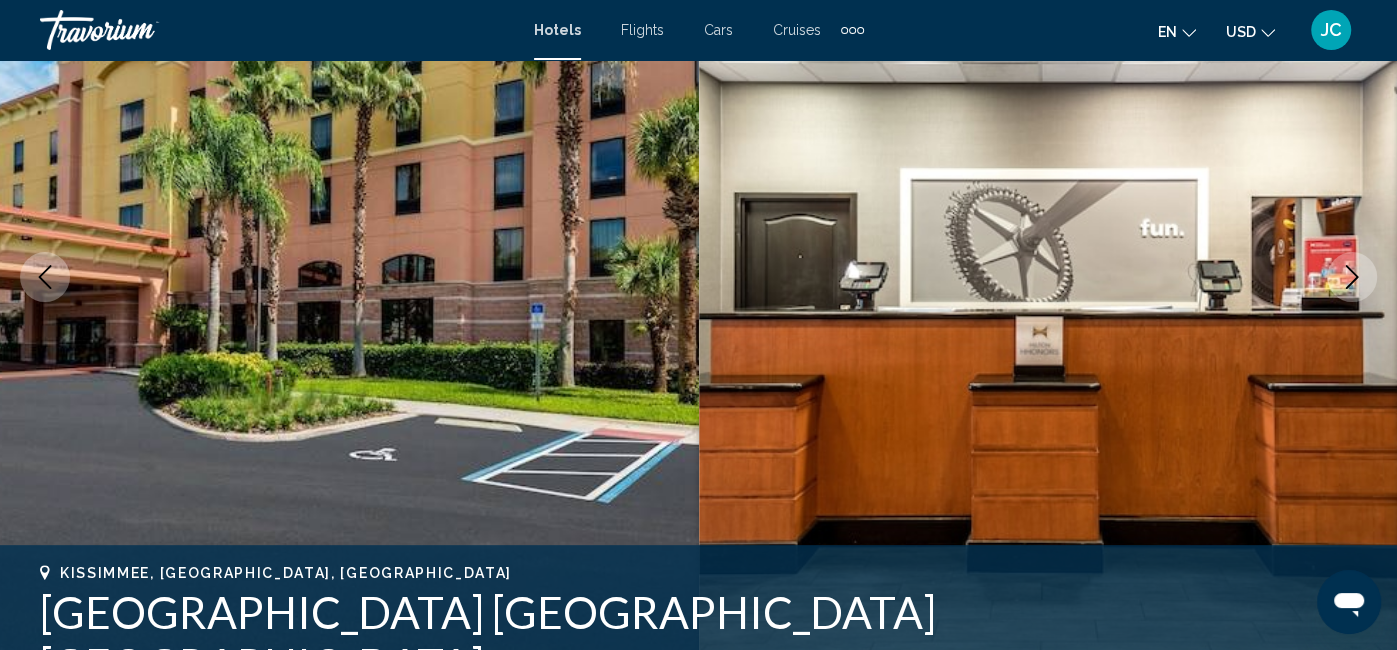 scroll, scrollTop: 210, scrollLeft: 0, axis: vertical 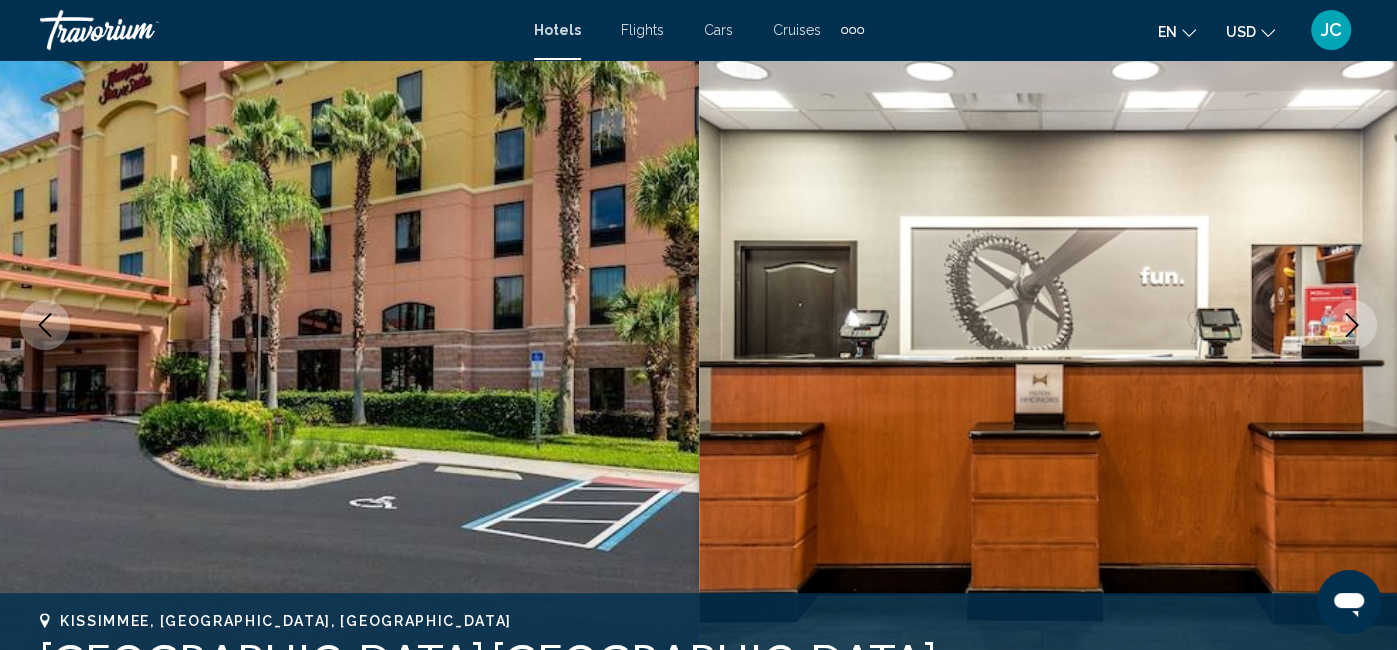 click at bounding box center (349, 325) 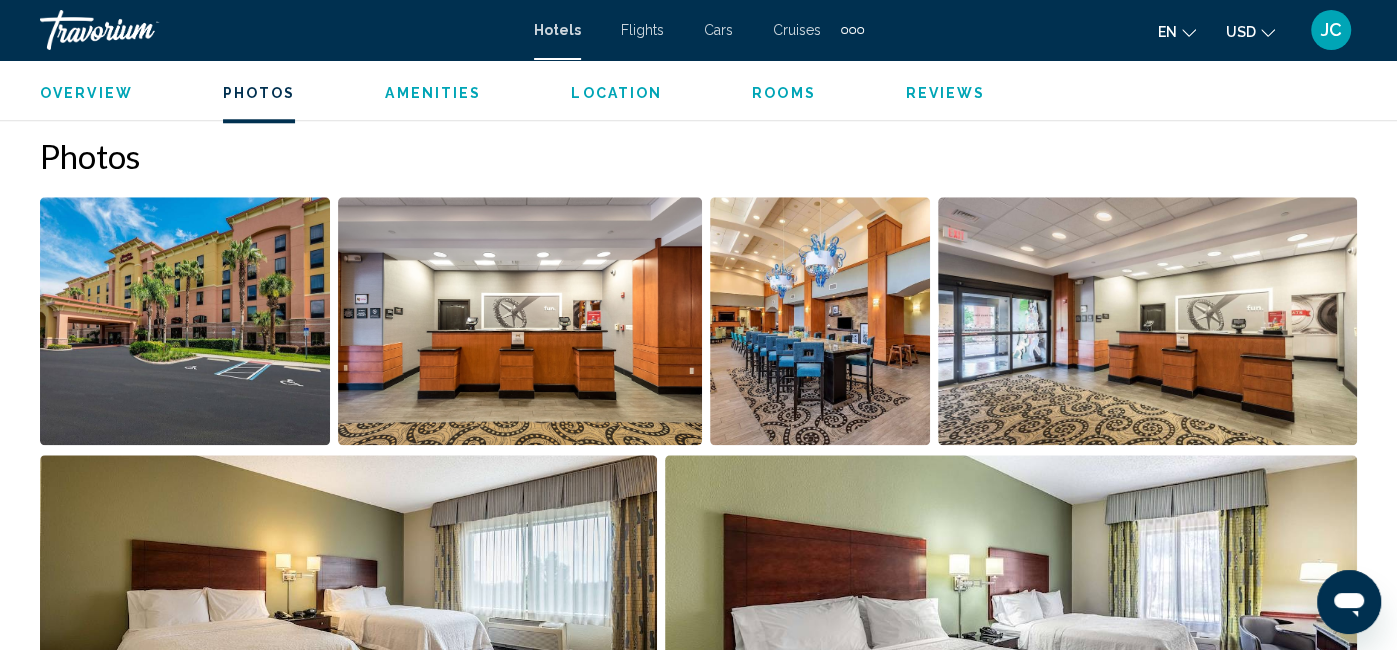 scroll, scrollTop: 1326, scrollLeft: 0, axis: vertical 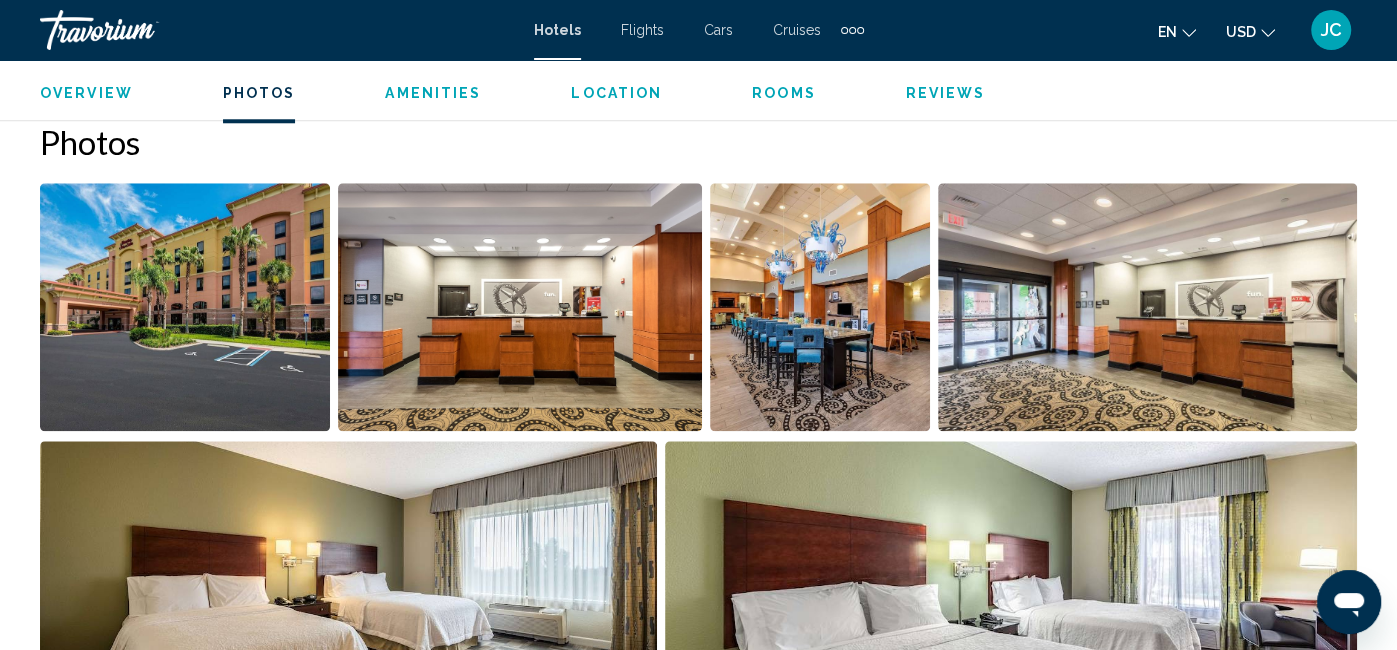 click at bounding box center [185, 307] 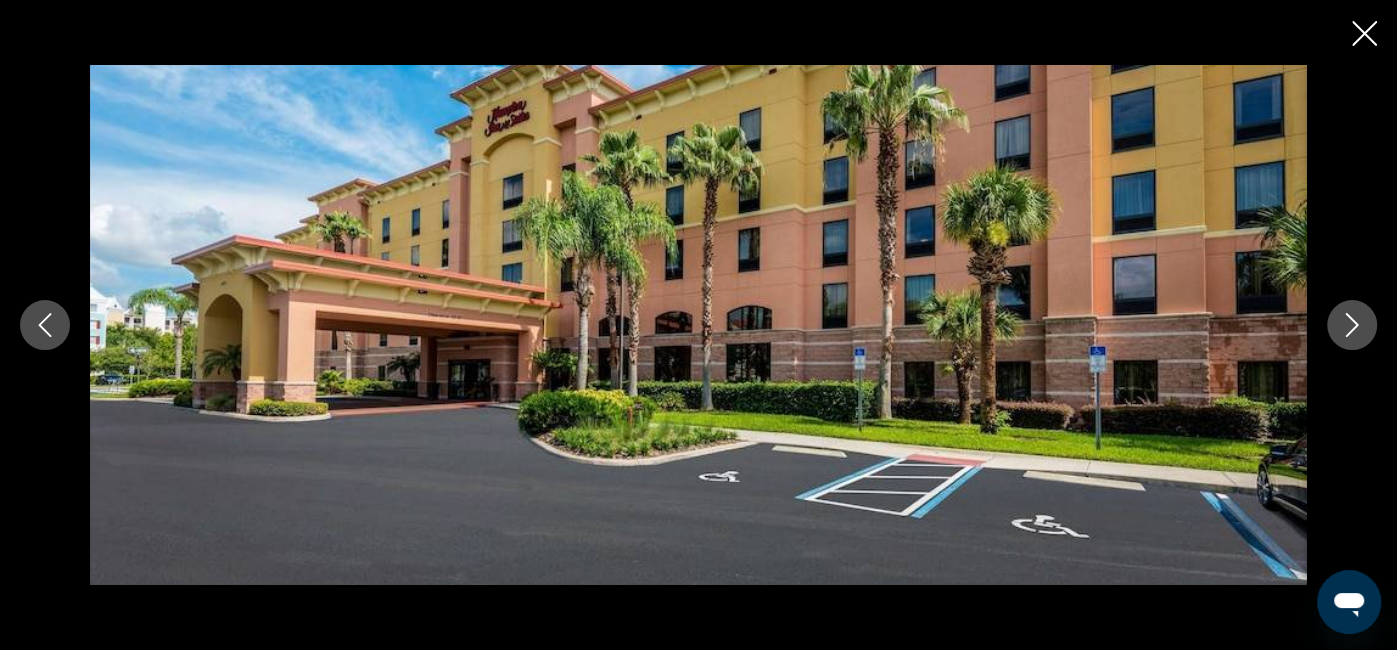 click at bounding box center [1352, 325] 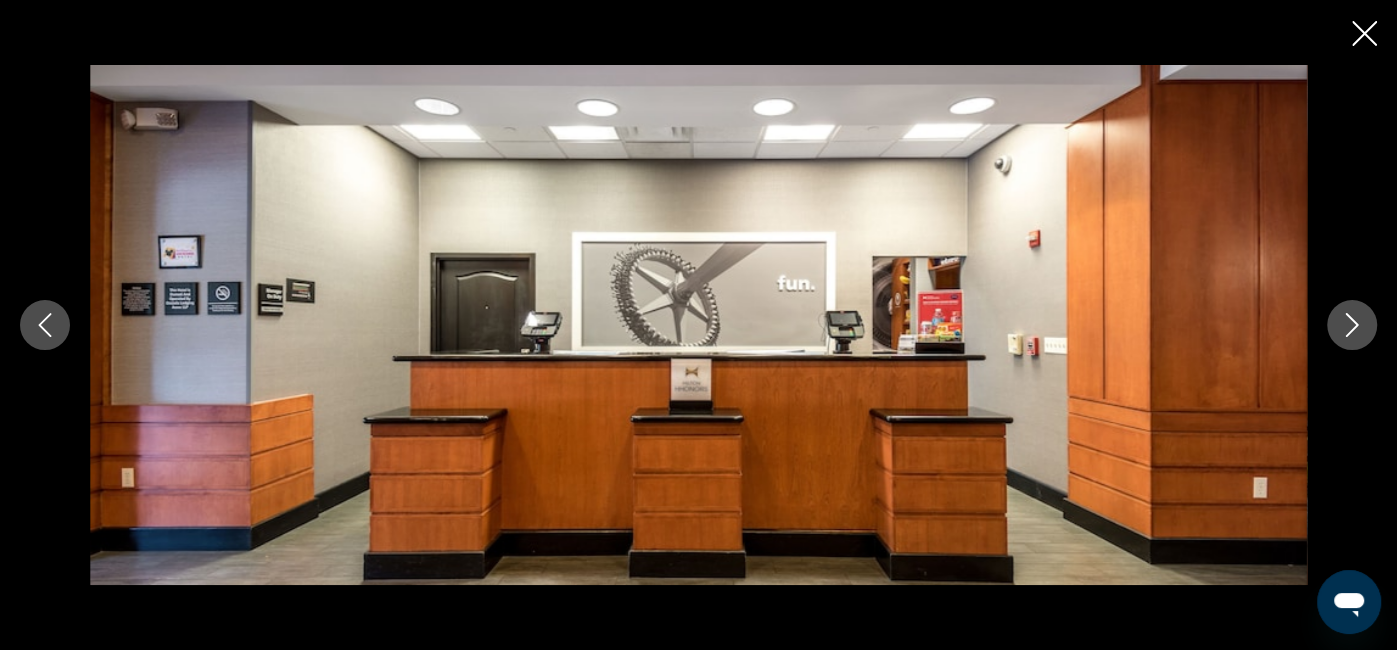 click at bounding box center [1352, 325] 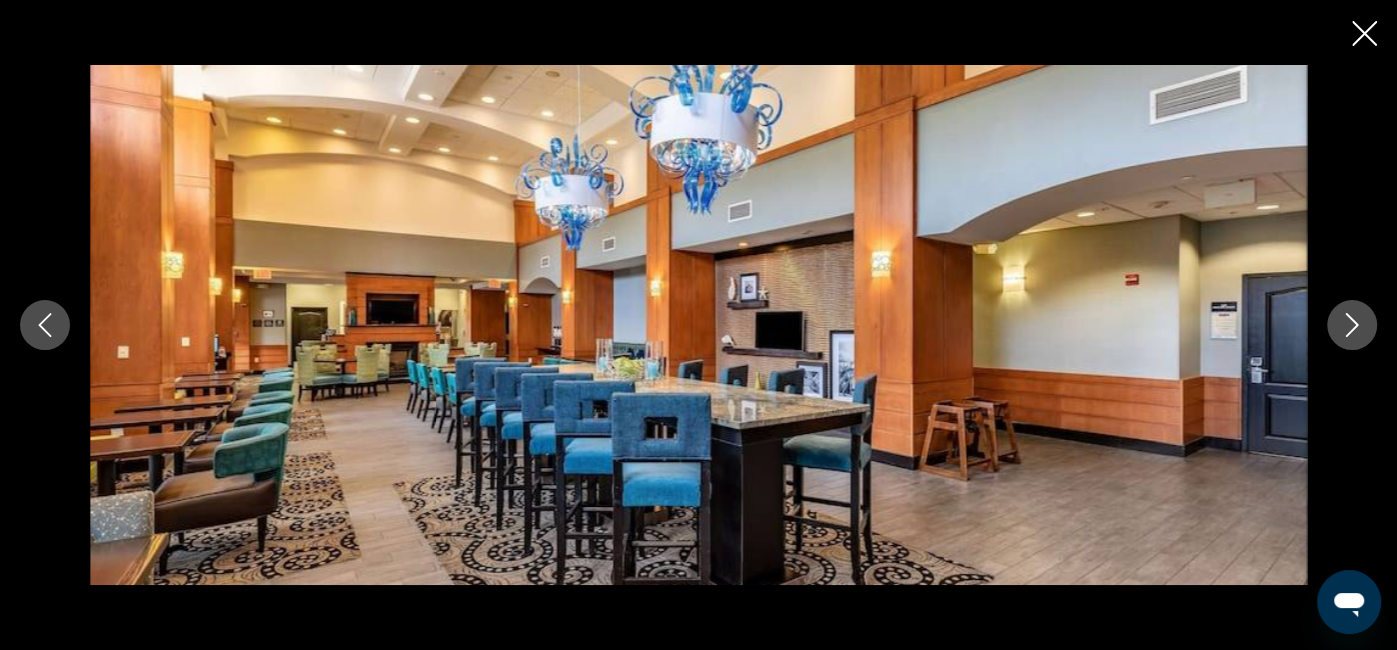 click at bounding box center (1352, 325) 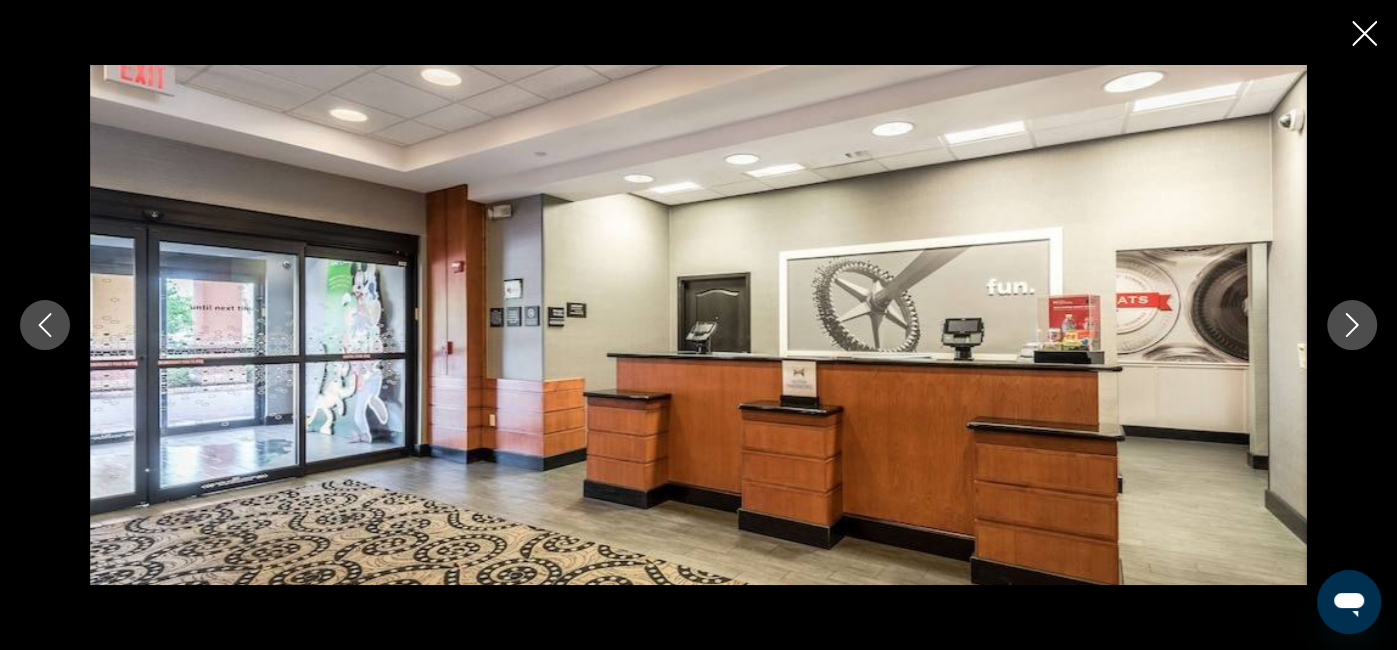 click 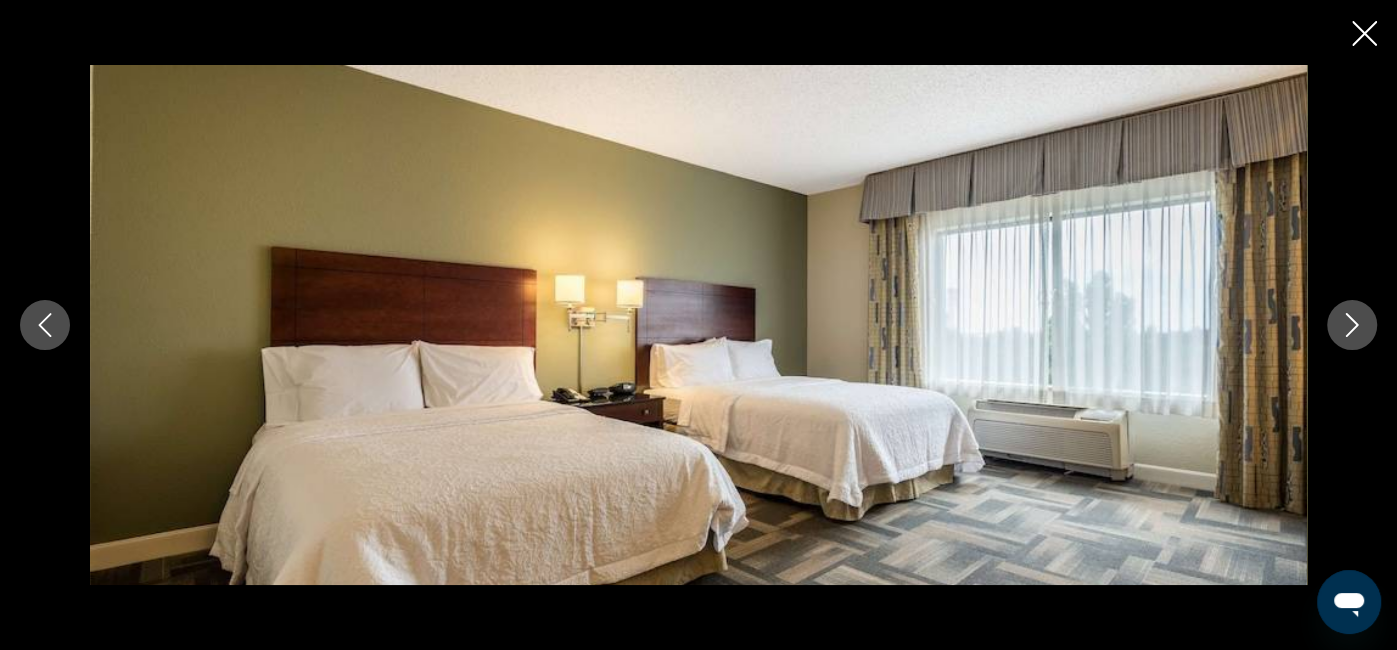 click 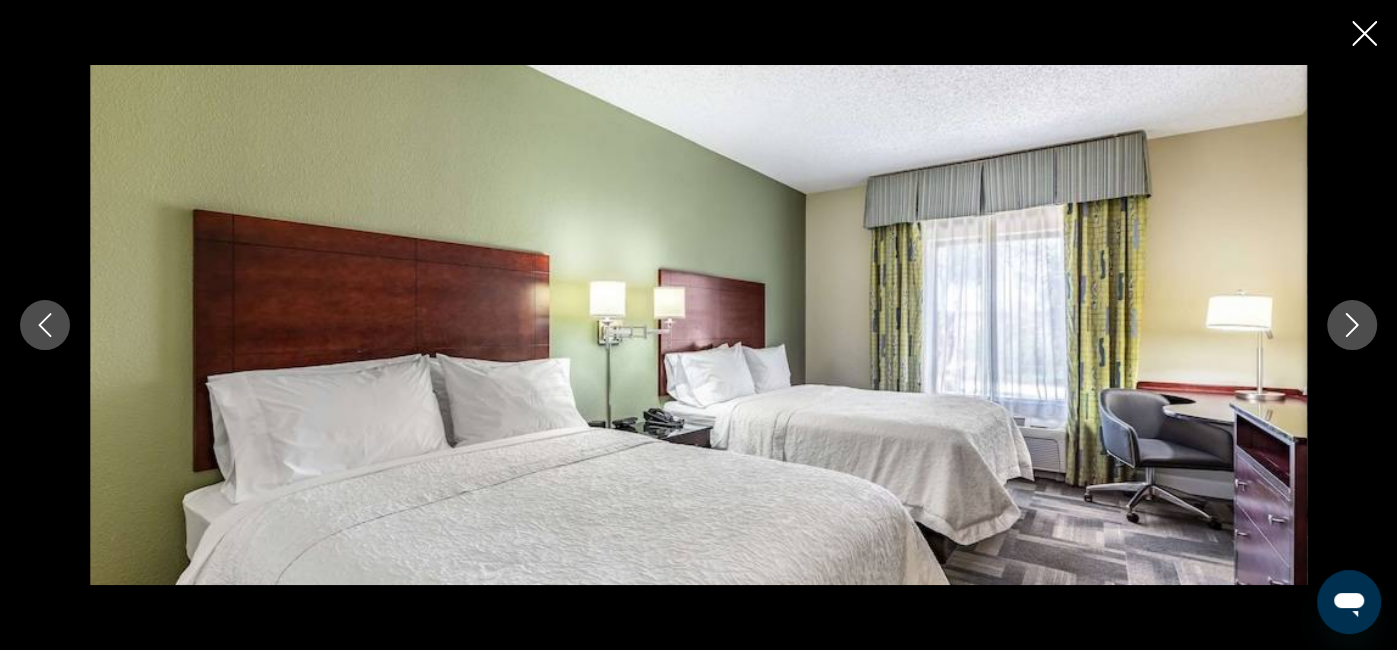click 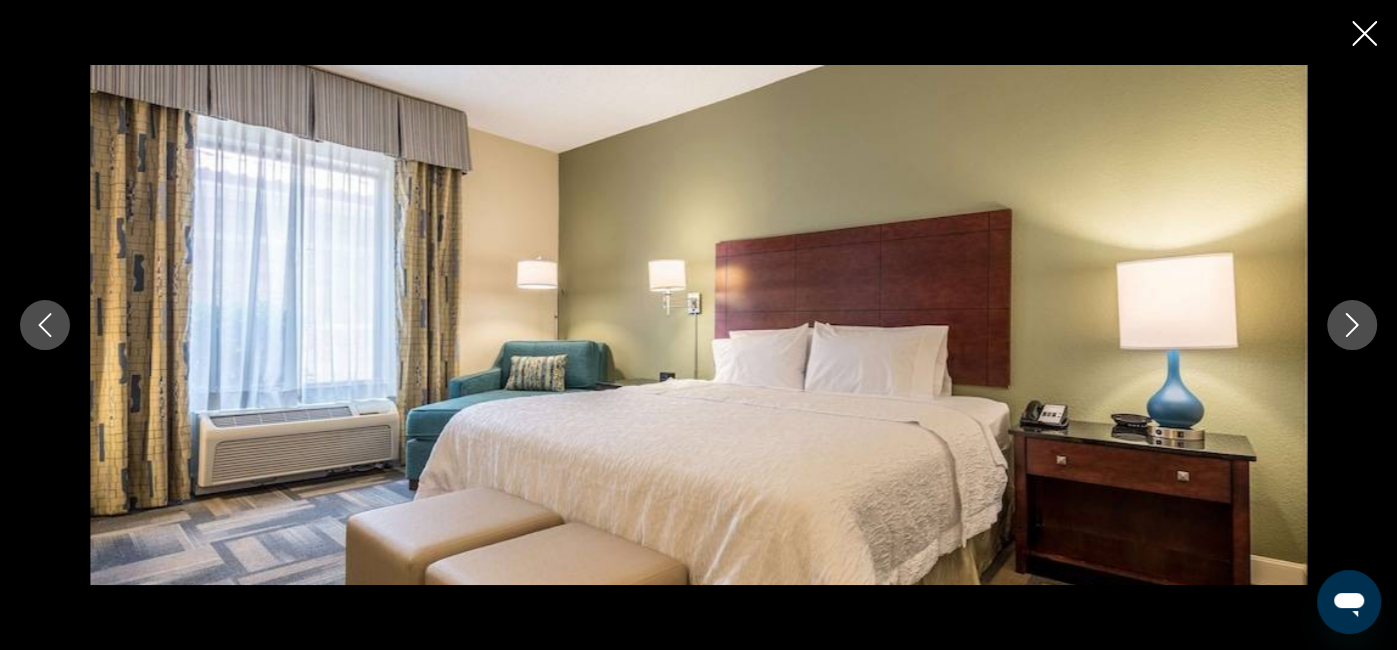 click 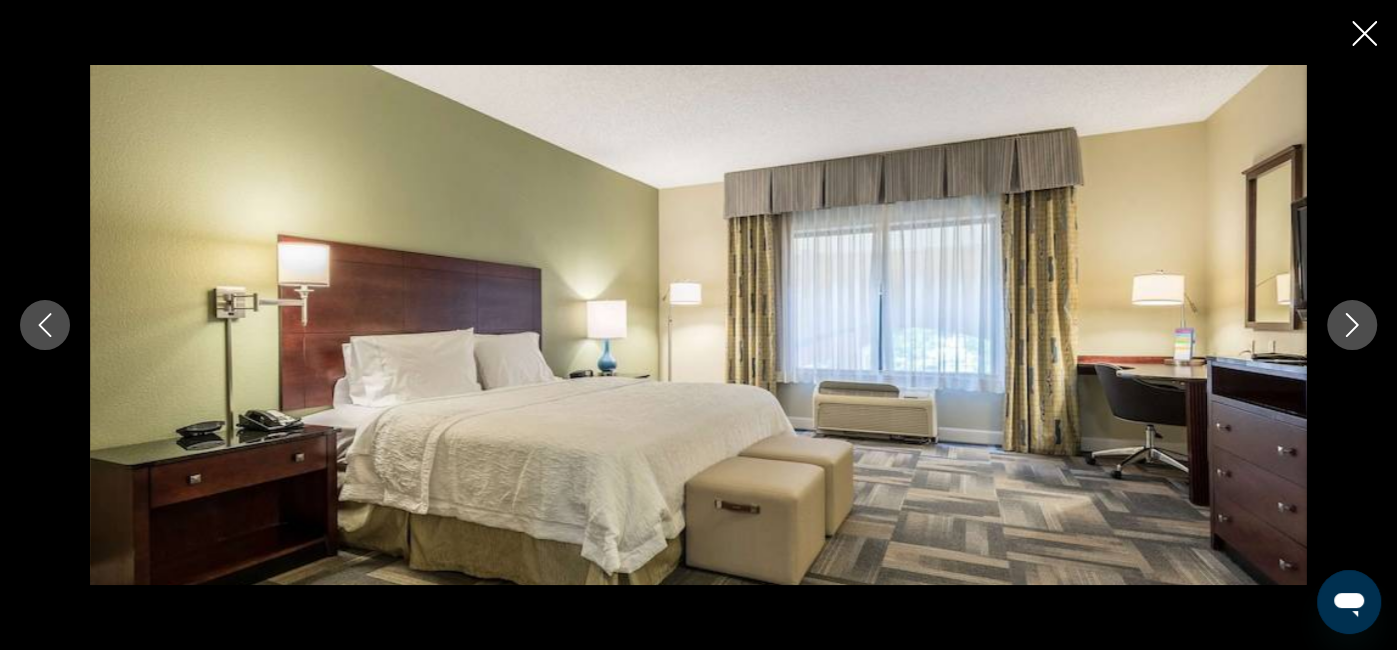 click 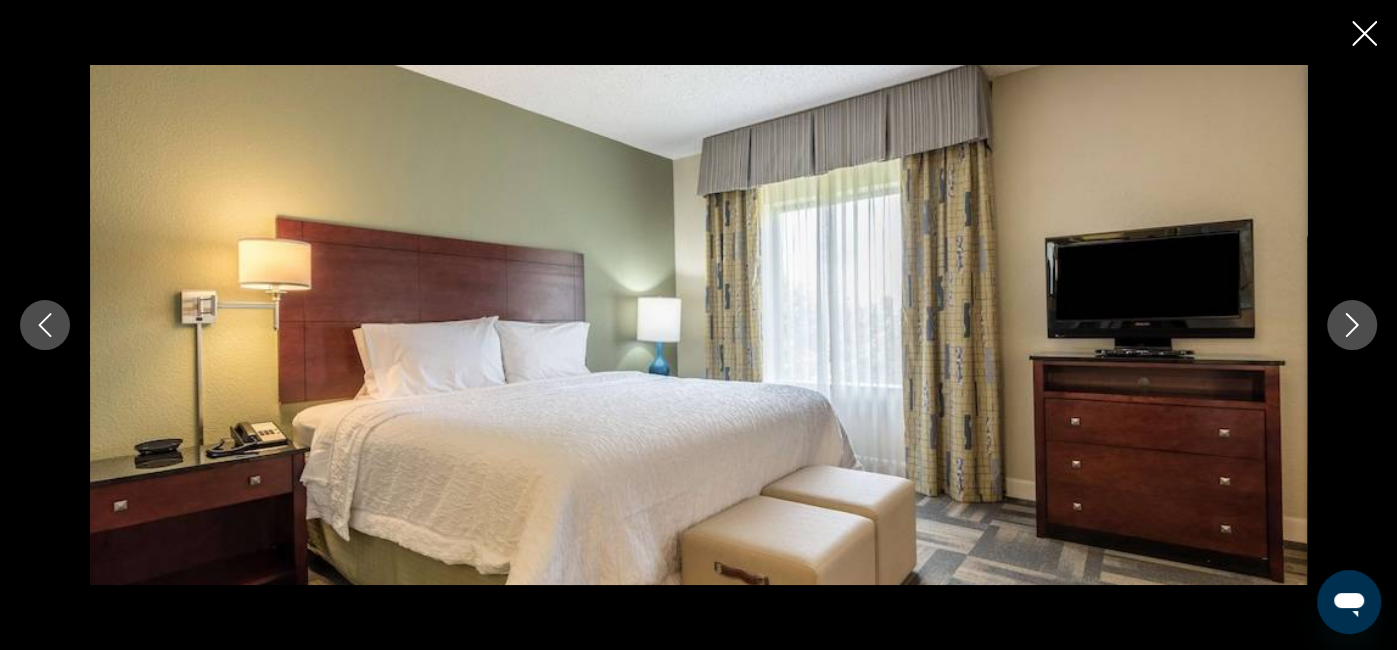 click at bounding box center [1352, 325] 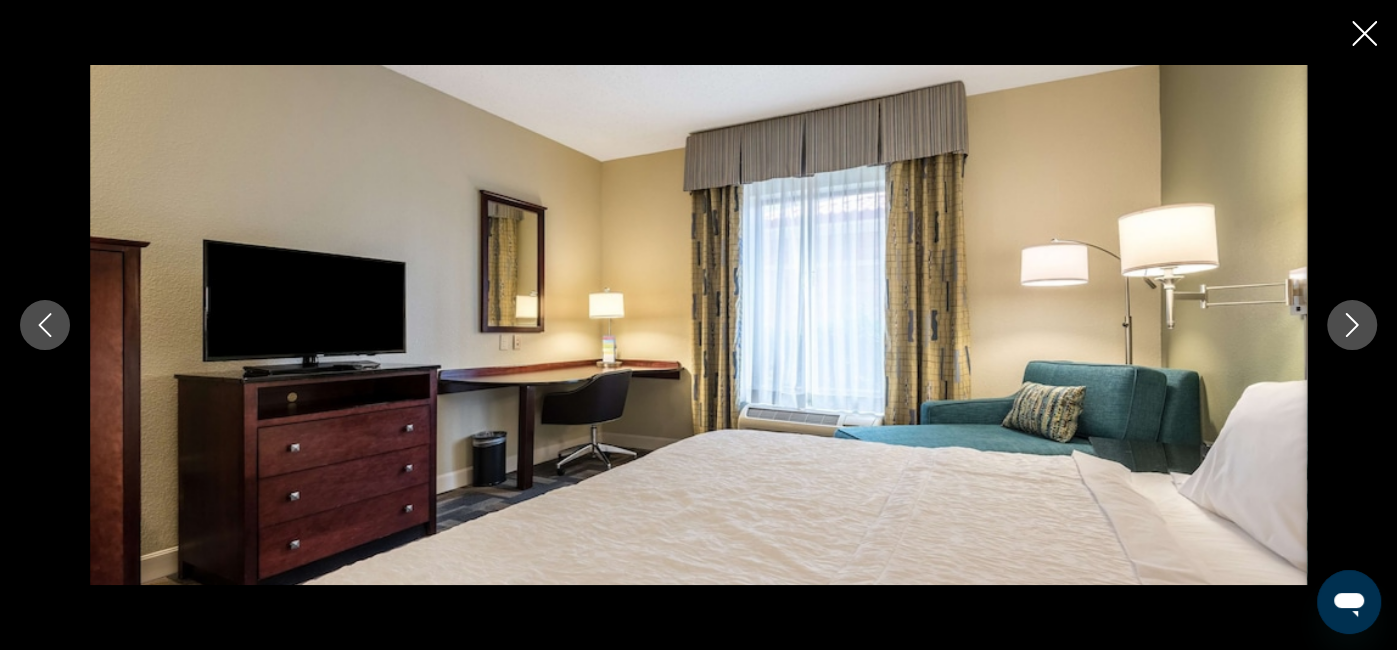 click at bounding box center (1352, 325) 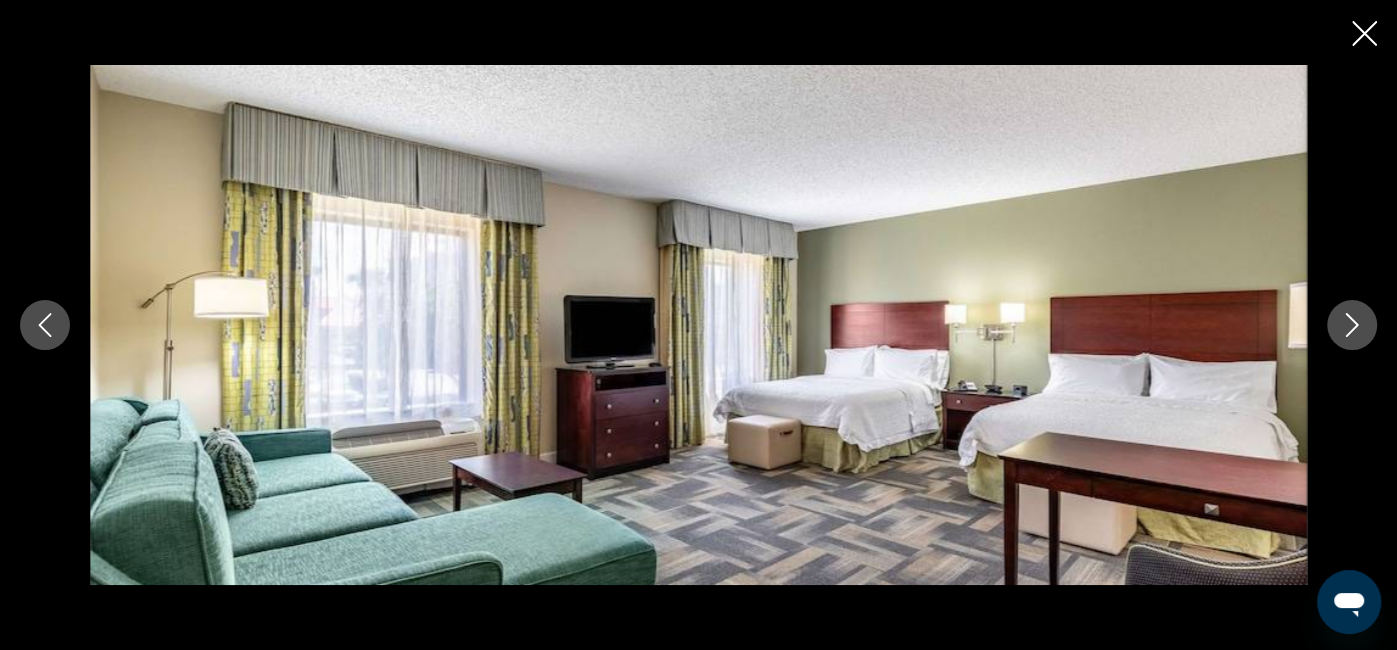 click at bounding box center [1352, 325] 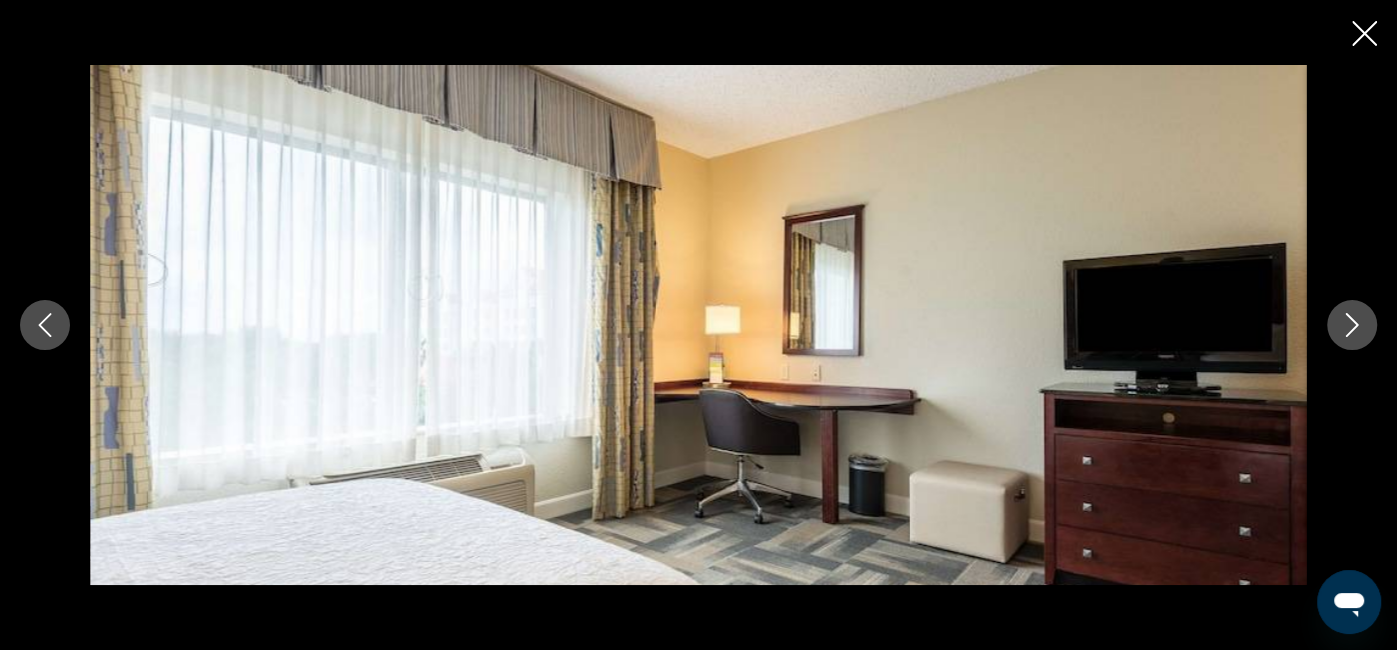 click at bounding box center [1352, 325] 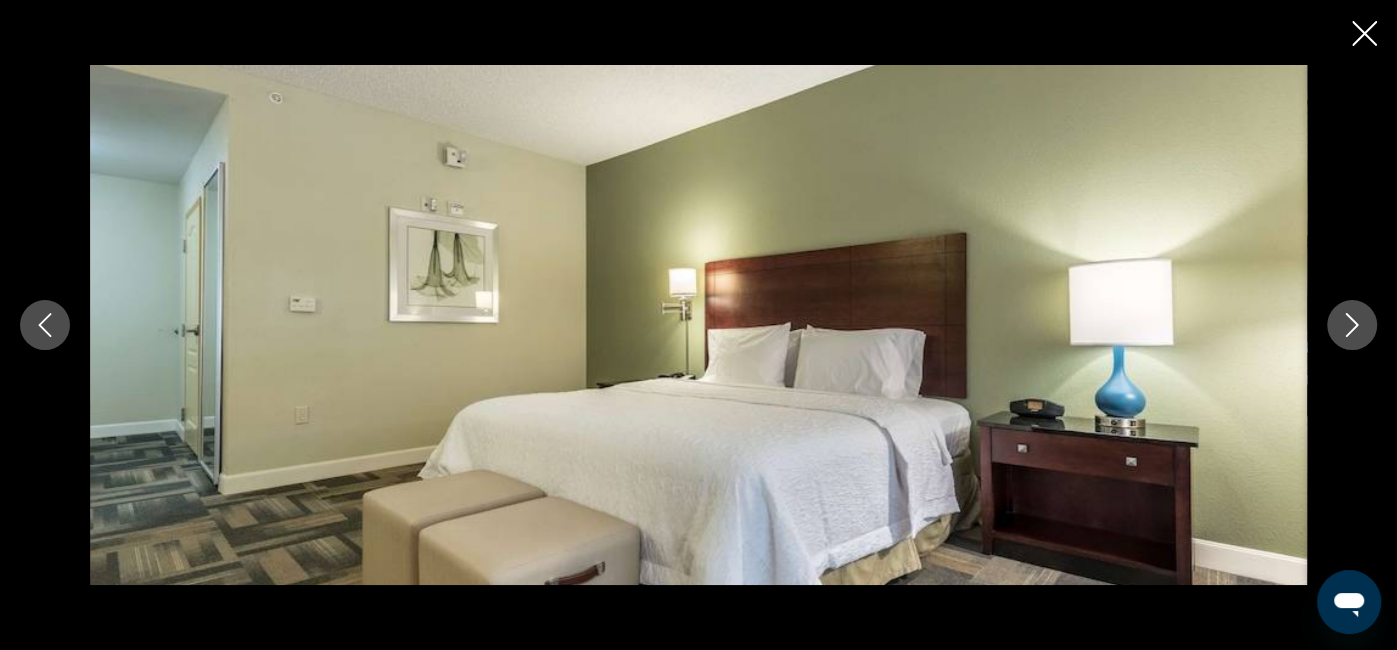 click 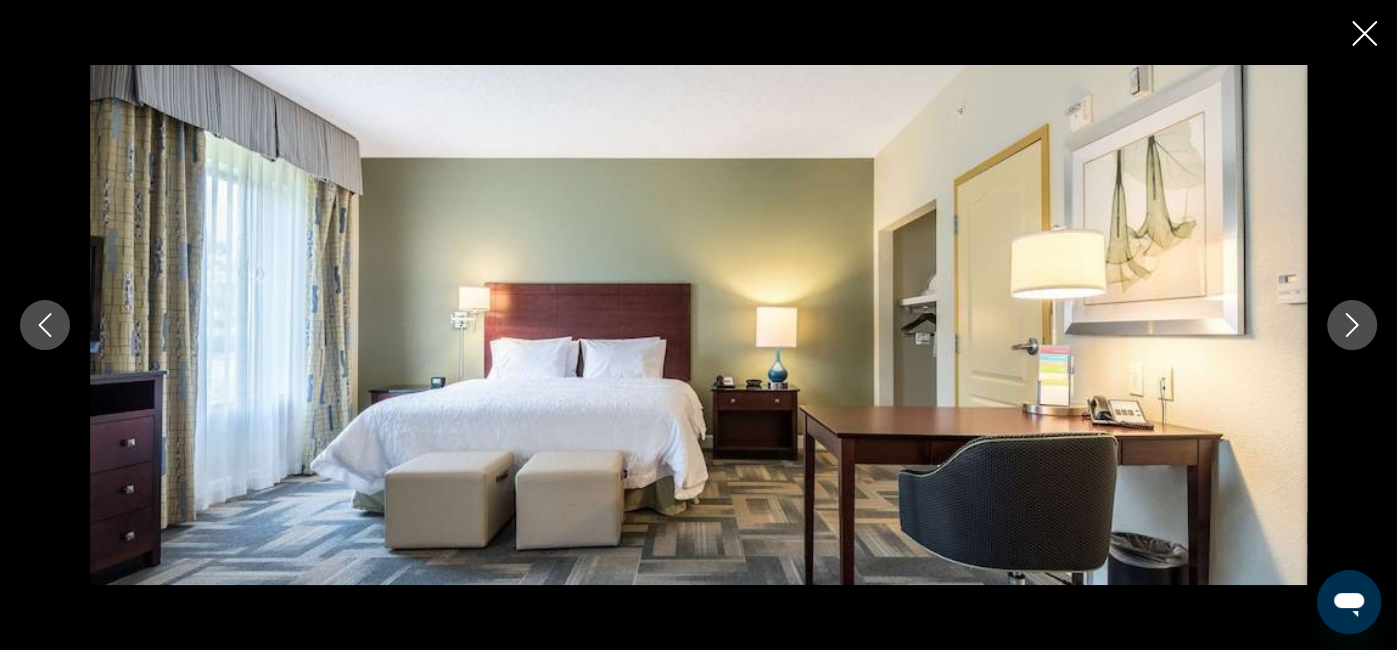 click 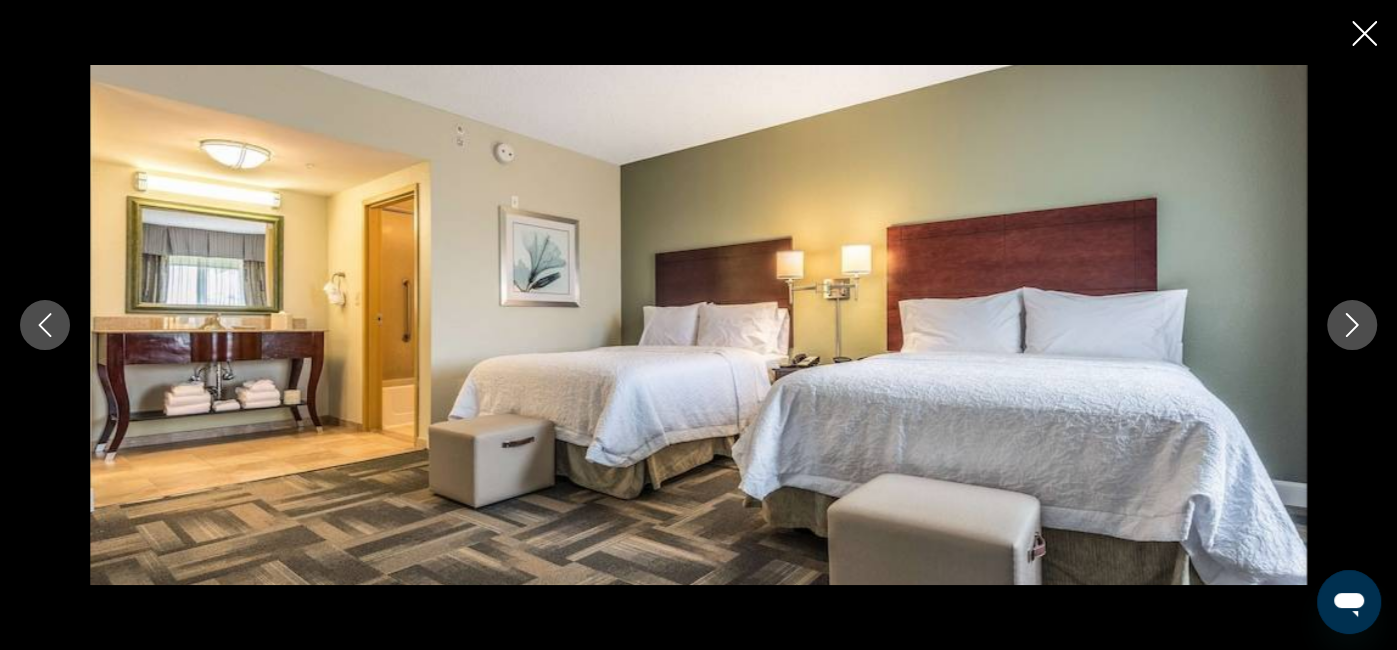 click at bounding box center (1352, 325) 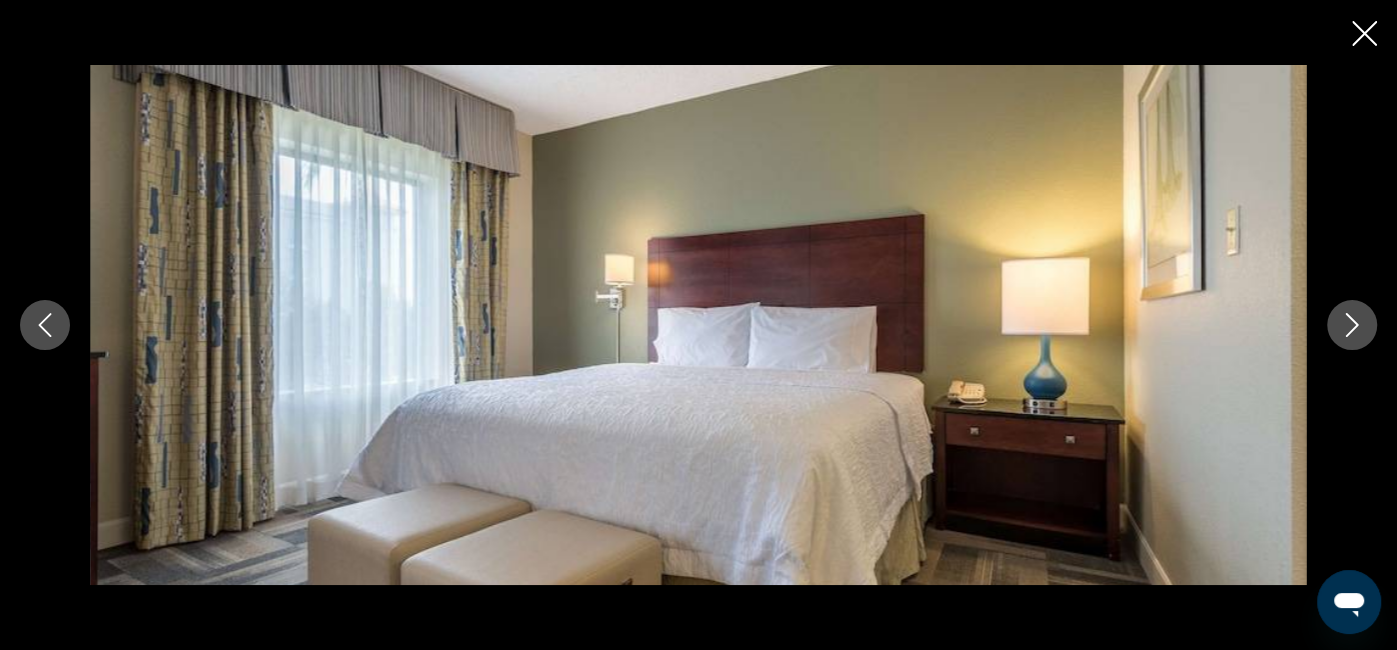 click at bounding box center [1352, 325] 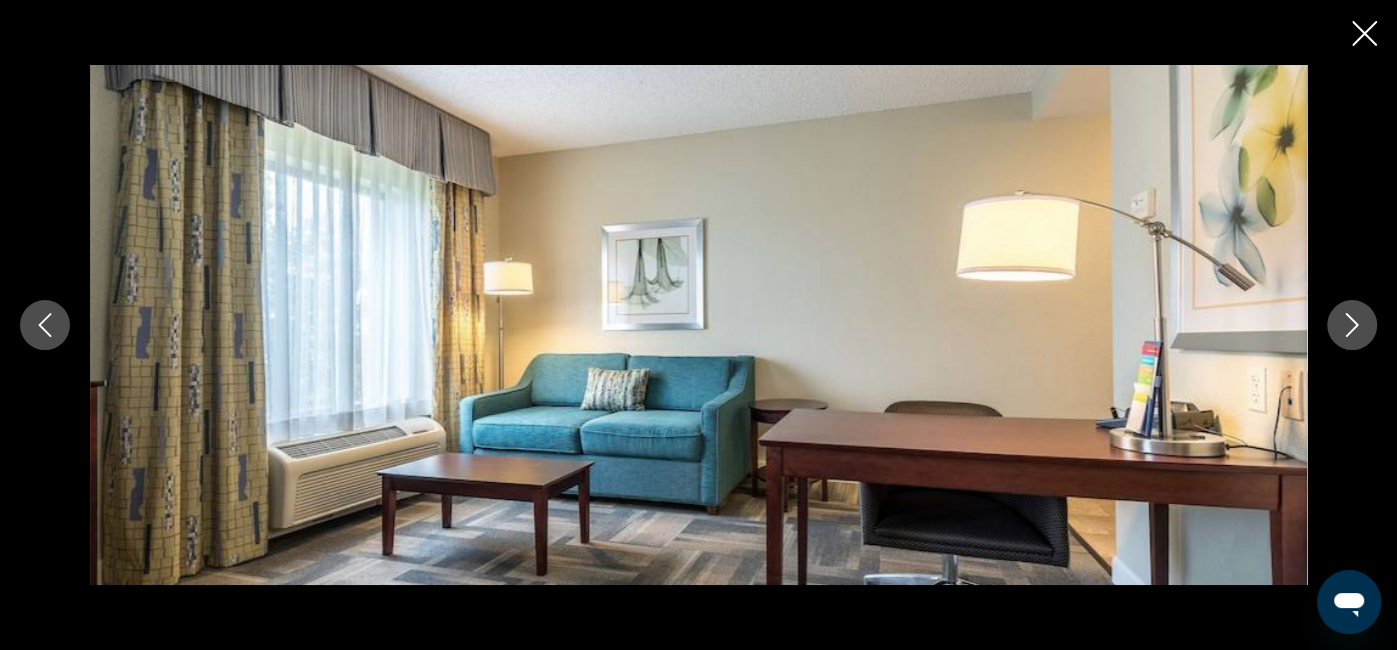click at bounding box center [1352, 325] 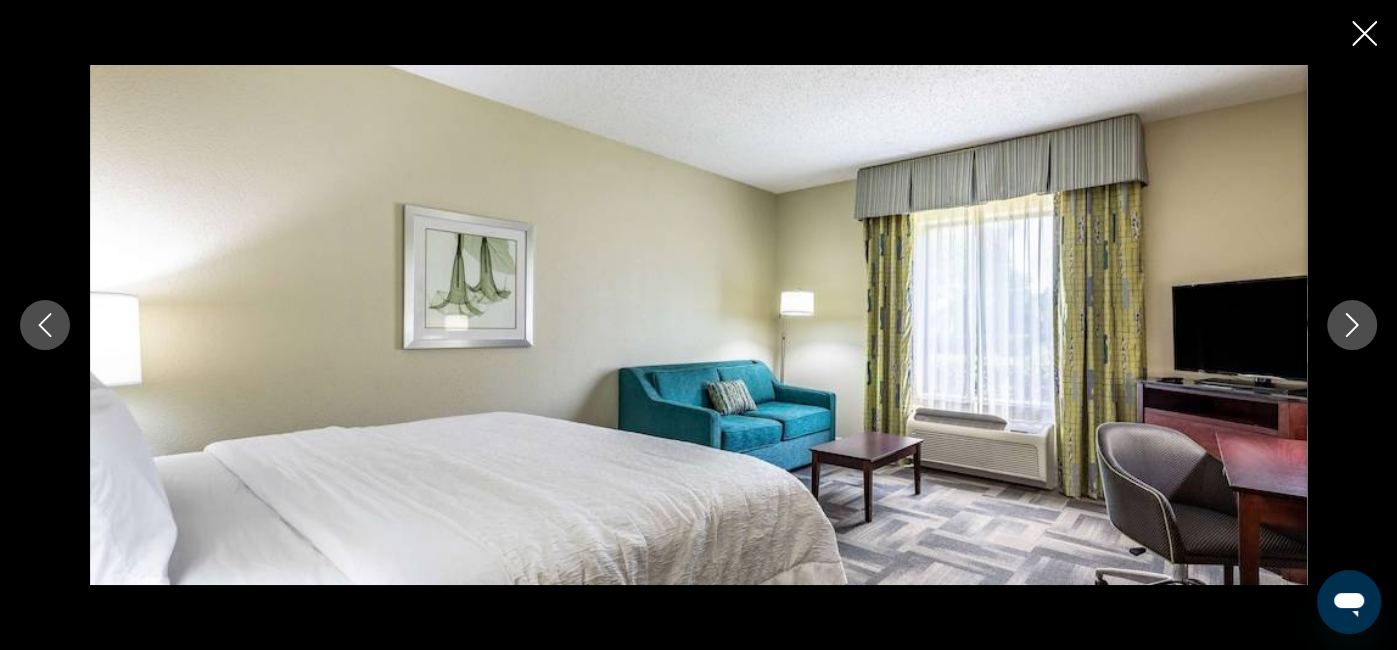 click at bounding box center [1352, 325] 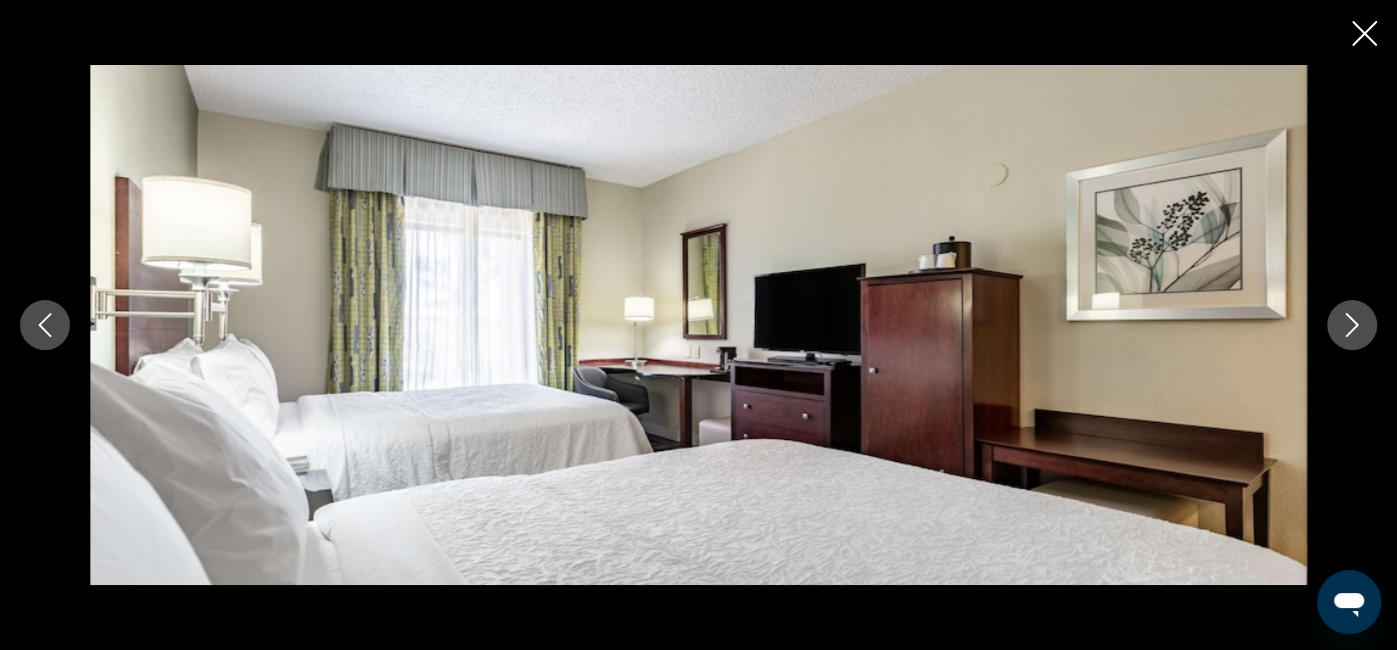 click at bounding box center (1352, 325) 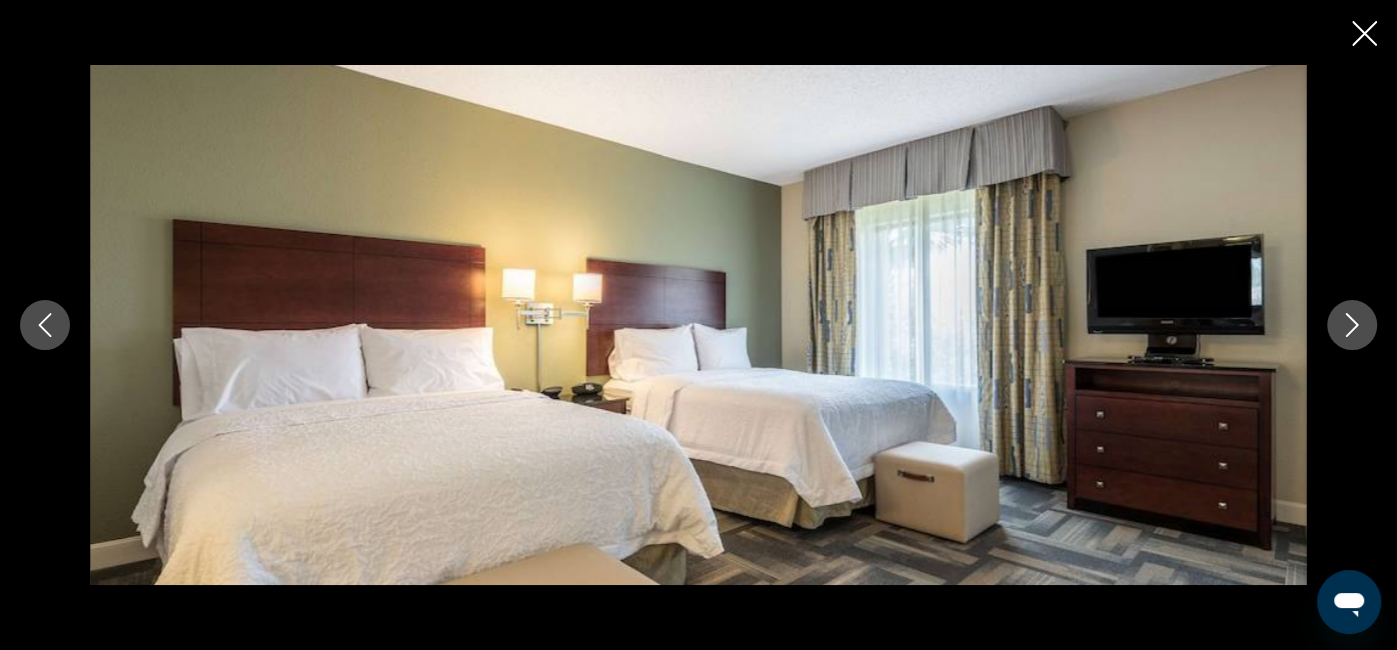 click 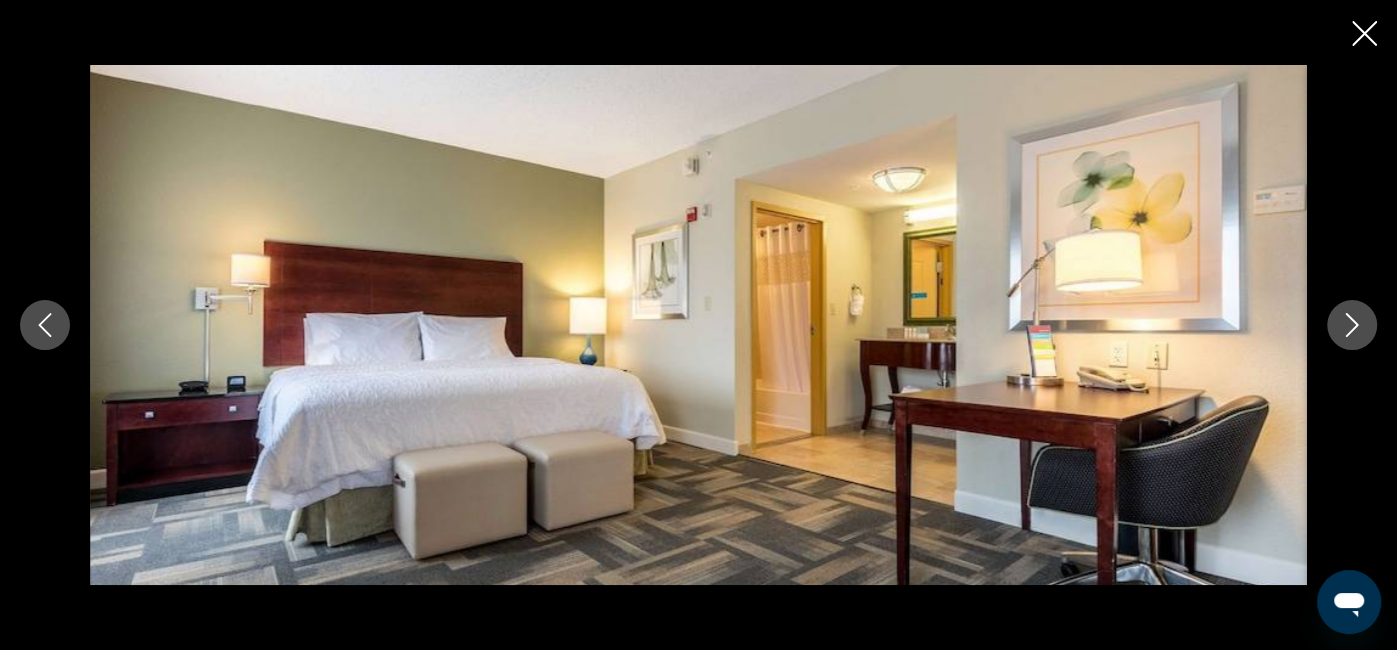 click 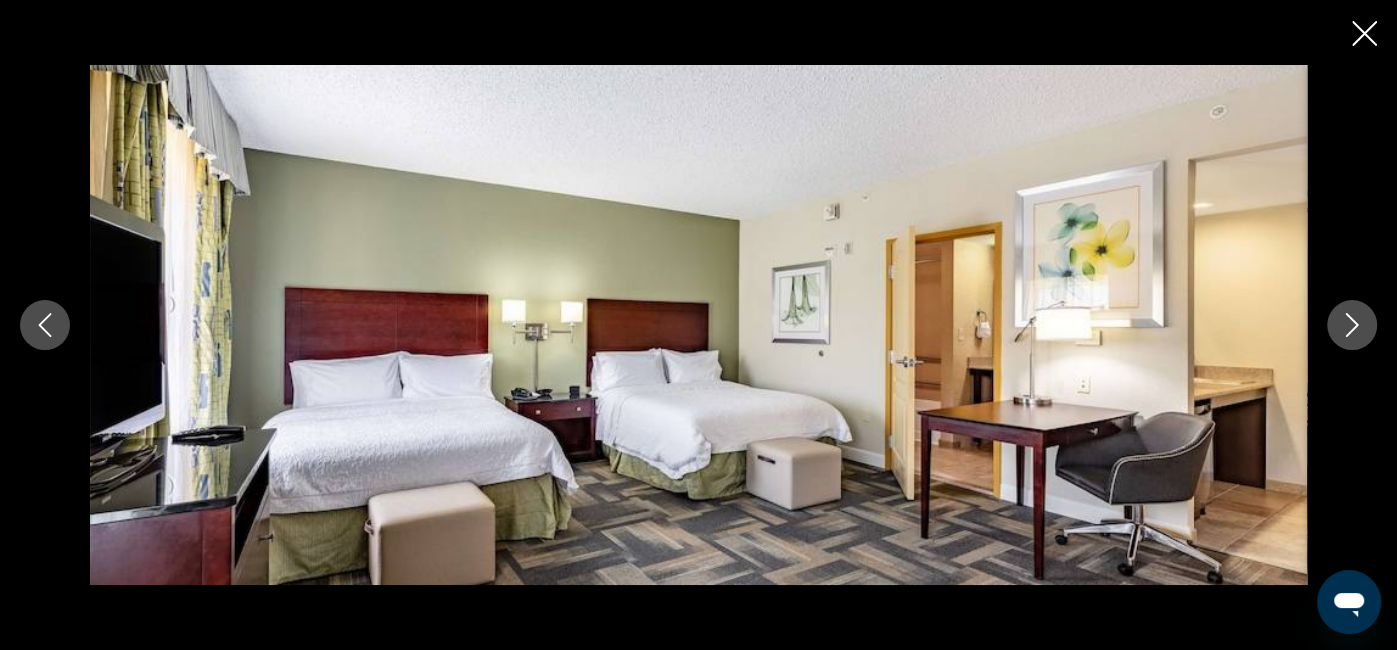 click 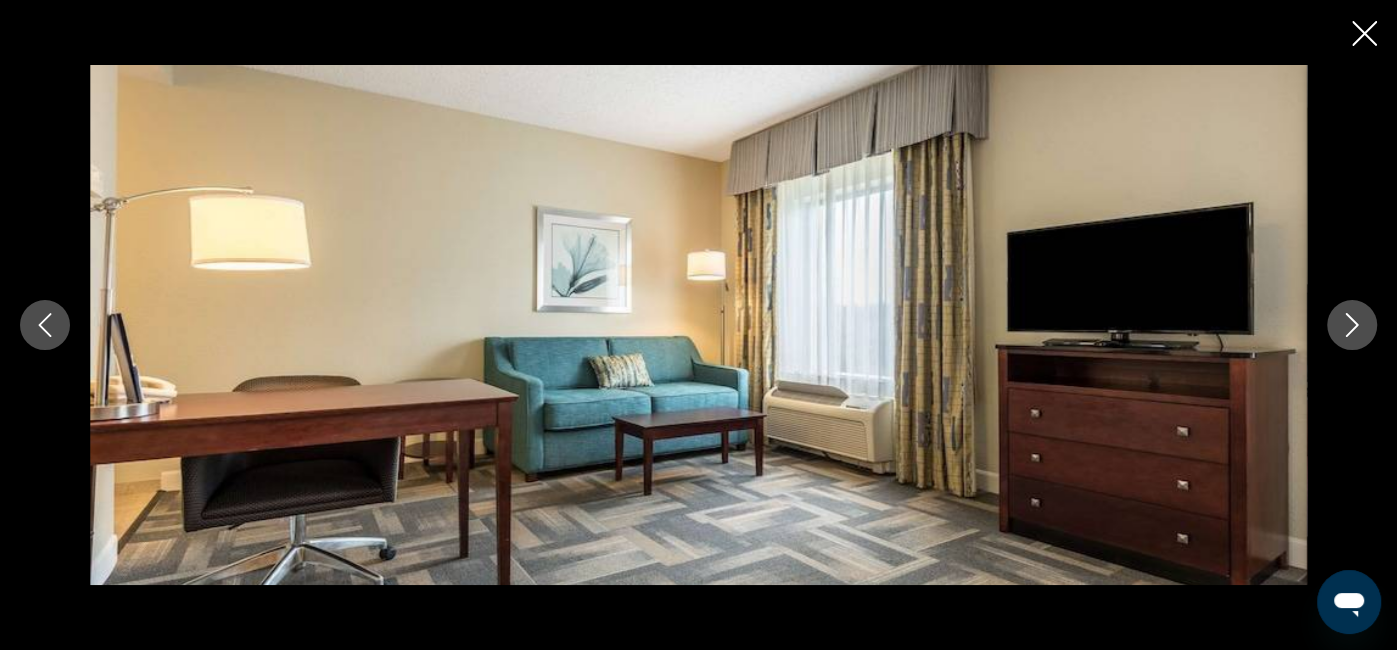 click 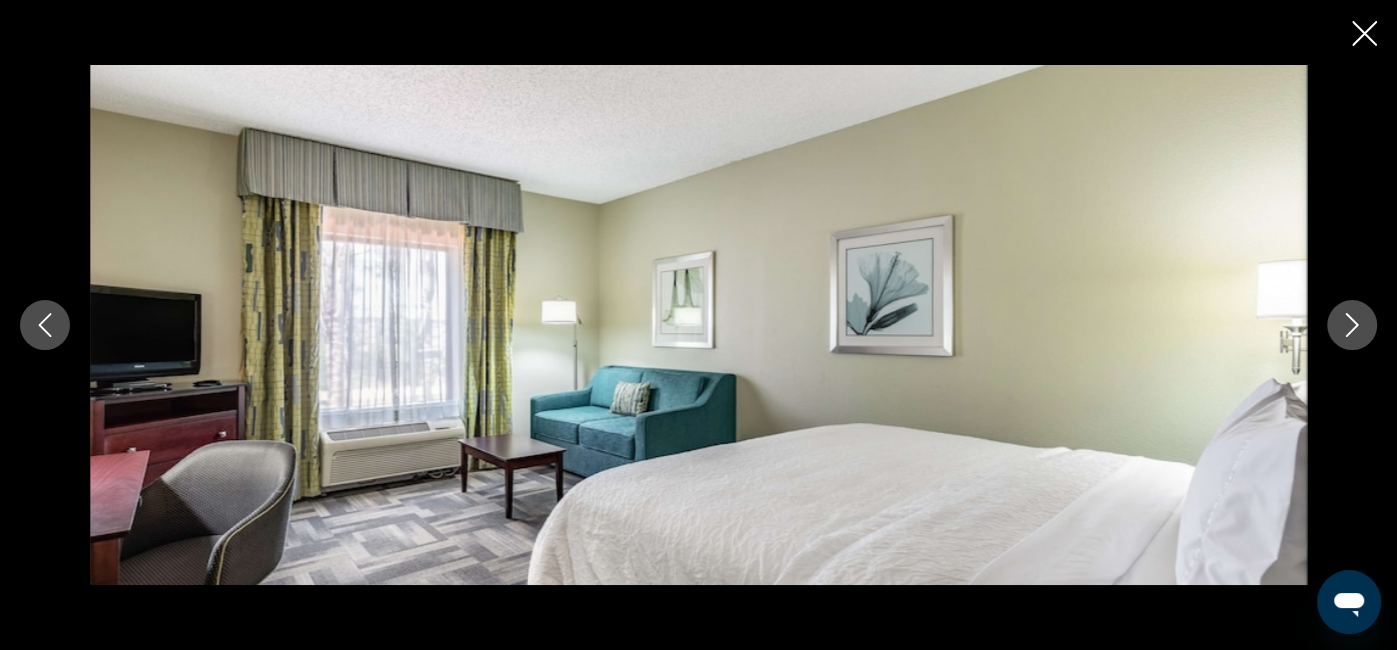 click 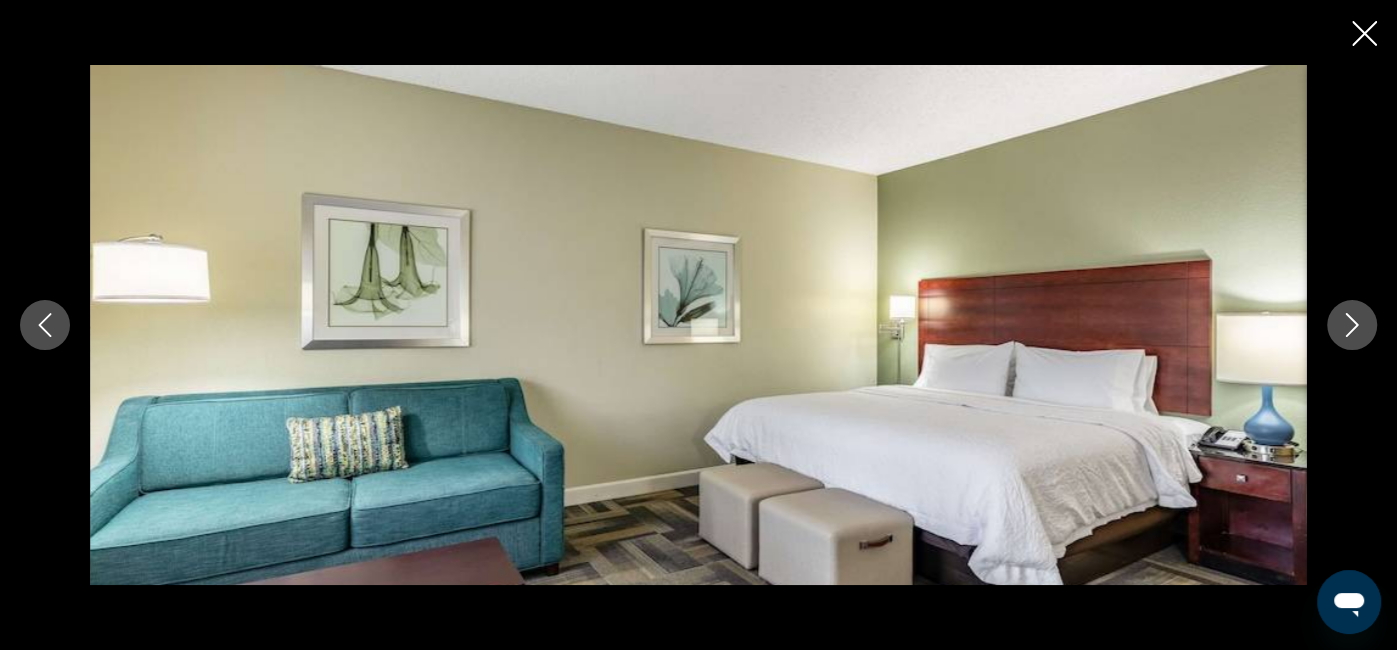 click 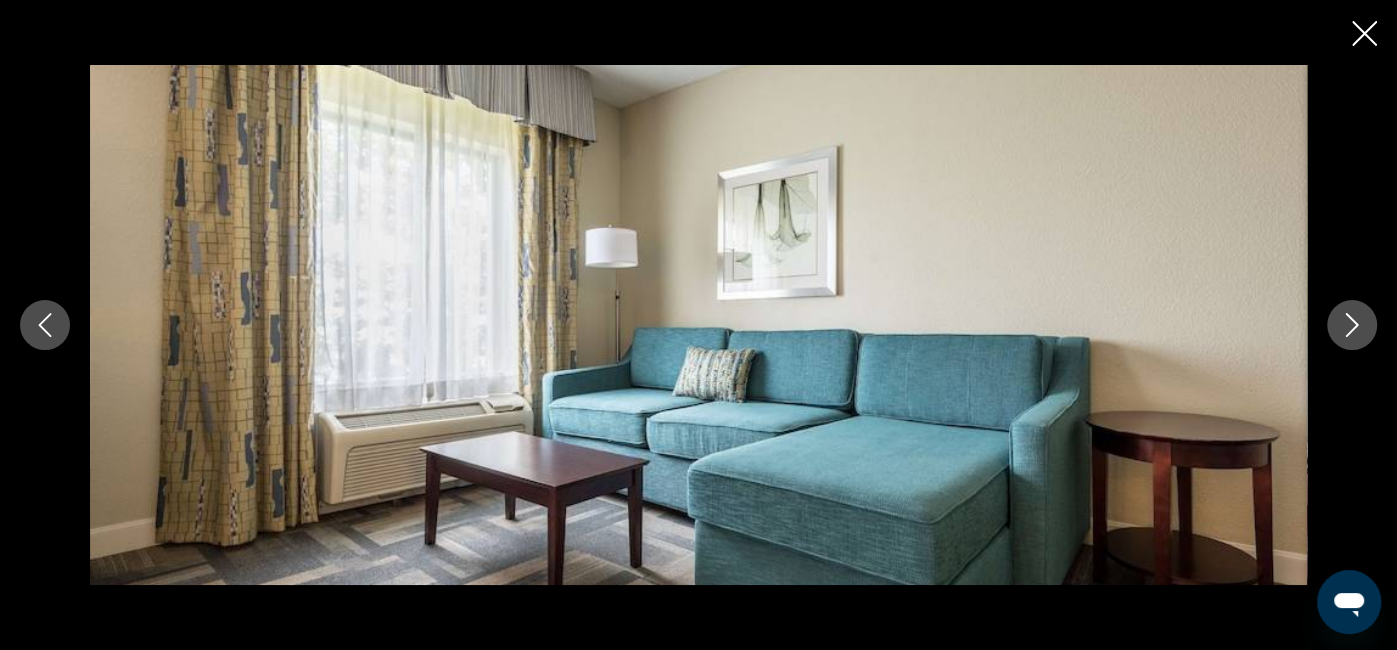 click 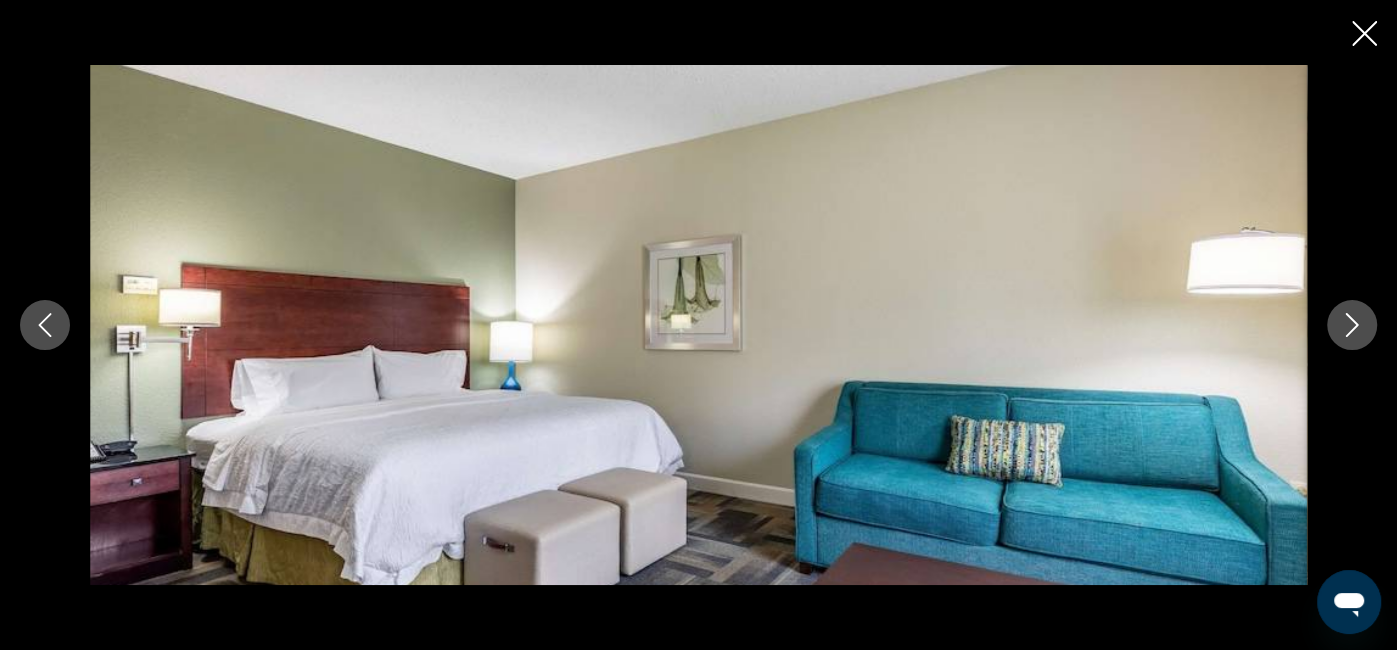 click 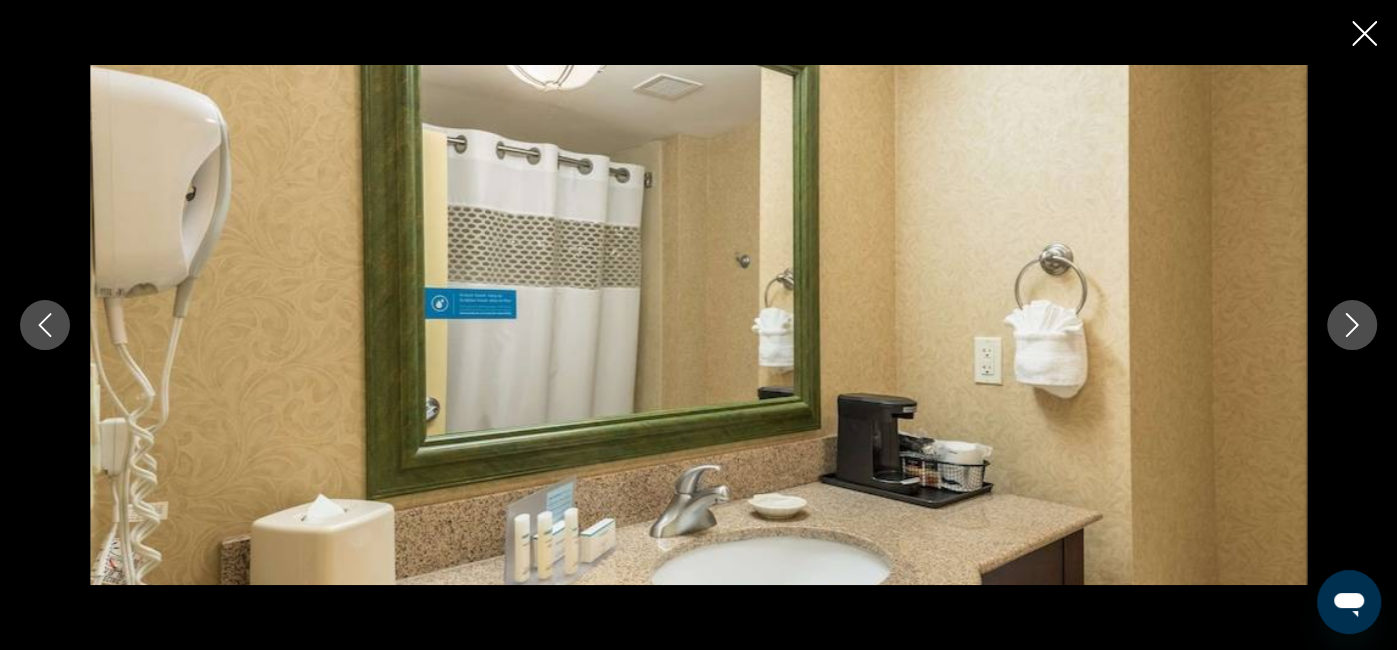 click 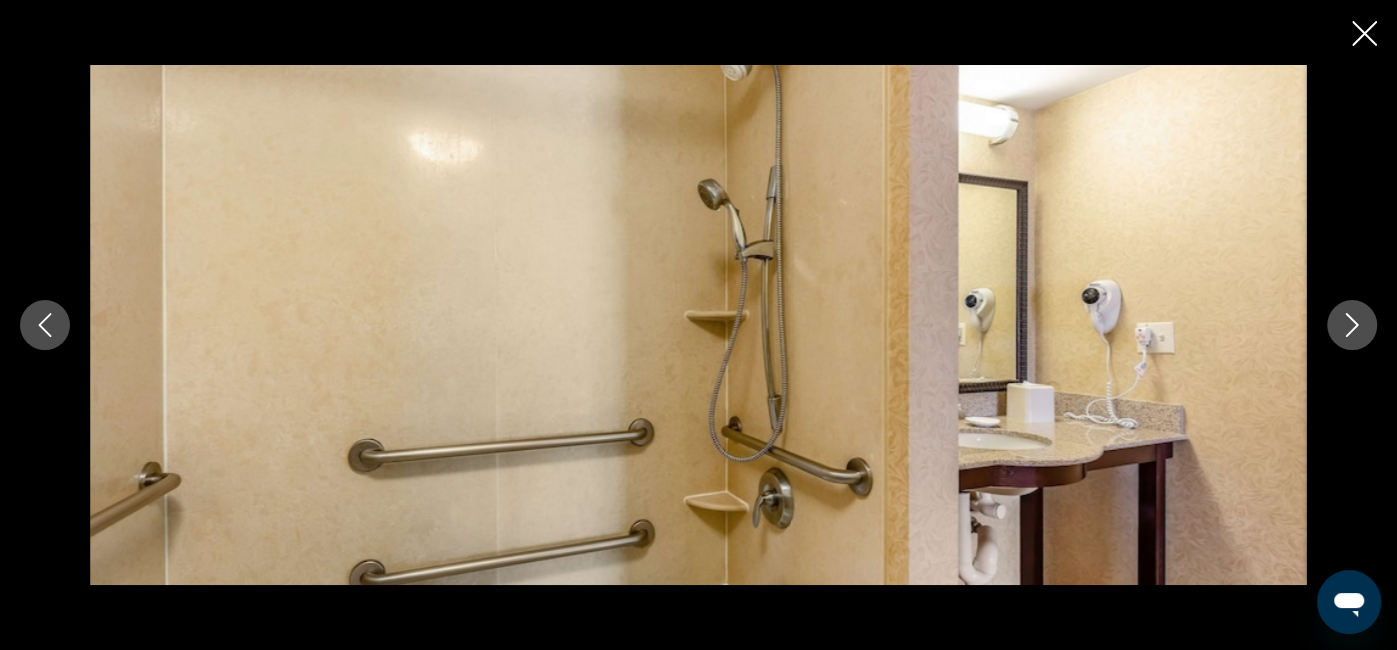 click 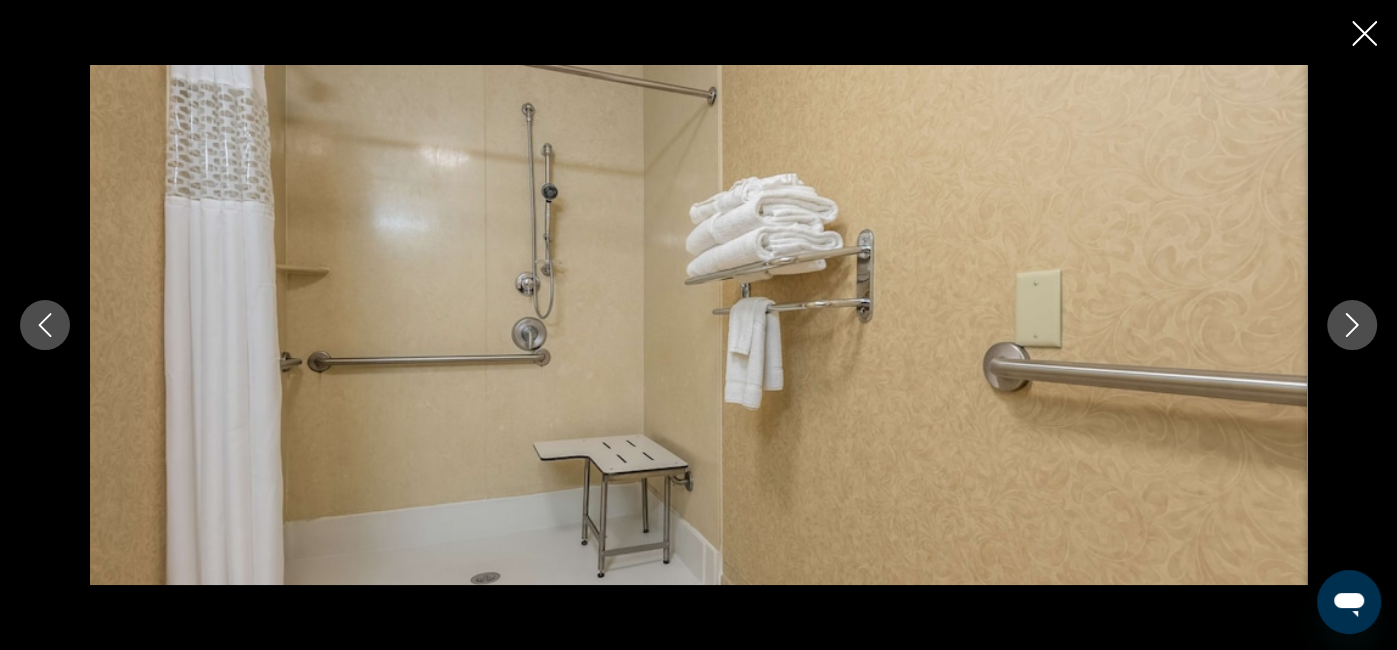 click 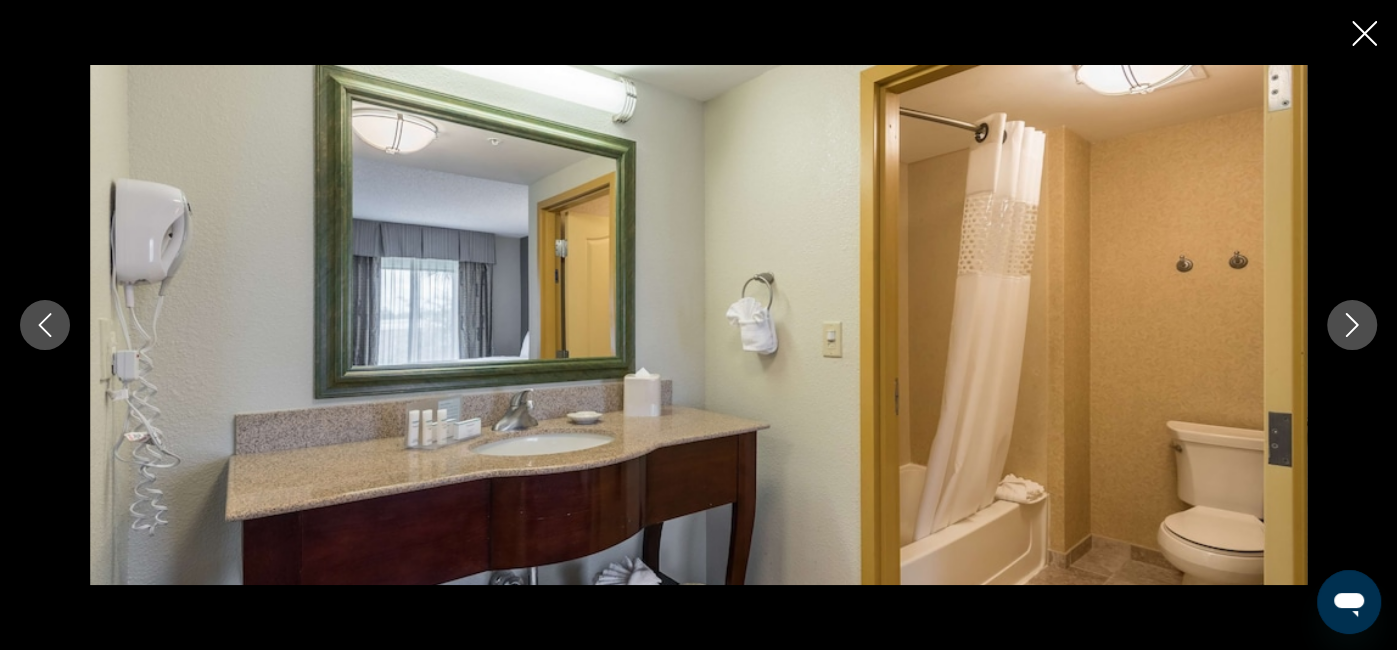 click 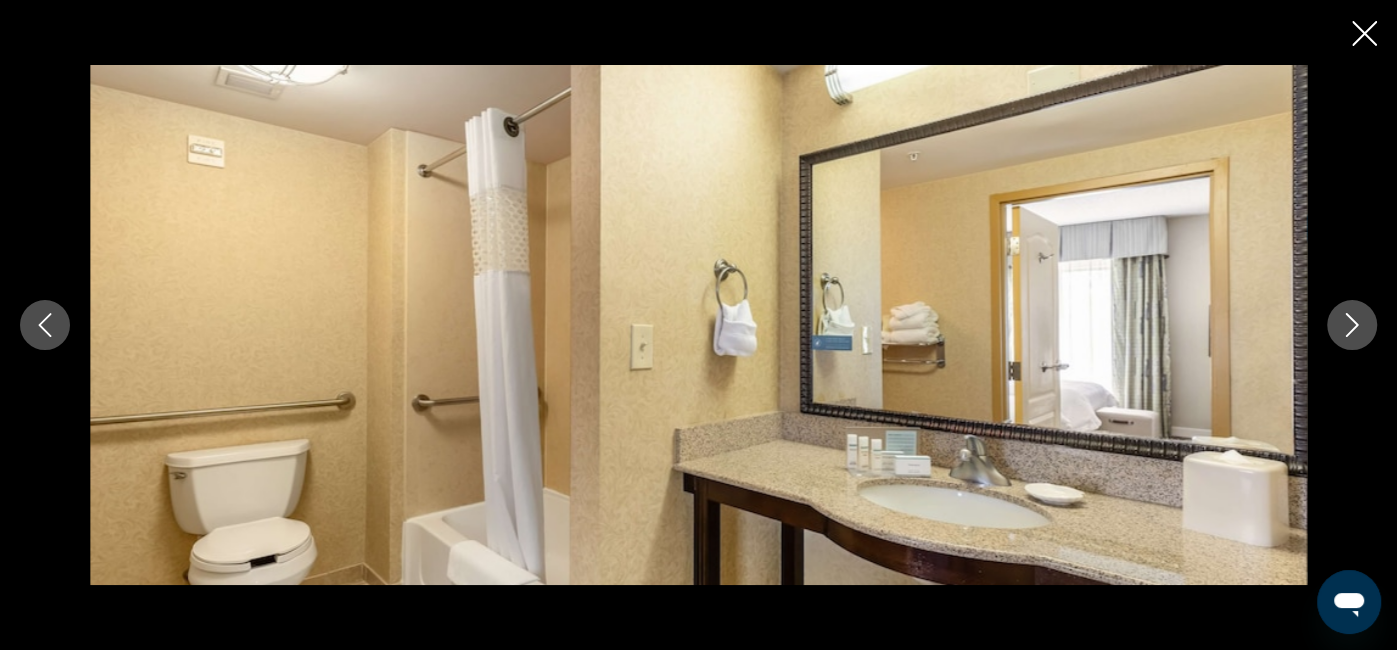 click 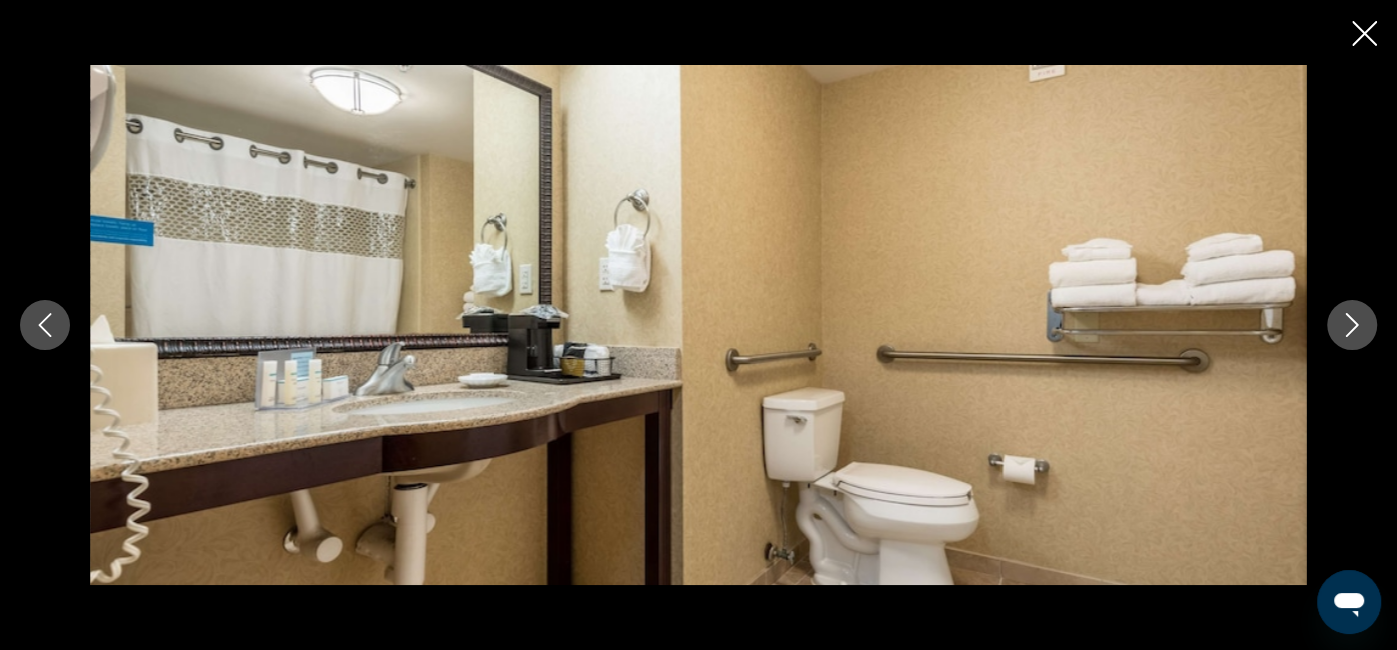 click at bounding box center (1352, 325) 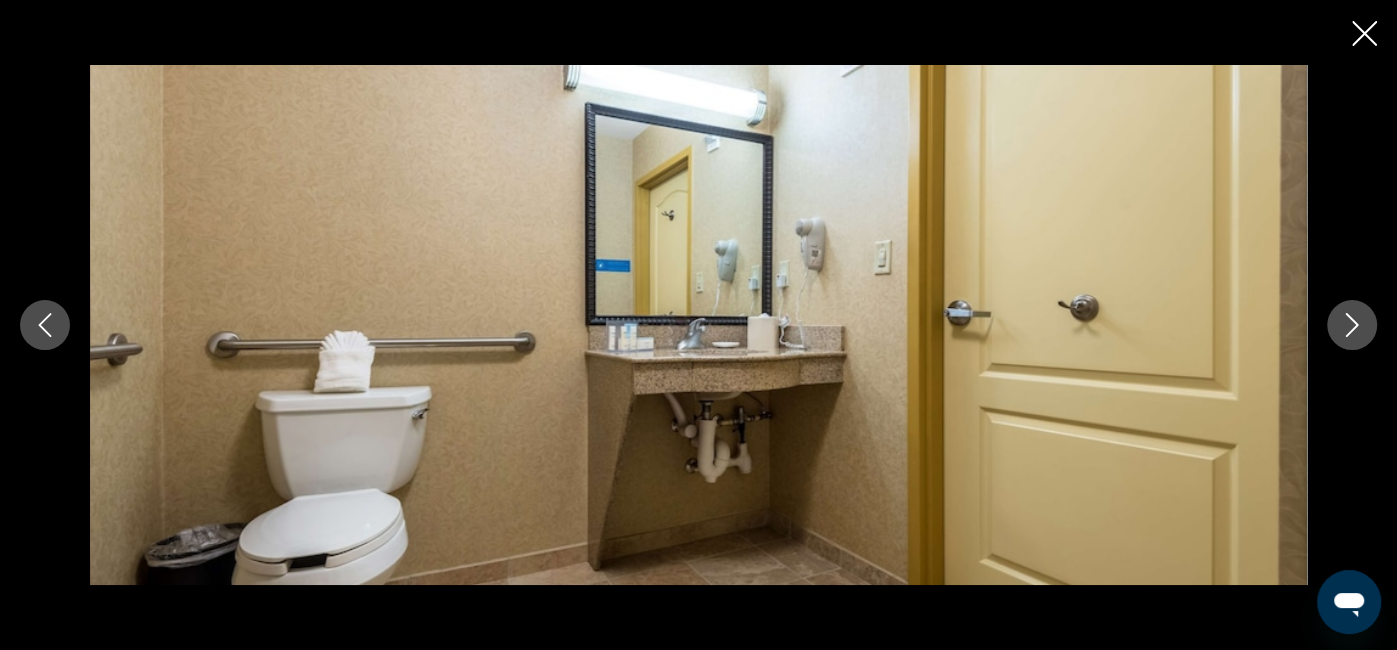 click at bounding box center [1352, 325] 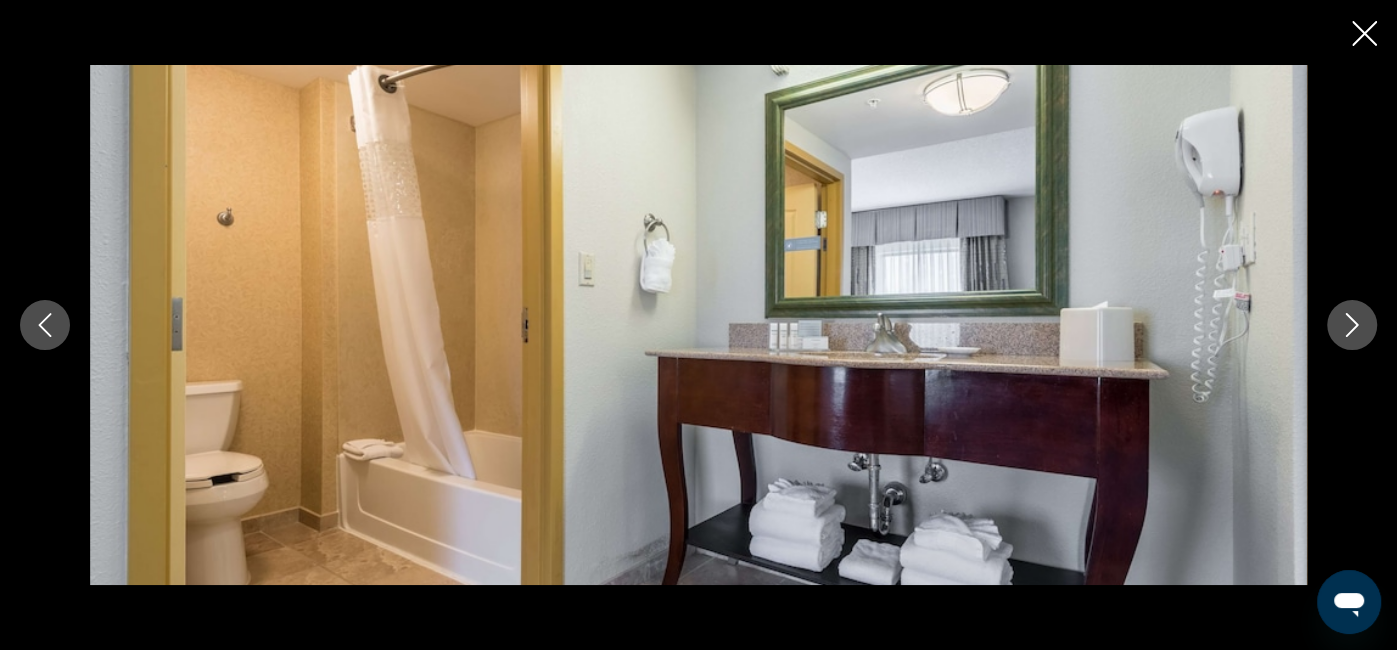 click at bounding box center [1352, 325] 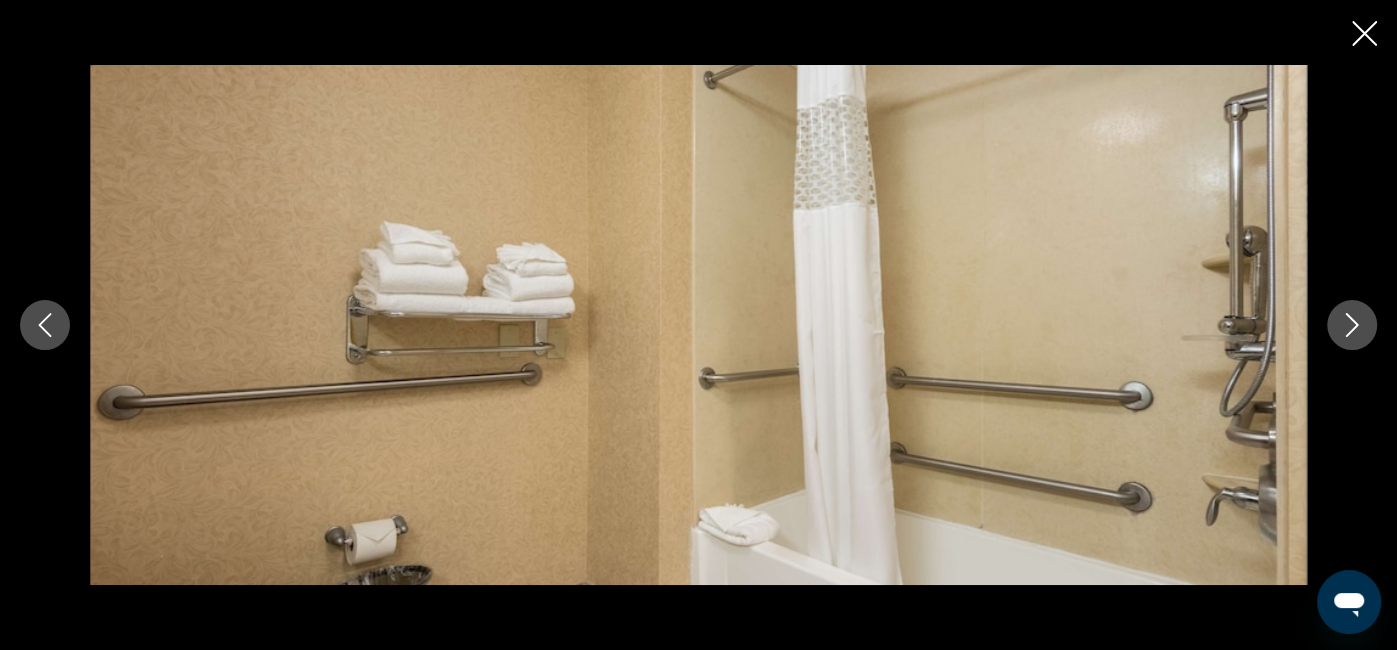 click at bounding box center [1352, 325] 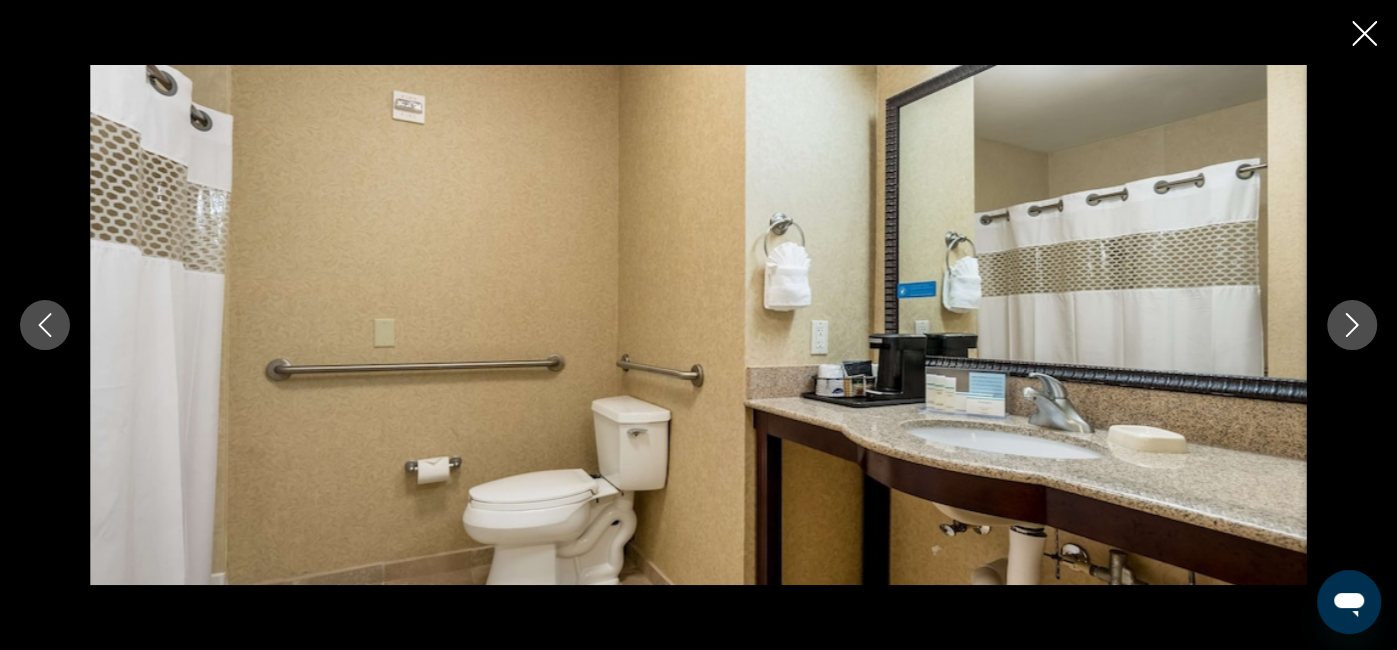 click 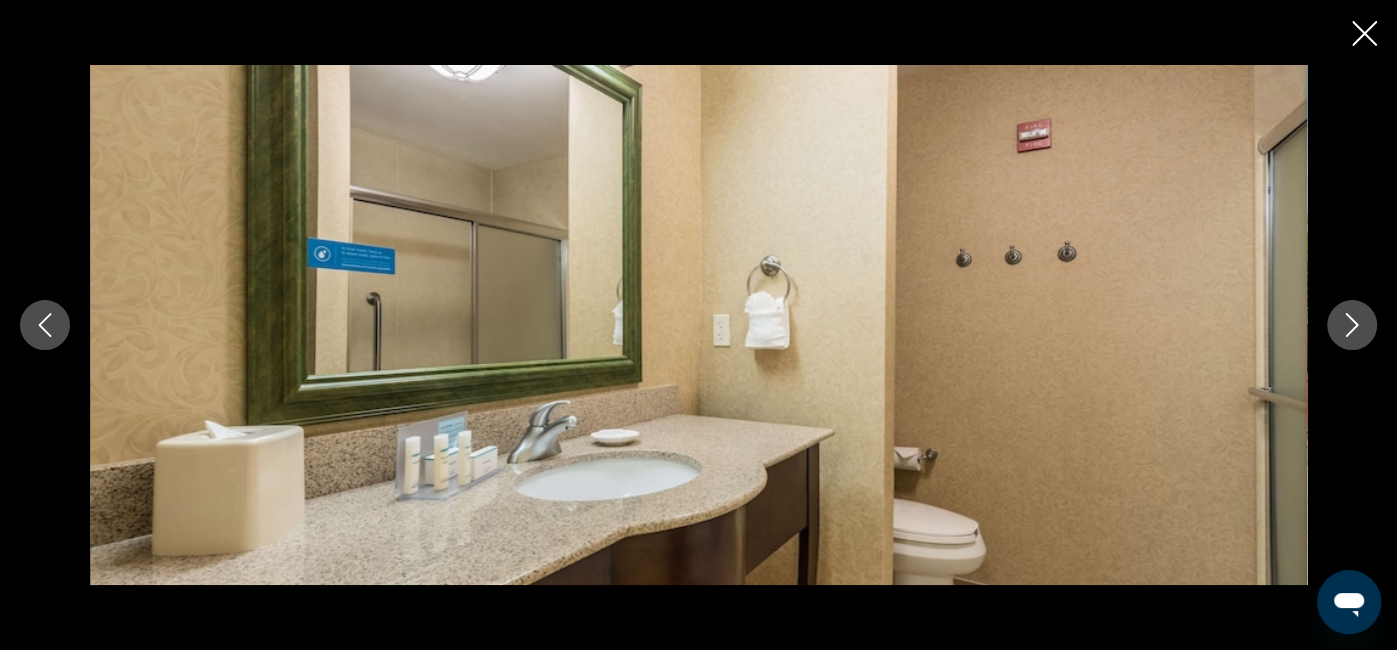 click 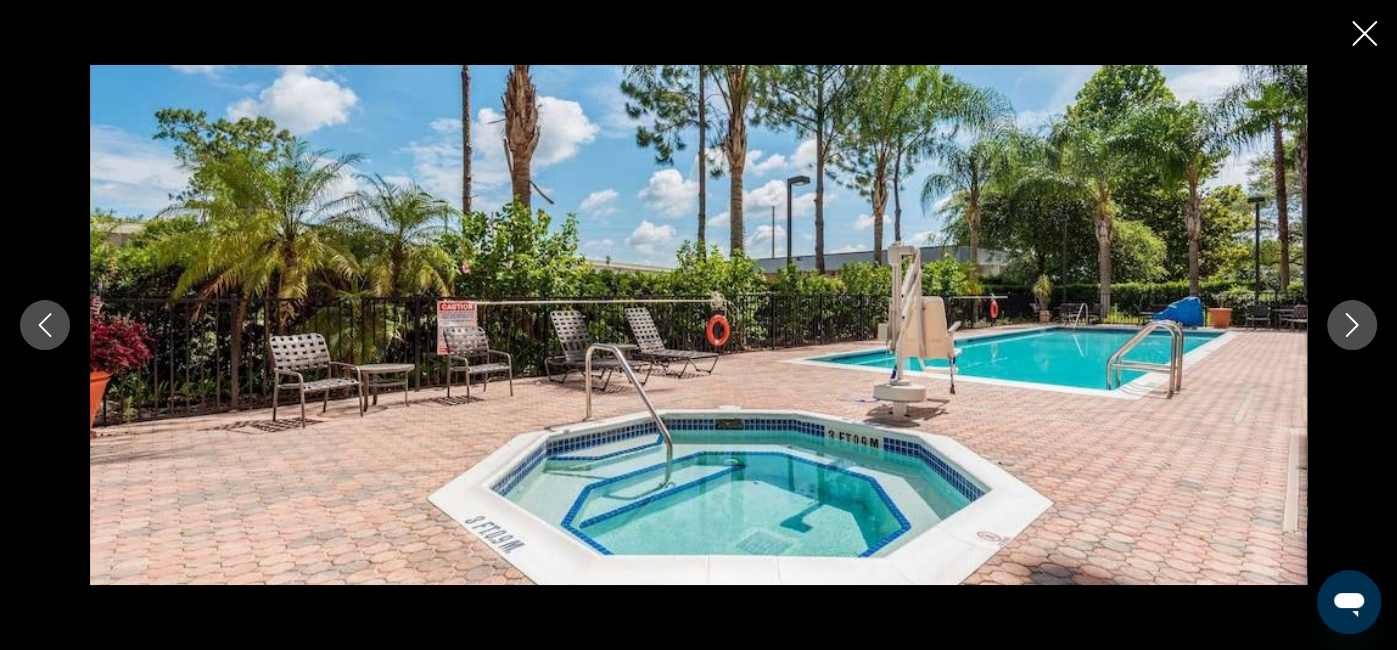 click at bounding box center [1352, 325] 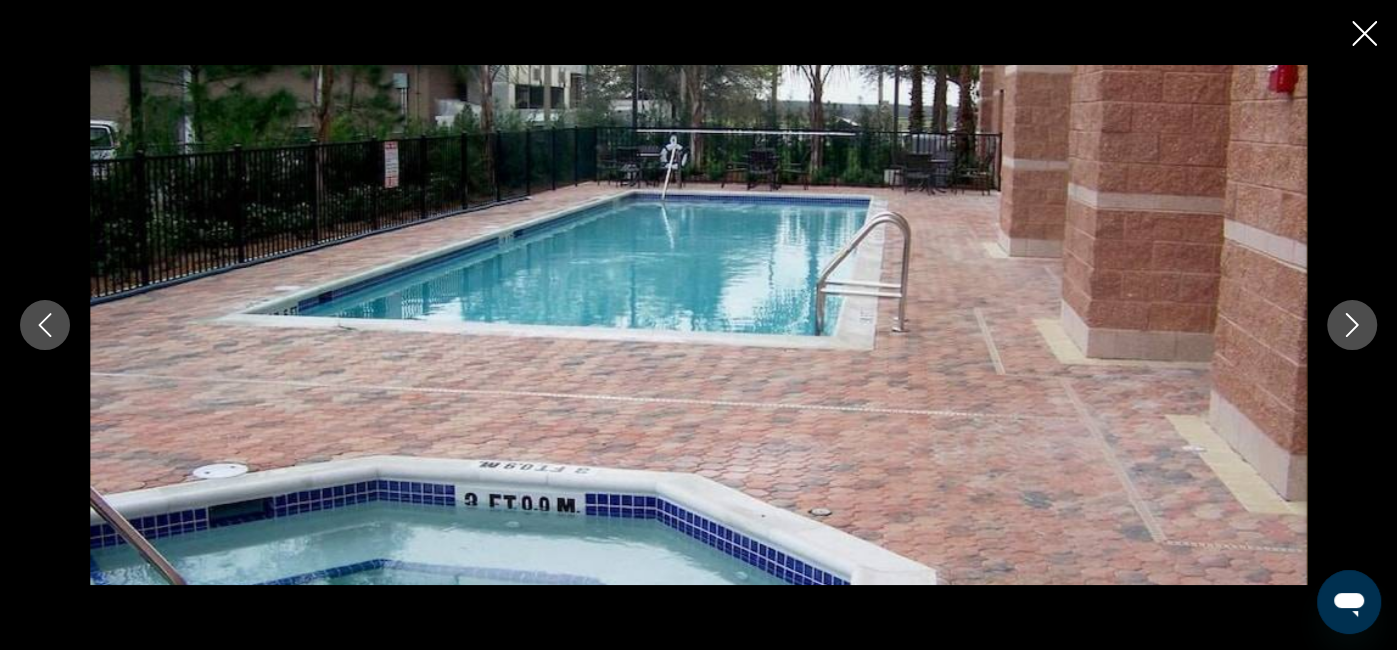 click 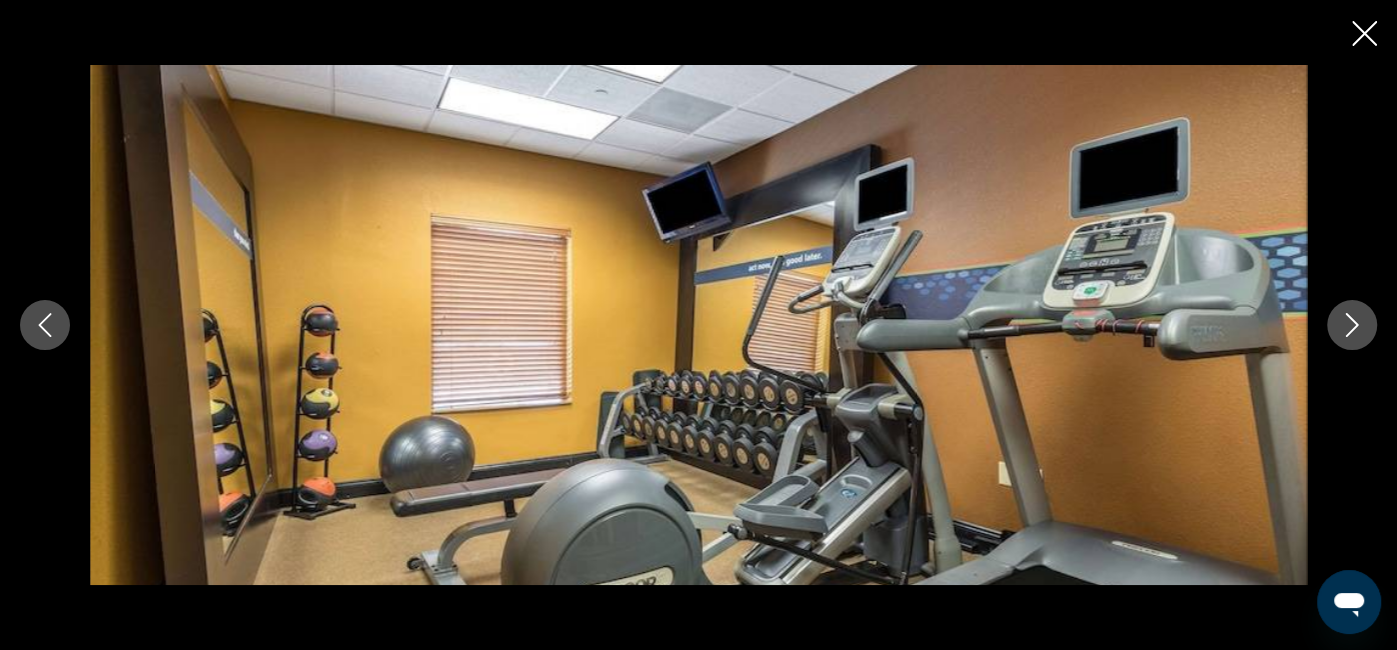 click at bounding box center [1352, 325] 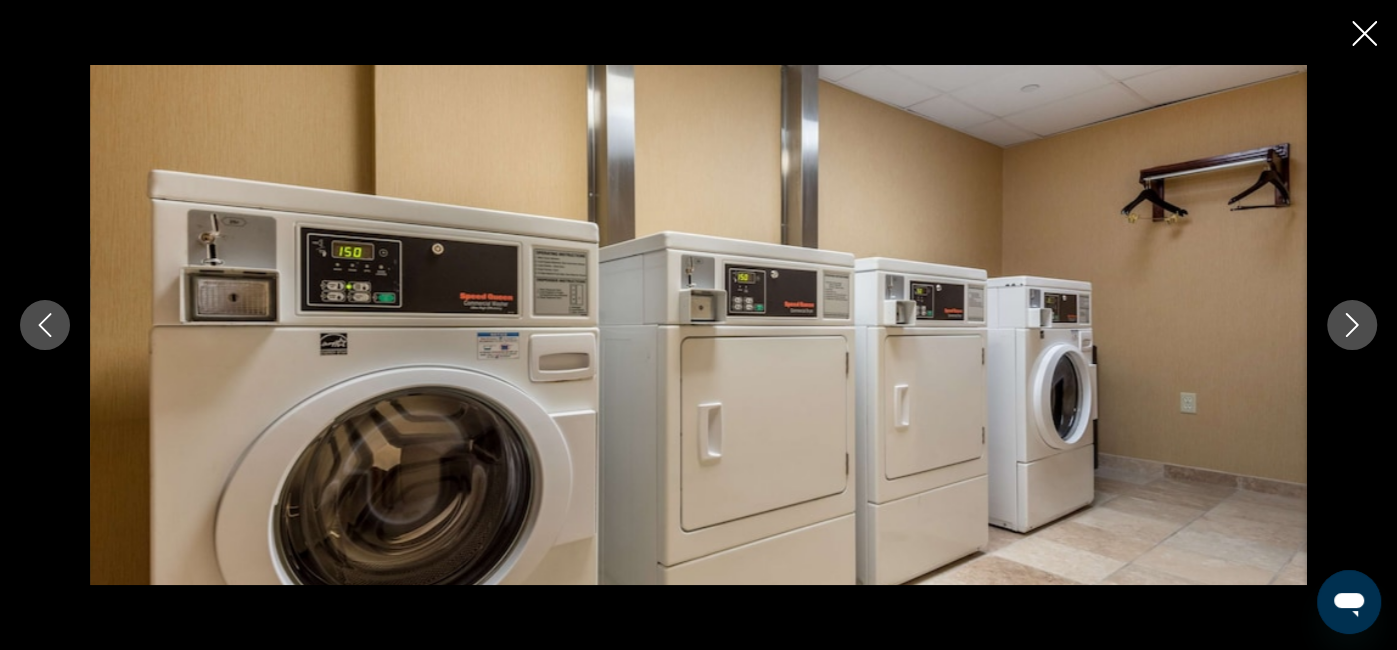 click at bounding box center [1352, 325] 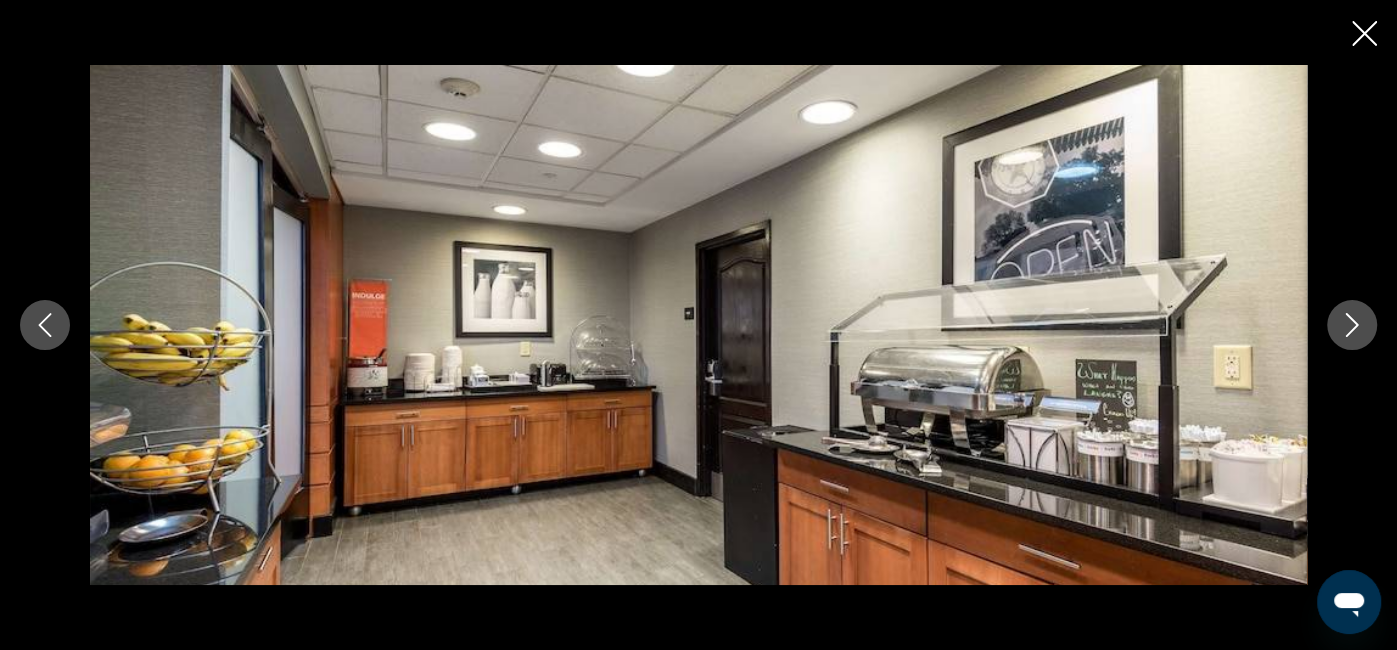 click 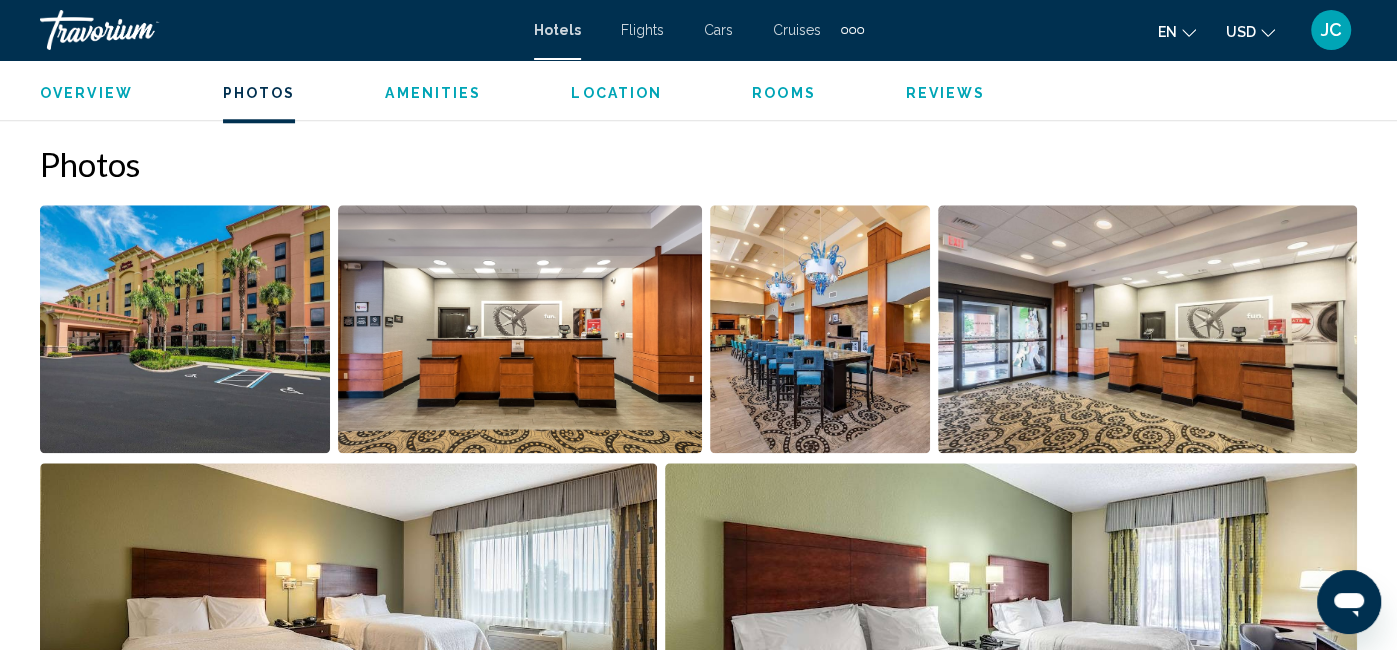 scroll, scrollTop: 1297, scrollLeft: 0, axis: vertical 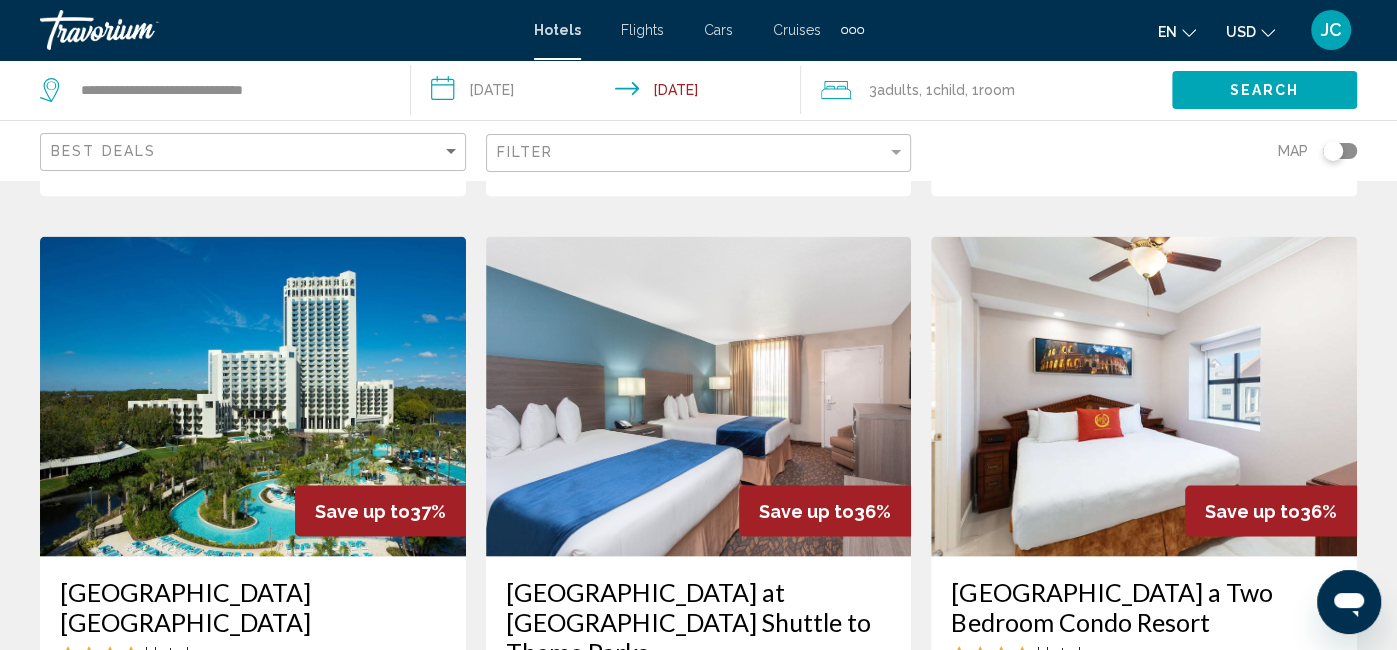 click at bounding box center (699, 396) 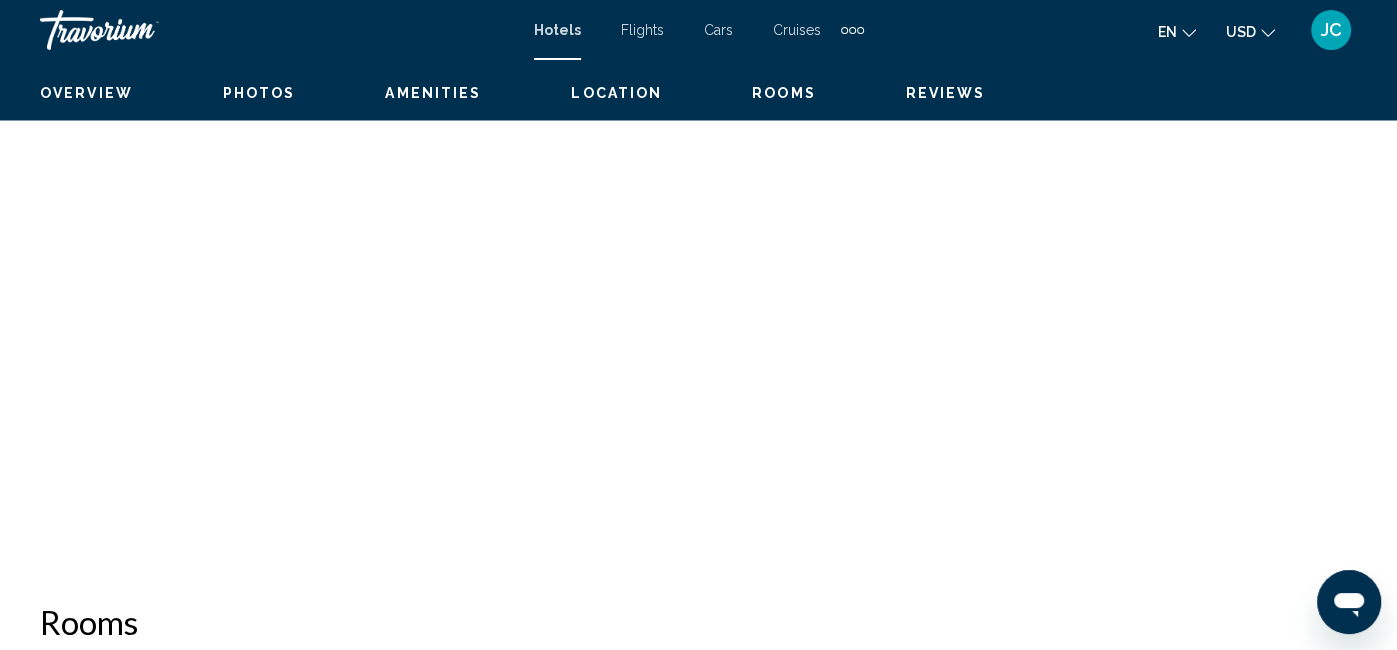scroll, scrollTop: 210, scrollLeft: 0, axis: vertical 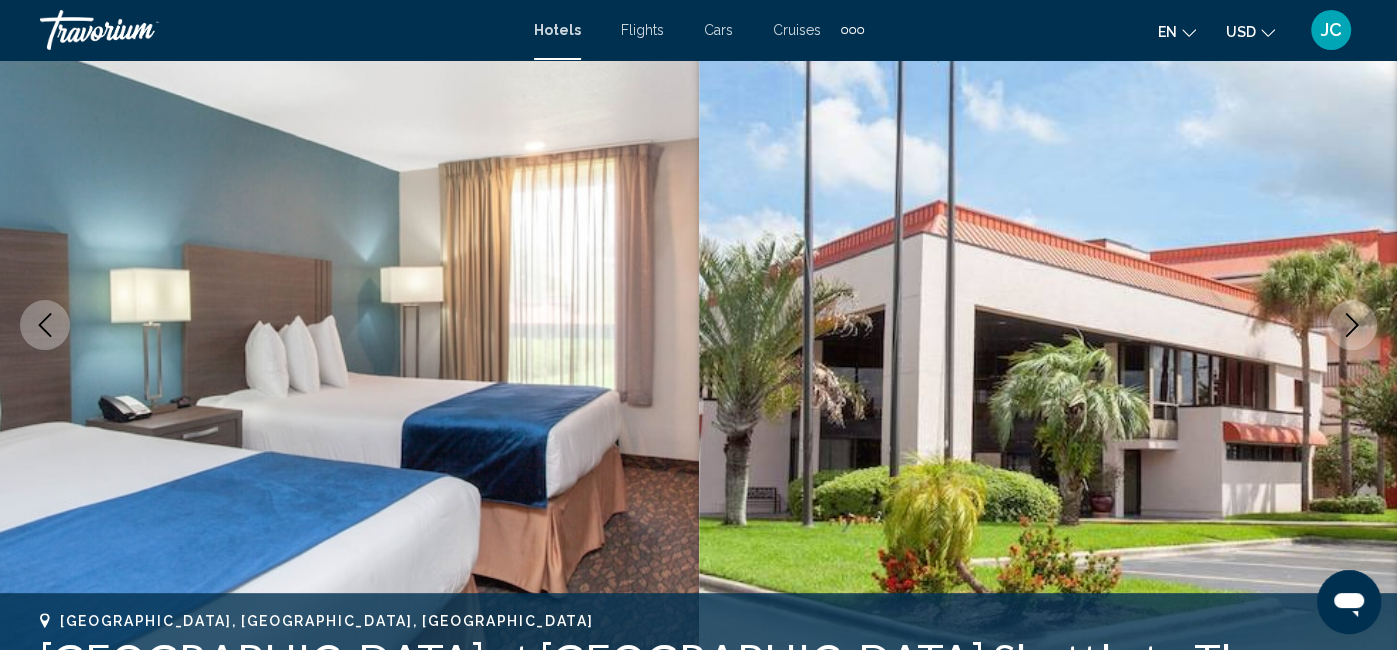 click 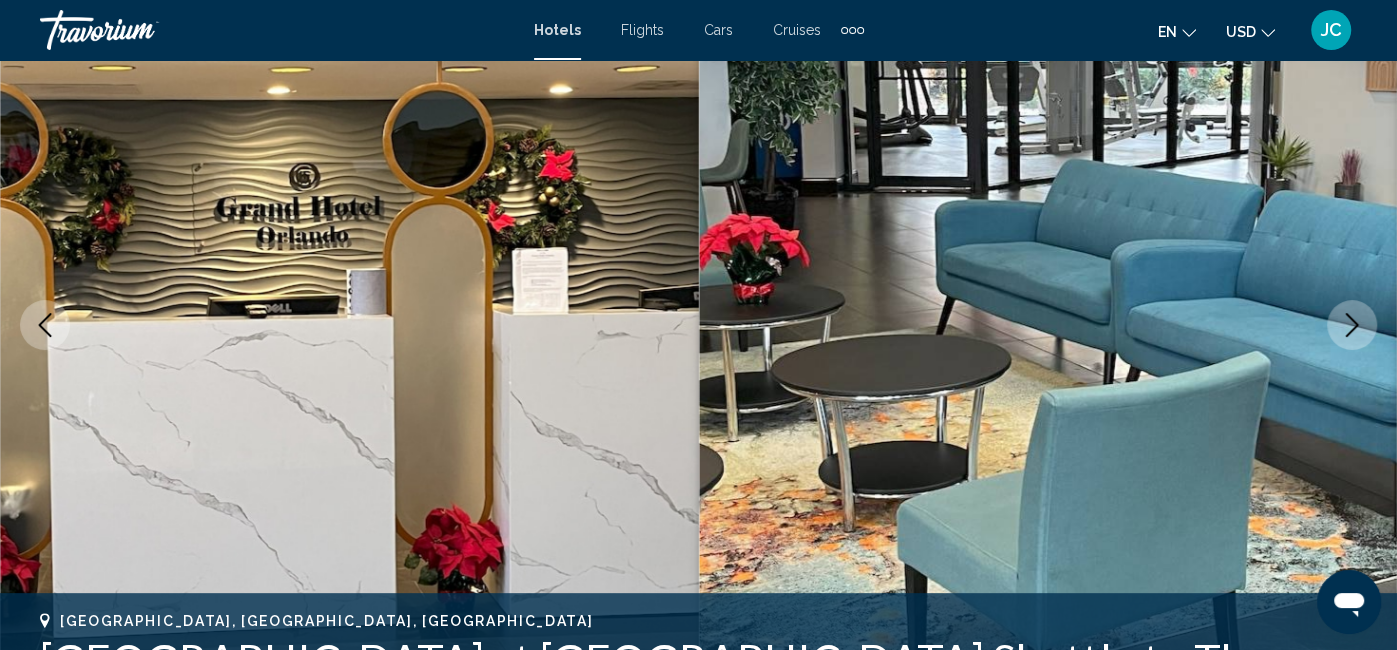 click at bounding box center [1352, 325] 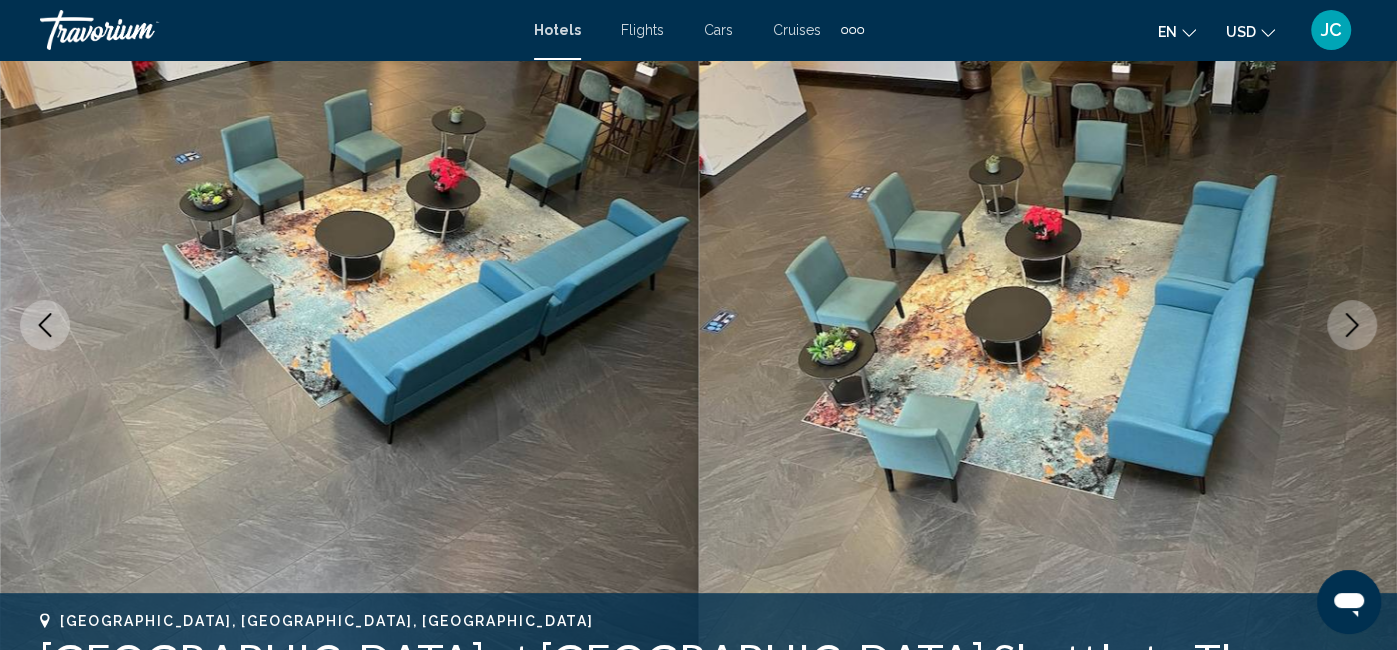 click 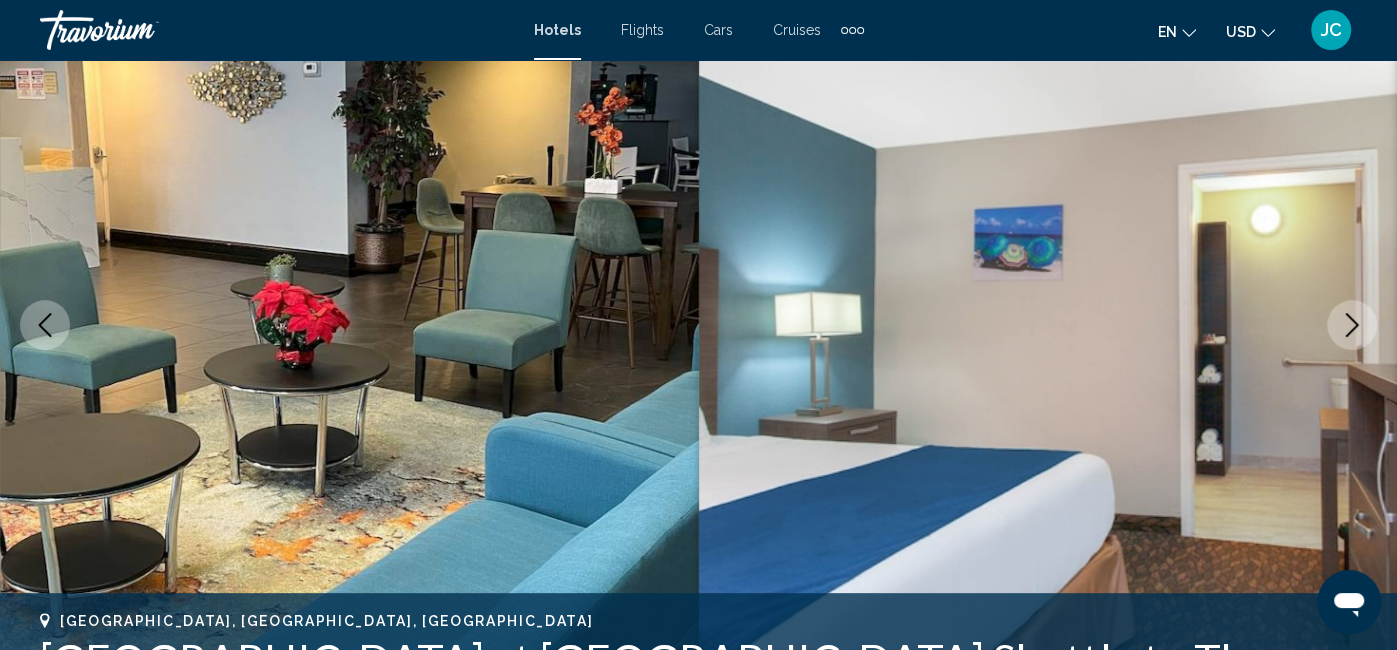 click at bounding box center (1352, 325) 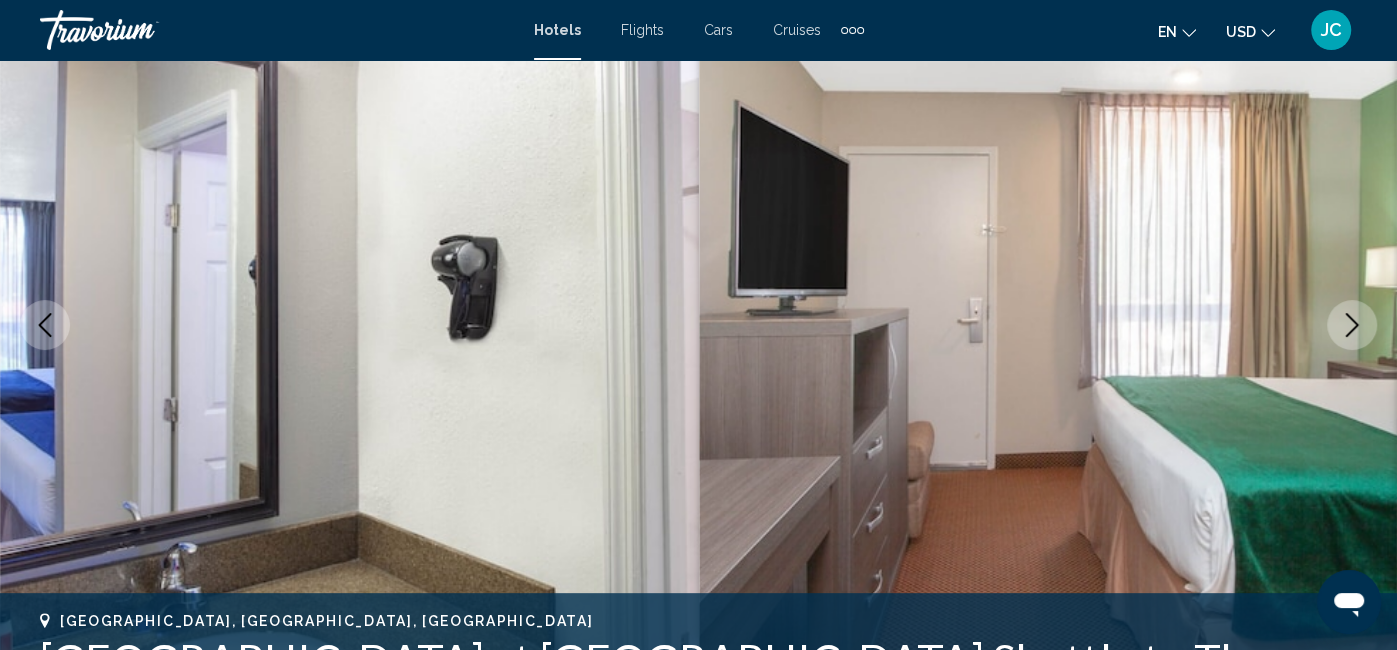 click 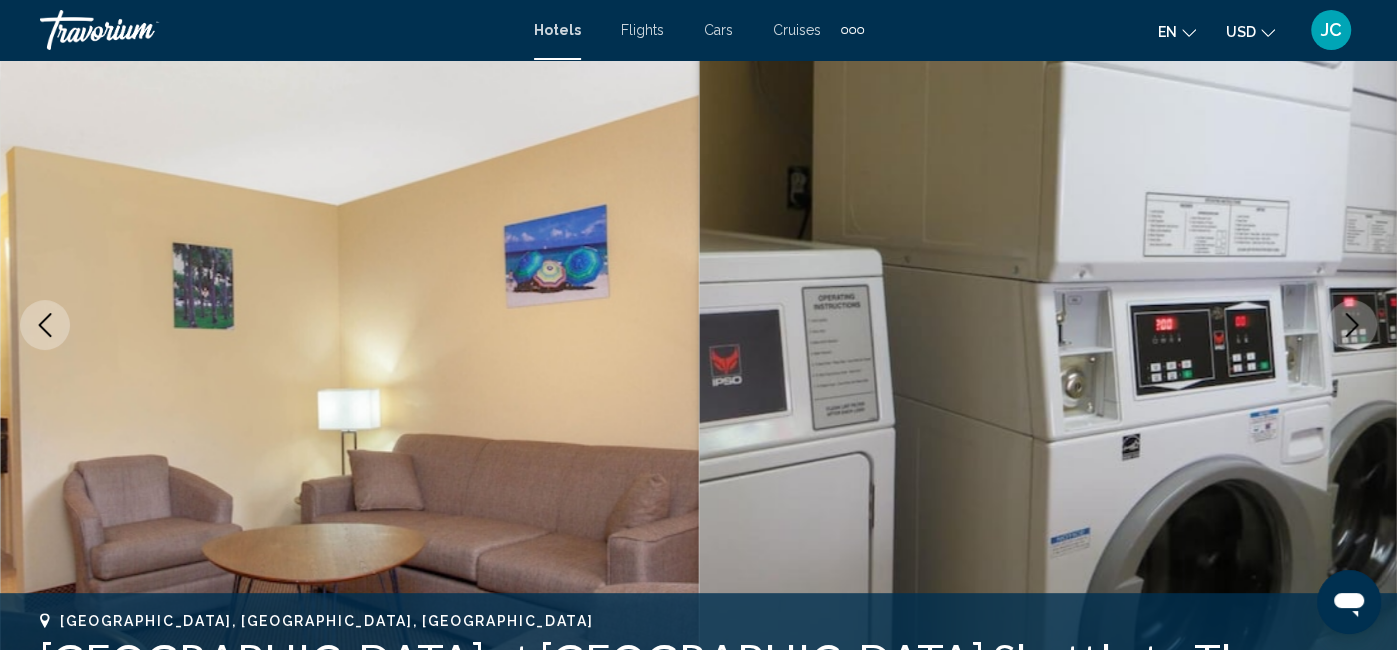 click 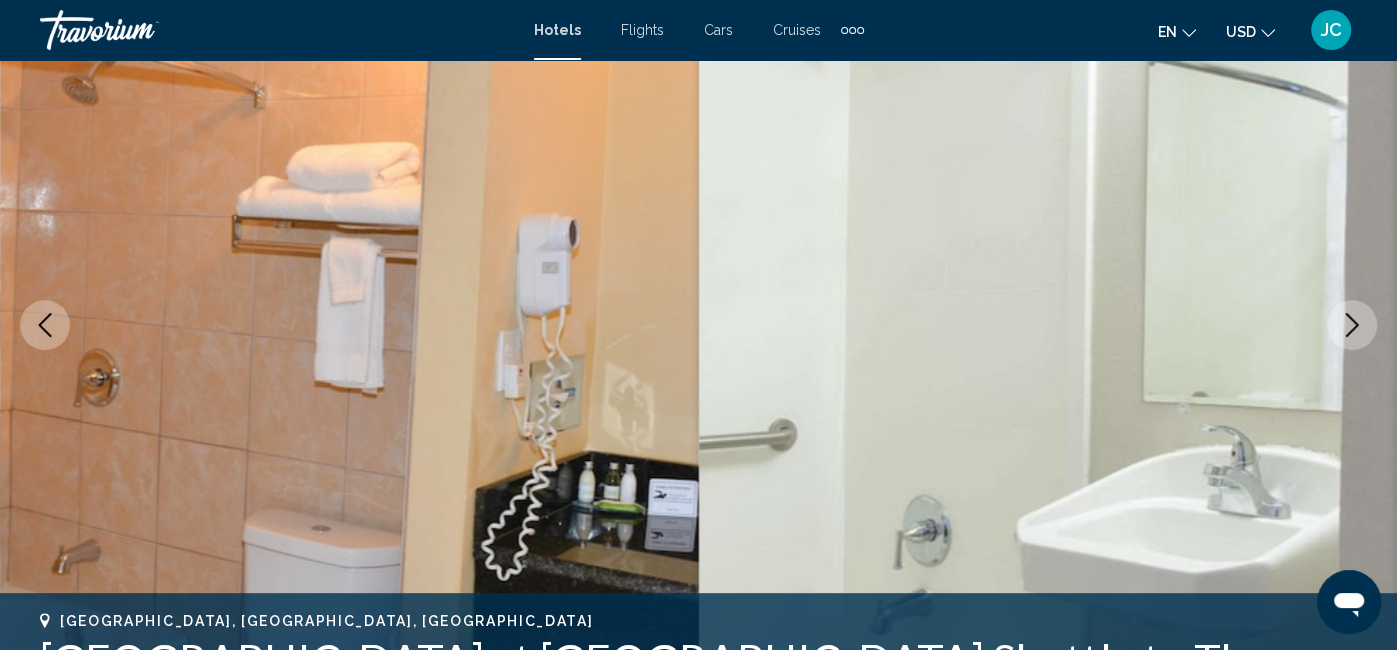 click 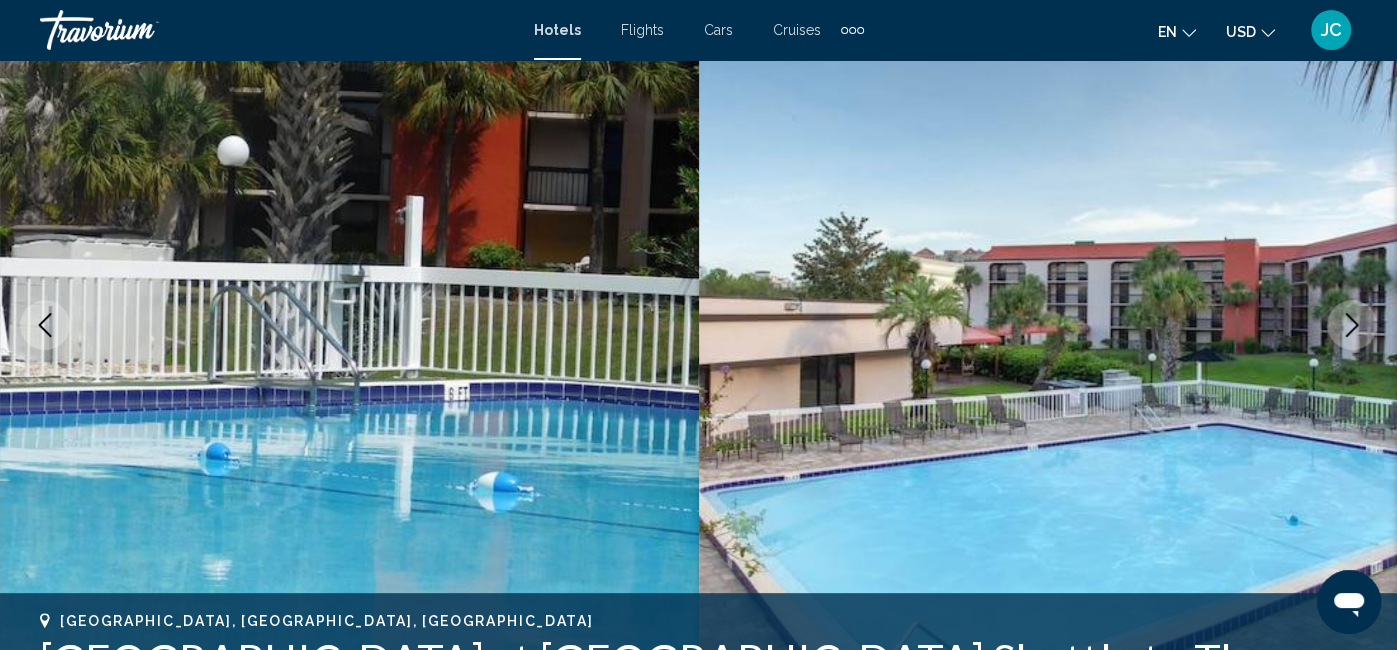 click 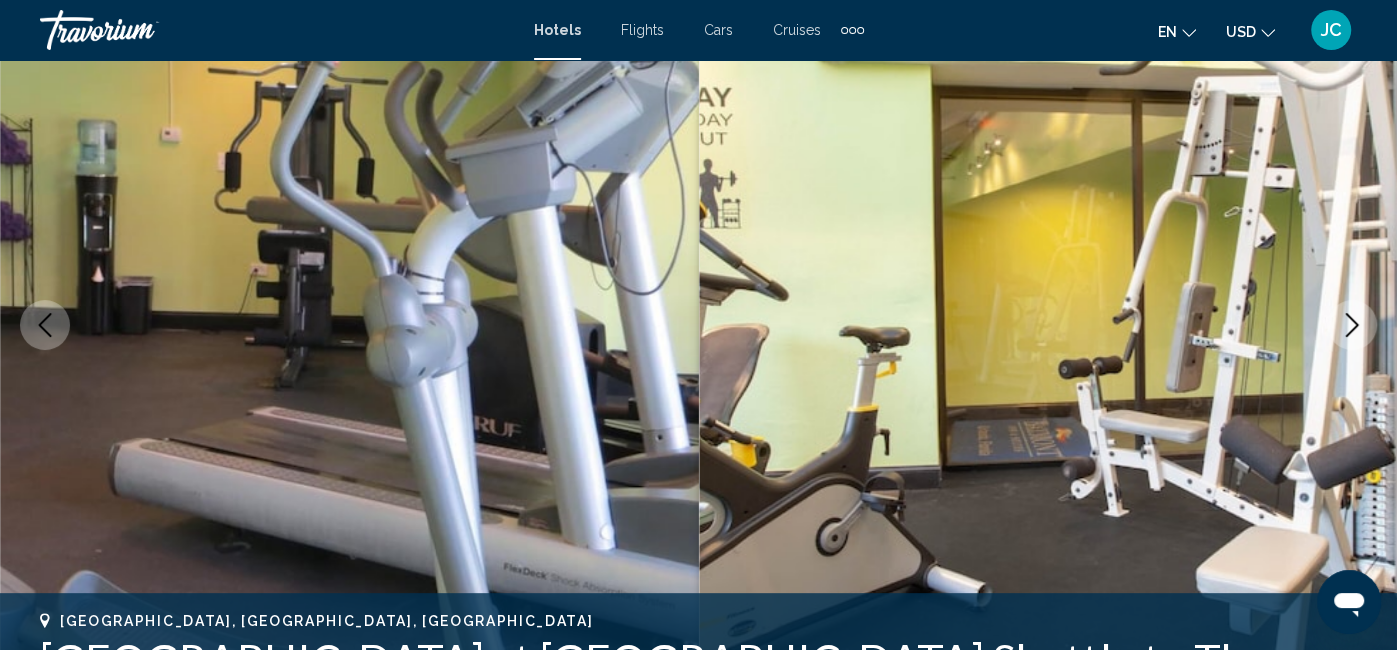 click 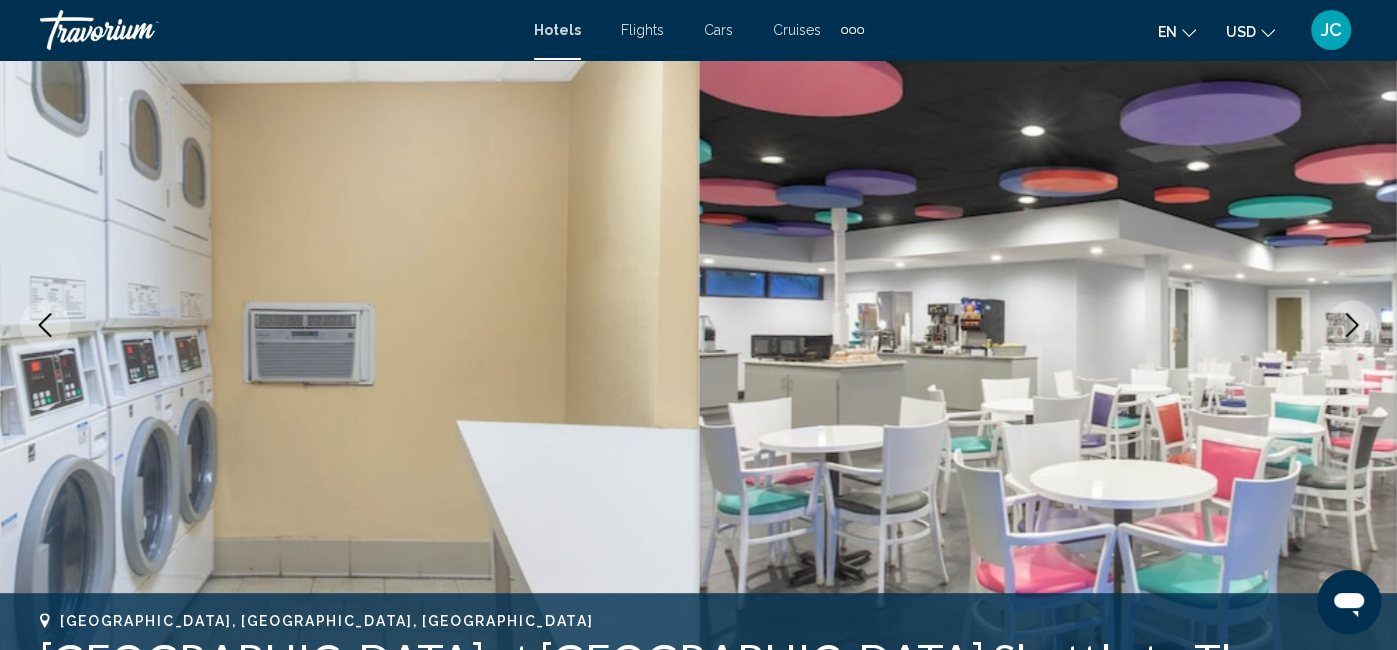 click 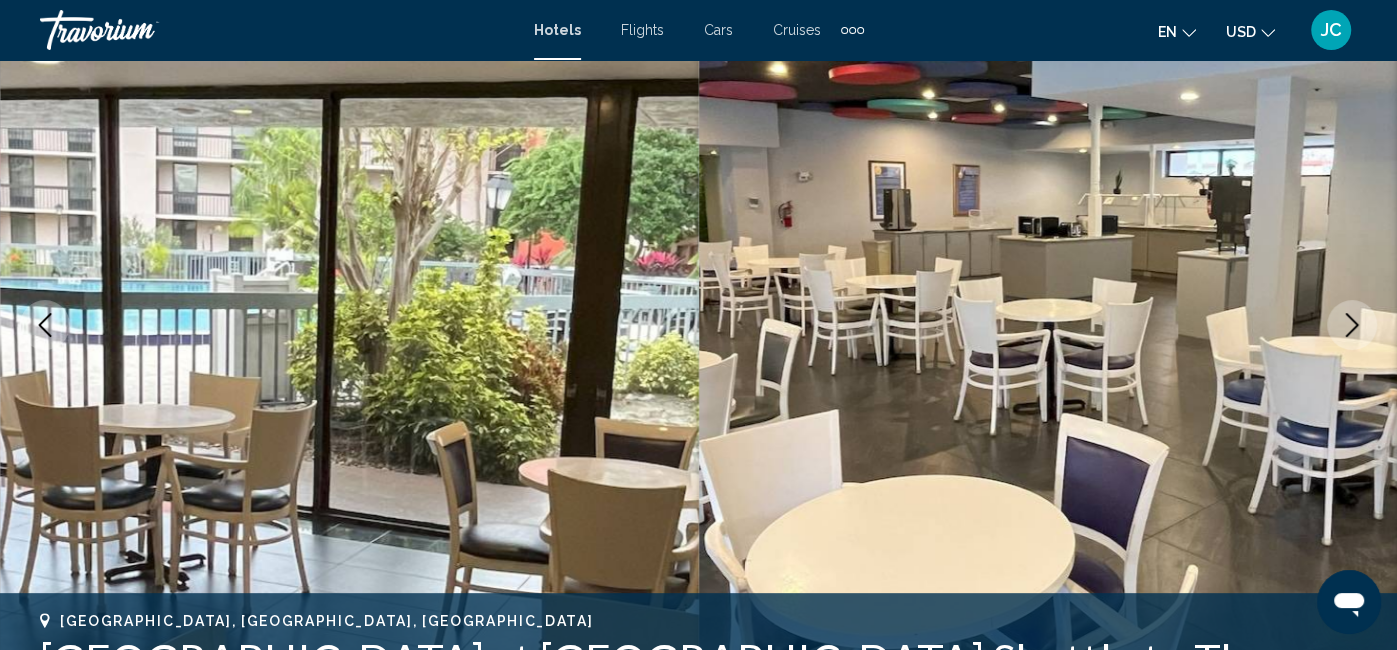 click 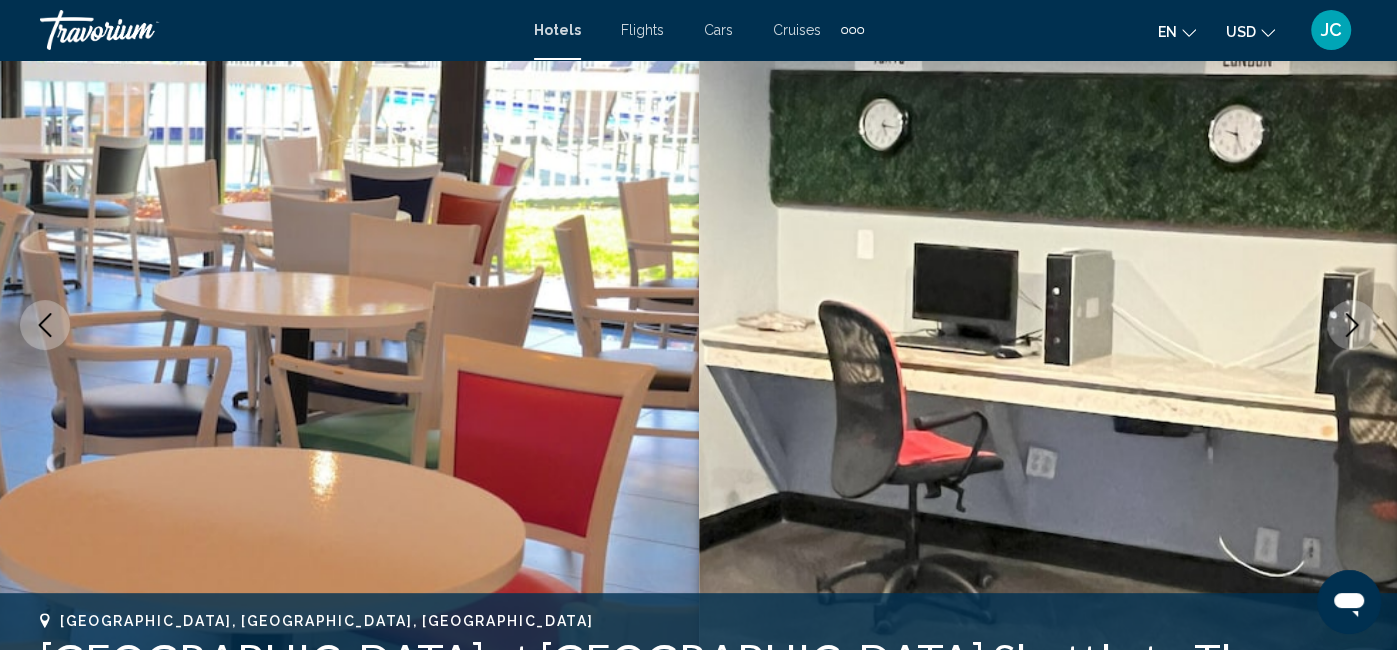 click 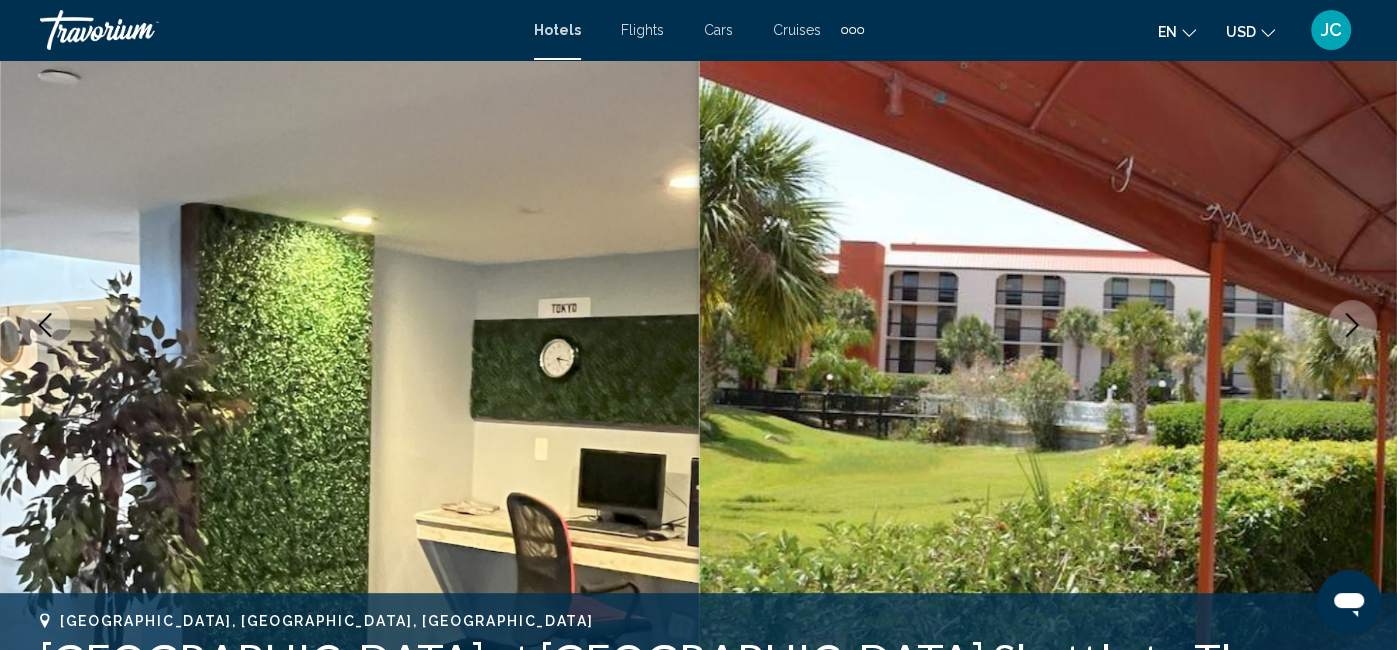 click 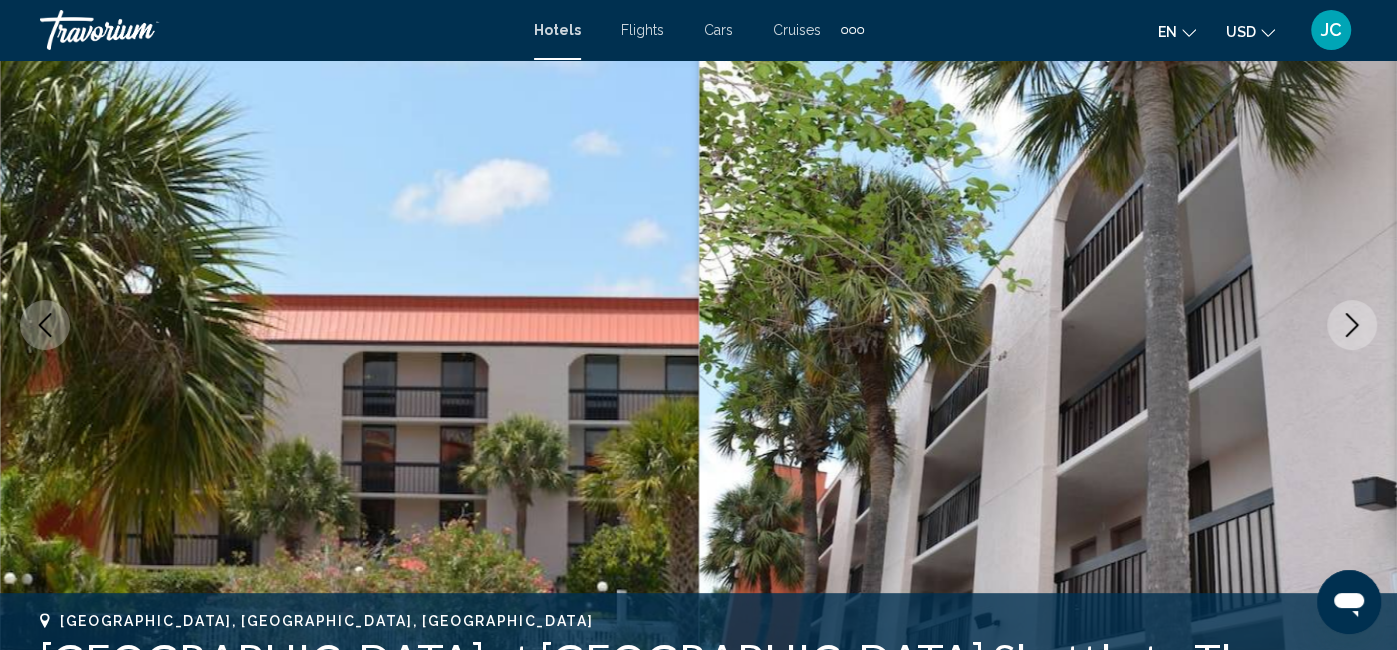 click 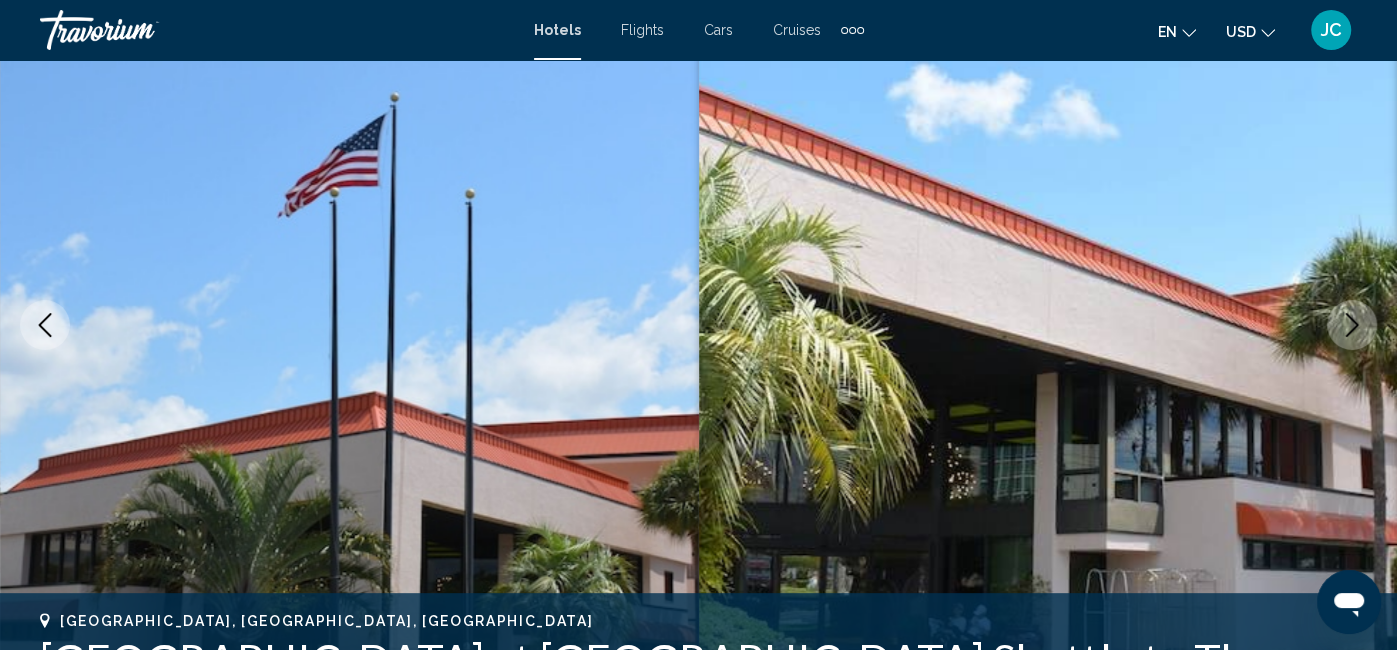 click 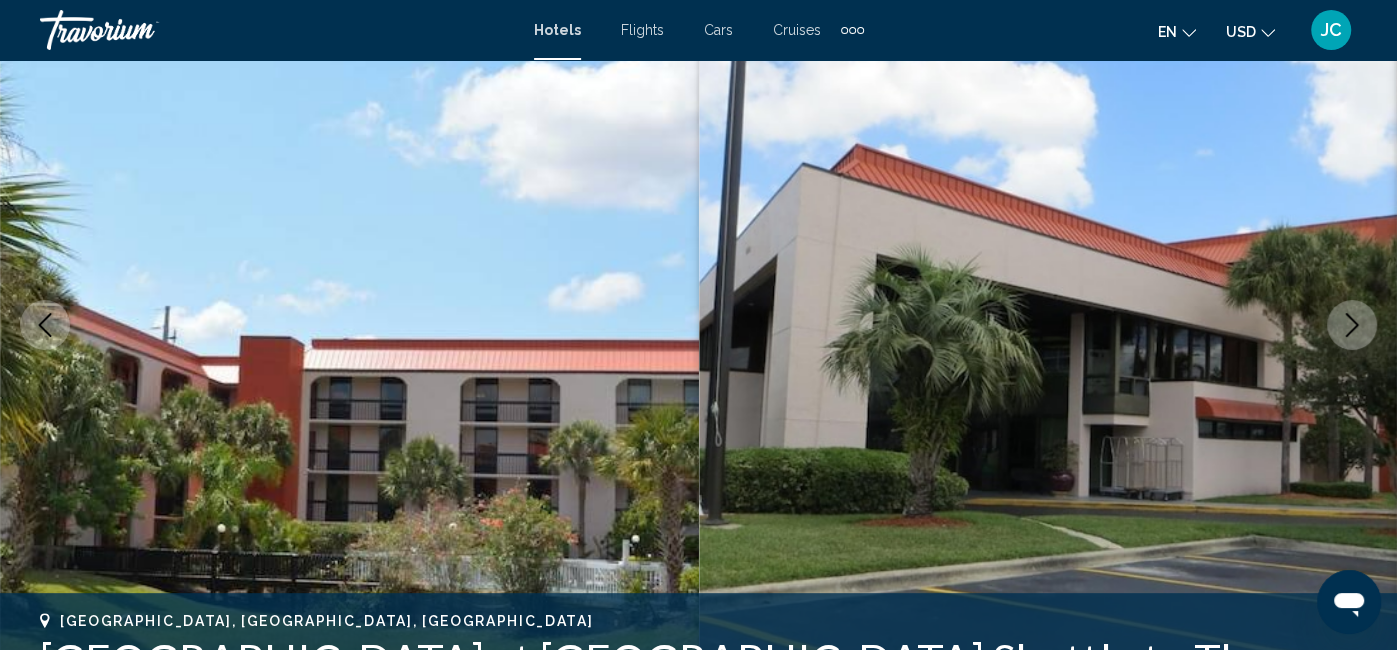 click 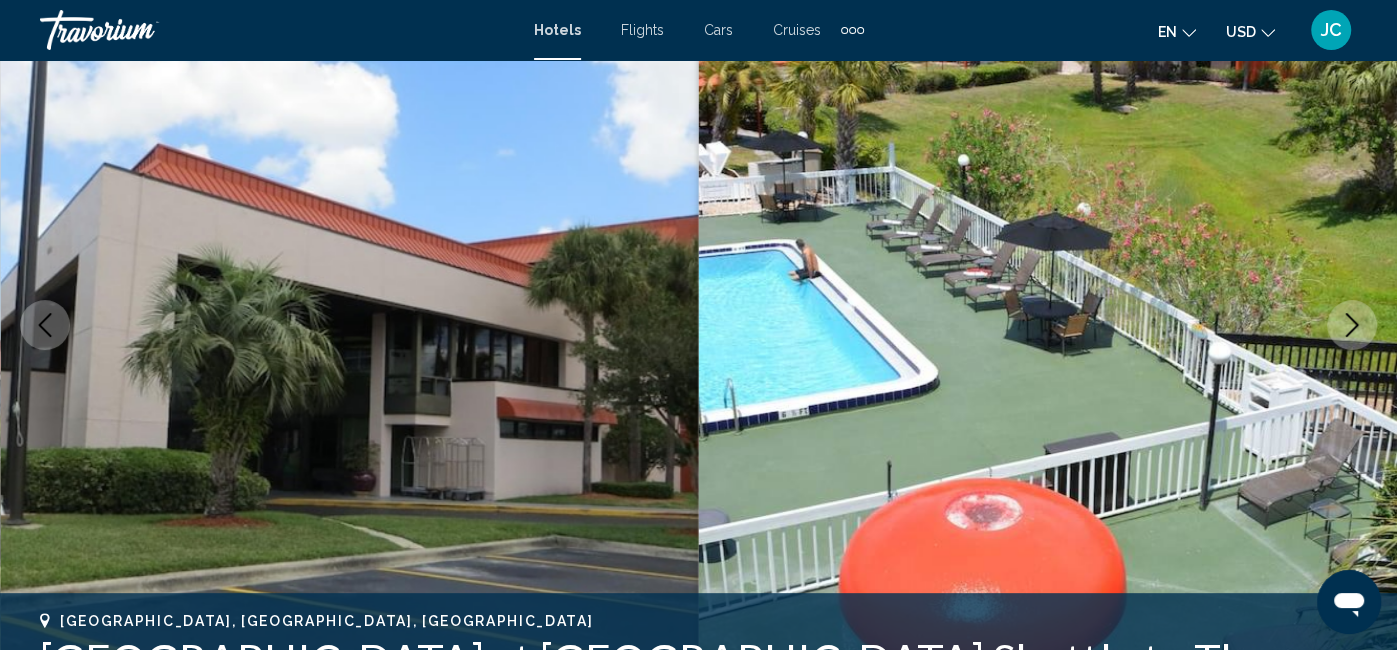 click 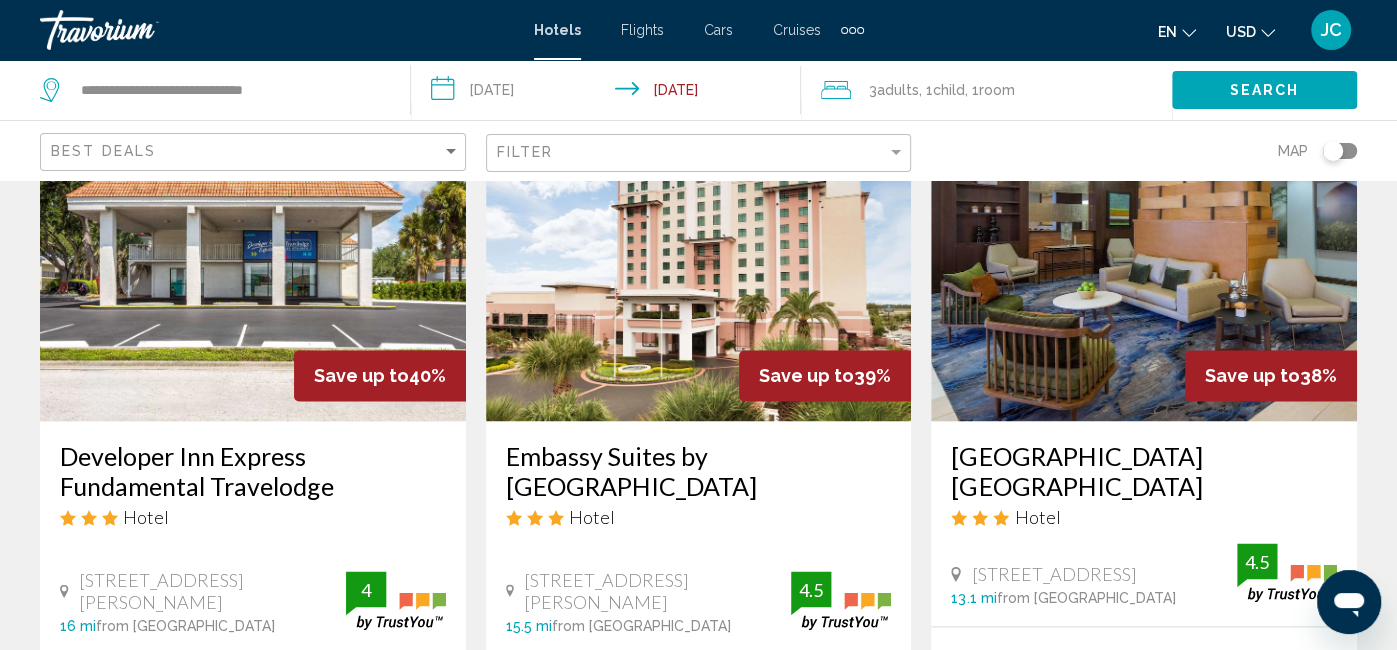 scroll, scrollTop: 1761, scrollLeft: 0, axis: vertical 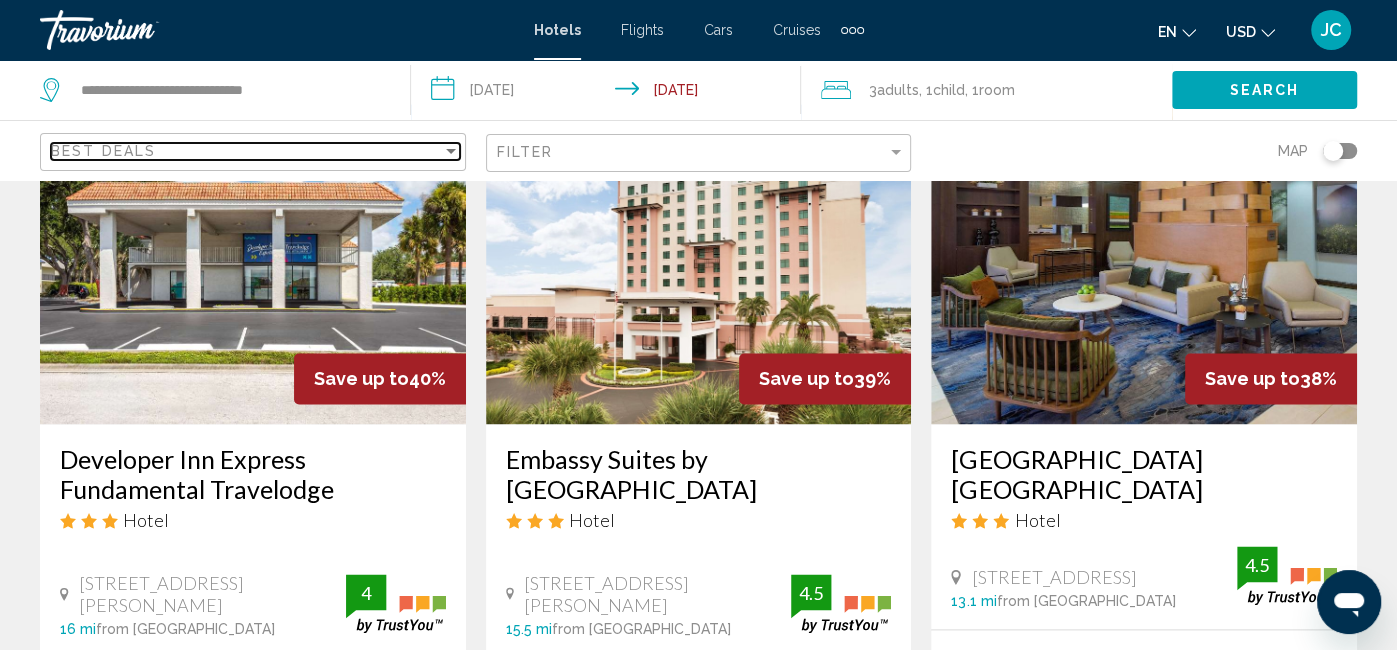click on "Best Deals" at bounding box center [246, 151] 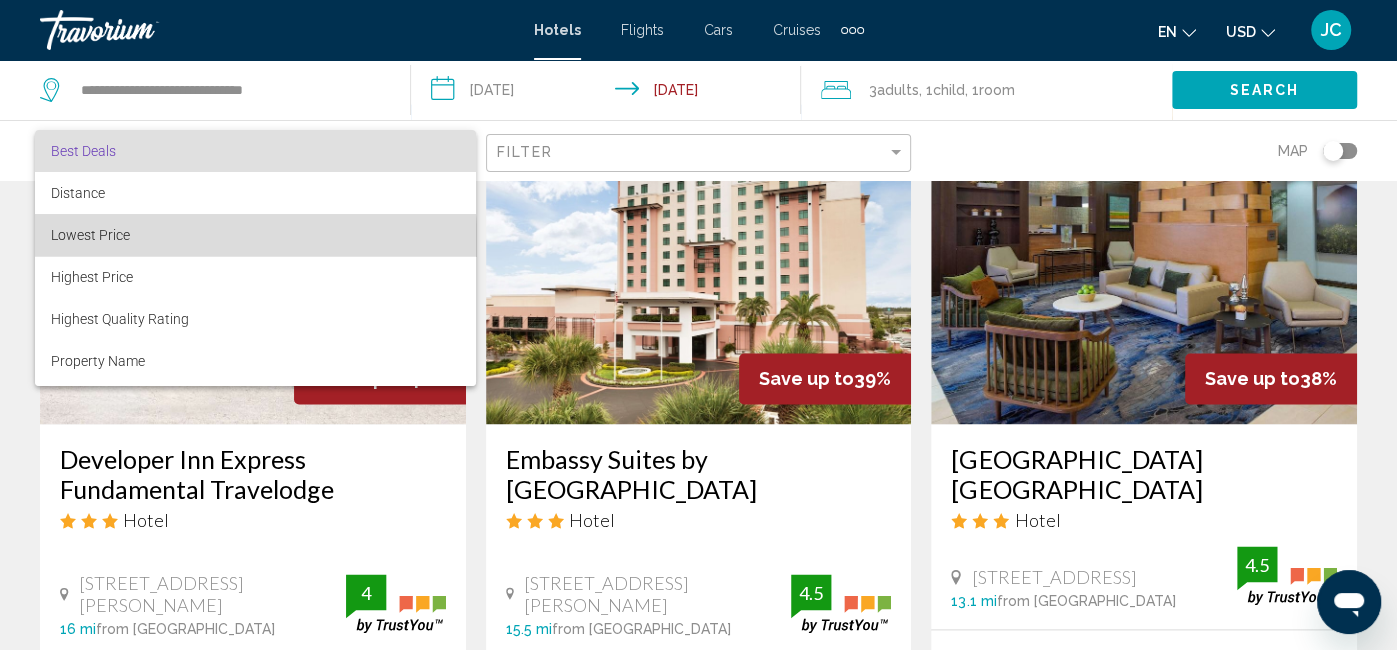 click on "Lowest Price" at bounding box center [255, 235] 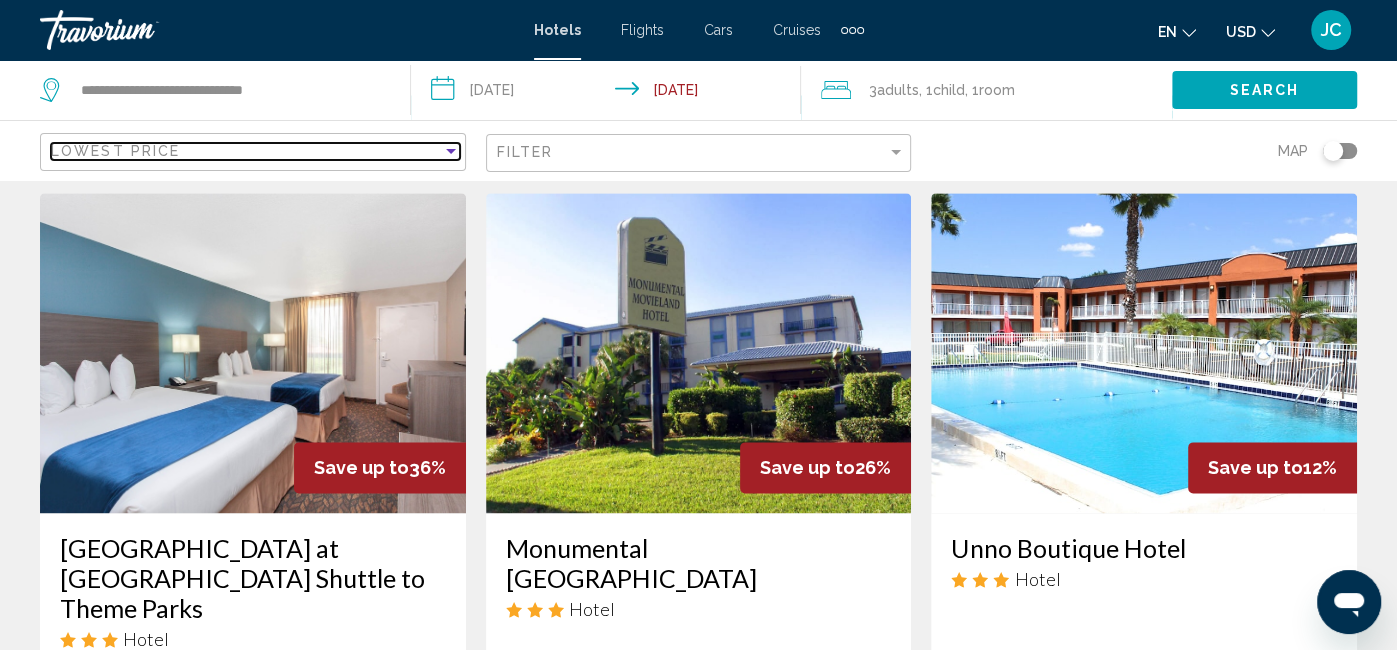 scroll, scrollTop: 1610, scrollLeft: 0, axis: vertical 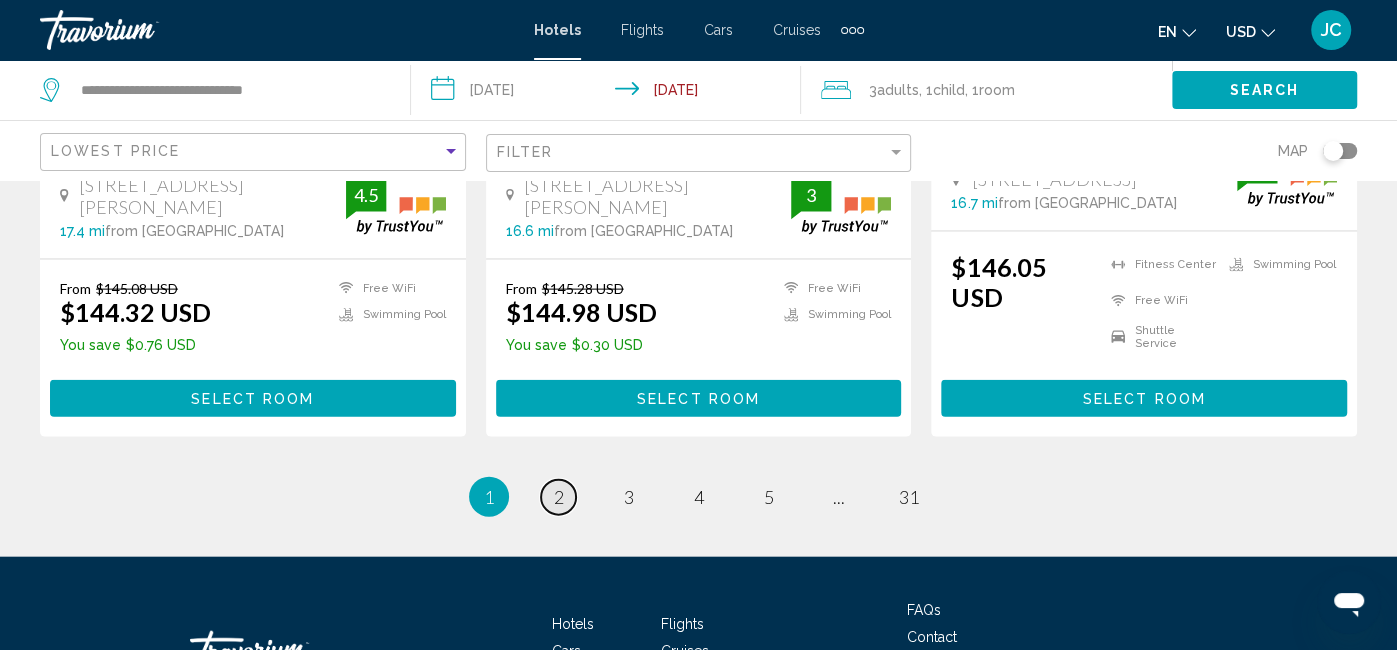 click on "2" at bounding box center [559, 497] 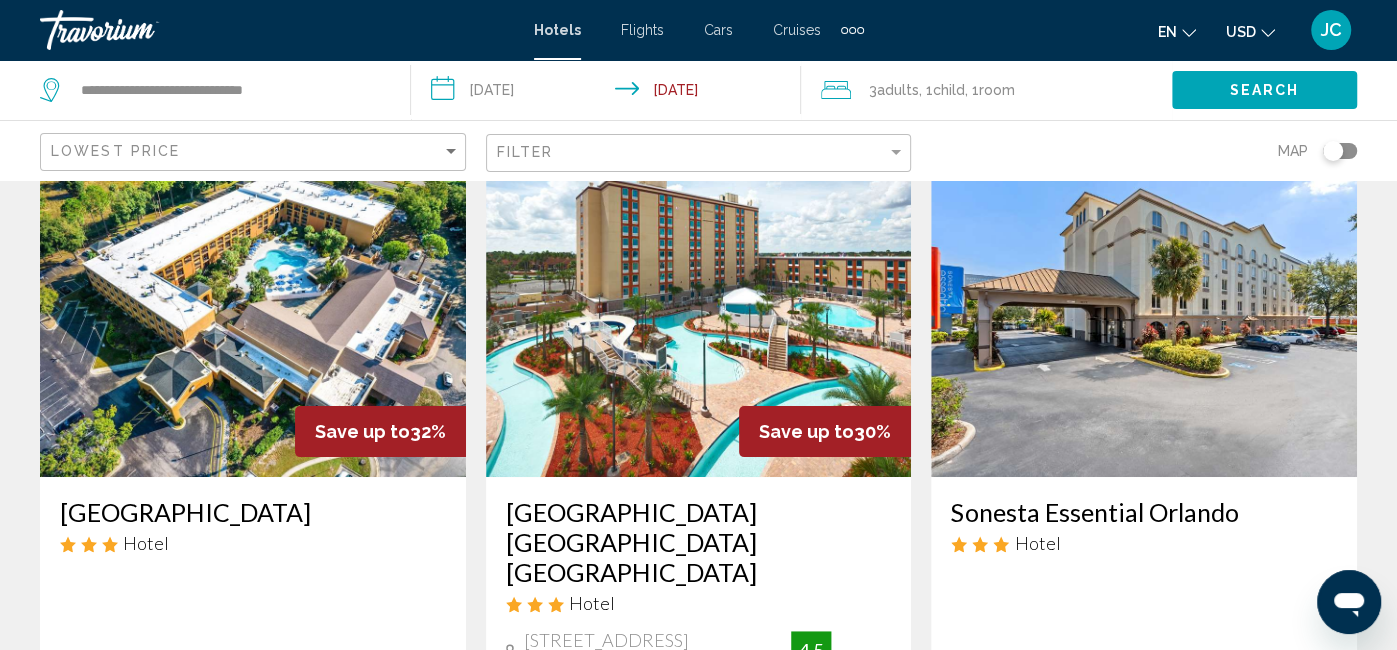 scroll, scrollTop: 0, scrollLeft: 0, axis: both 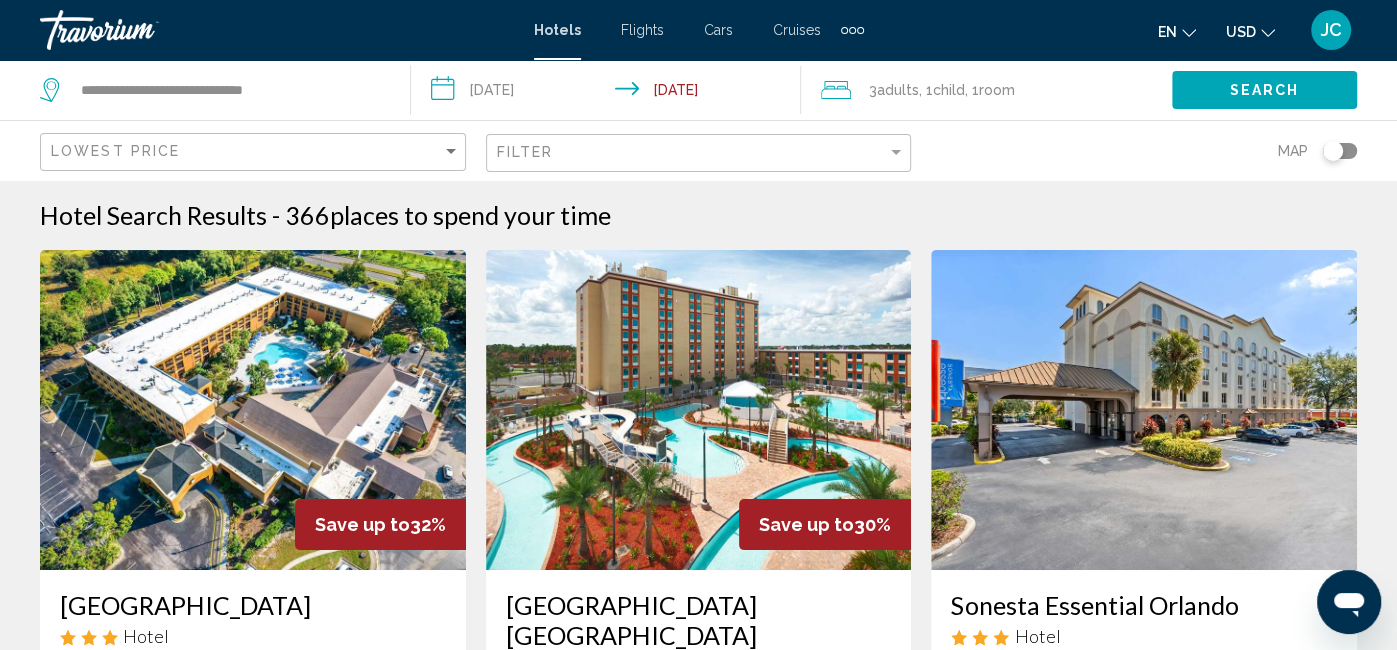 click on "Save up to" at bounding box center [806, 524] 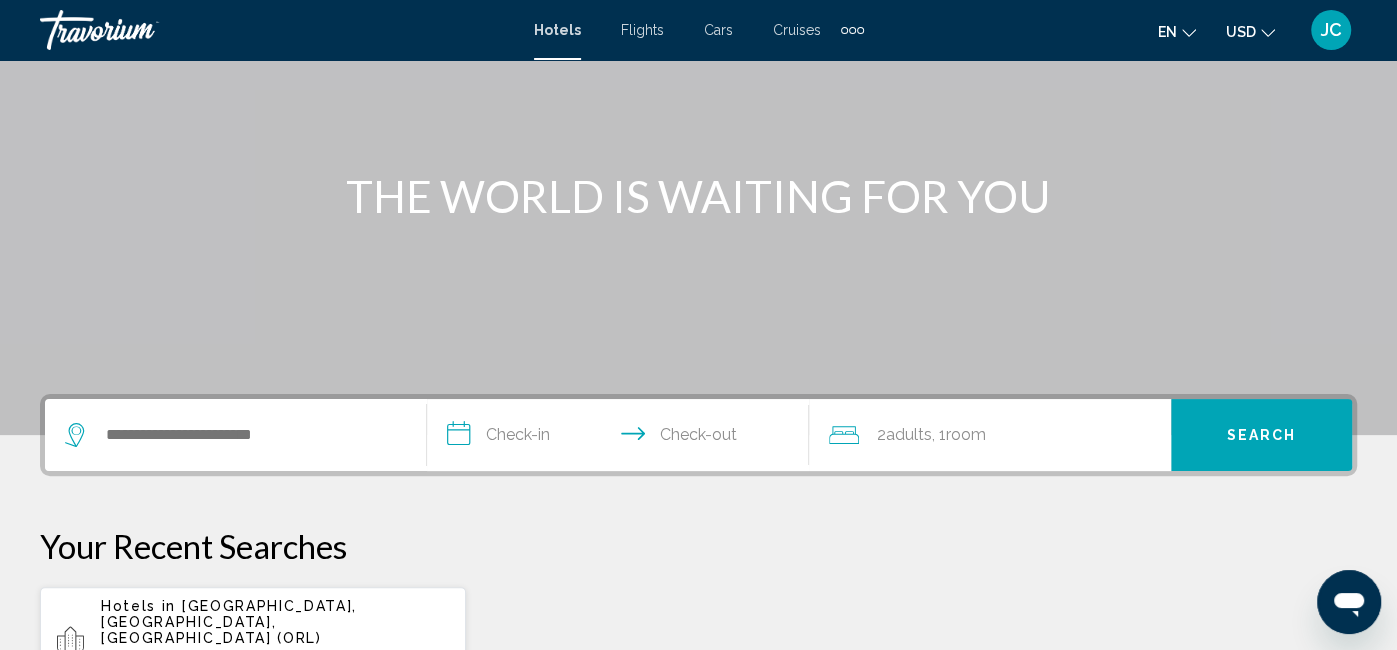 scroll, scrollTop: 0, scrollLeft: 0, axis: both 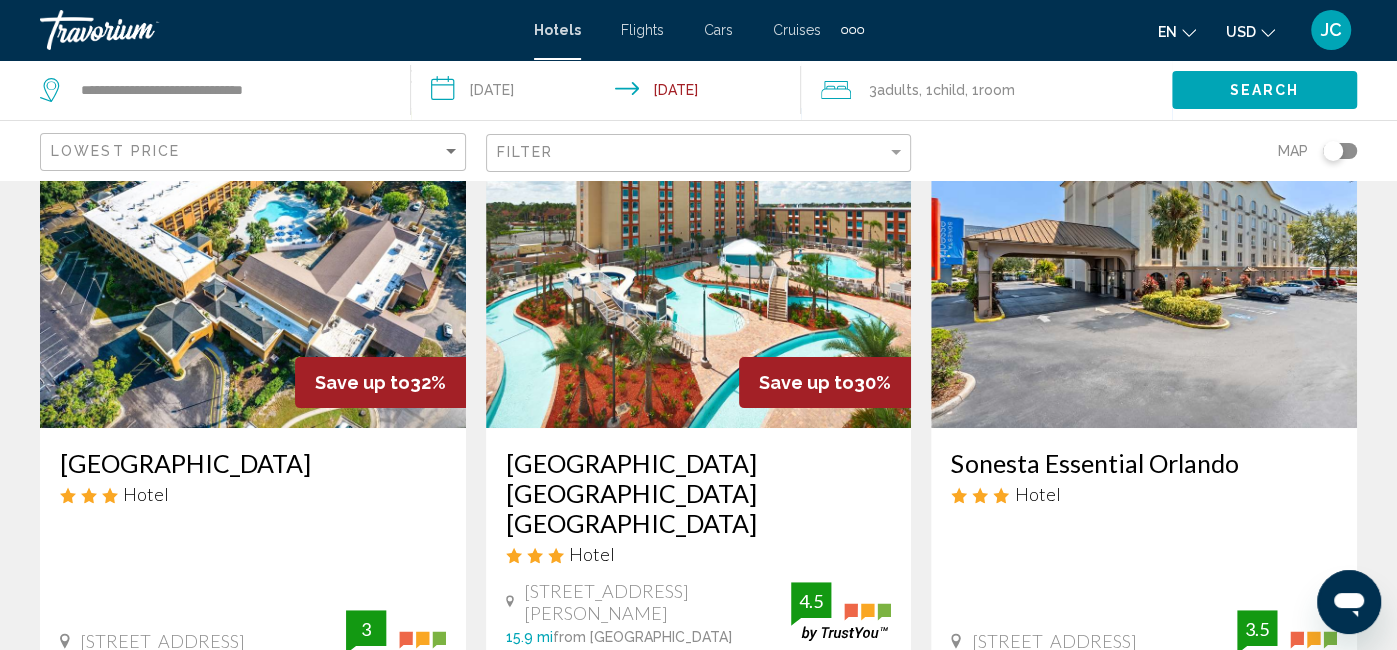 click at bounding box center [699, 268] 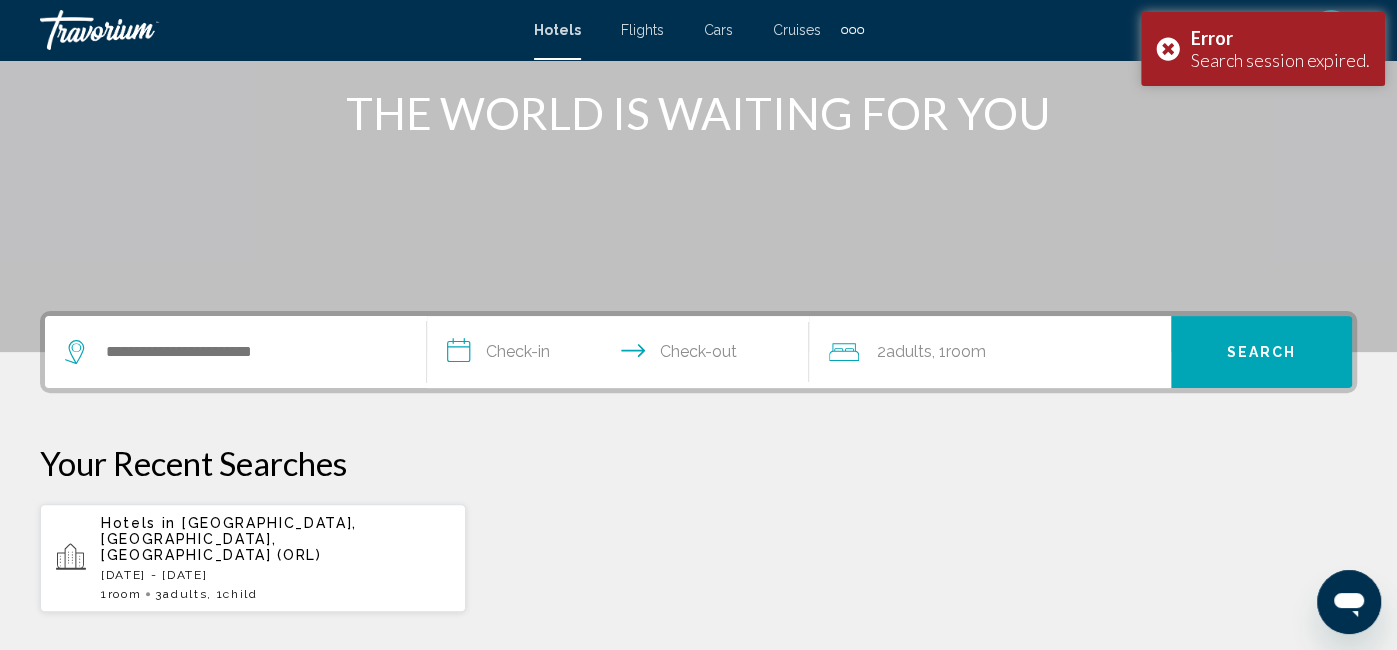 scroll, scrollTop: 0, scrollLeft: 0, axis: both 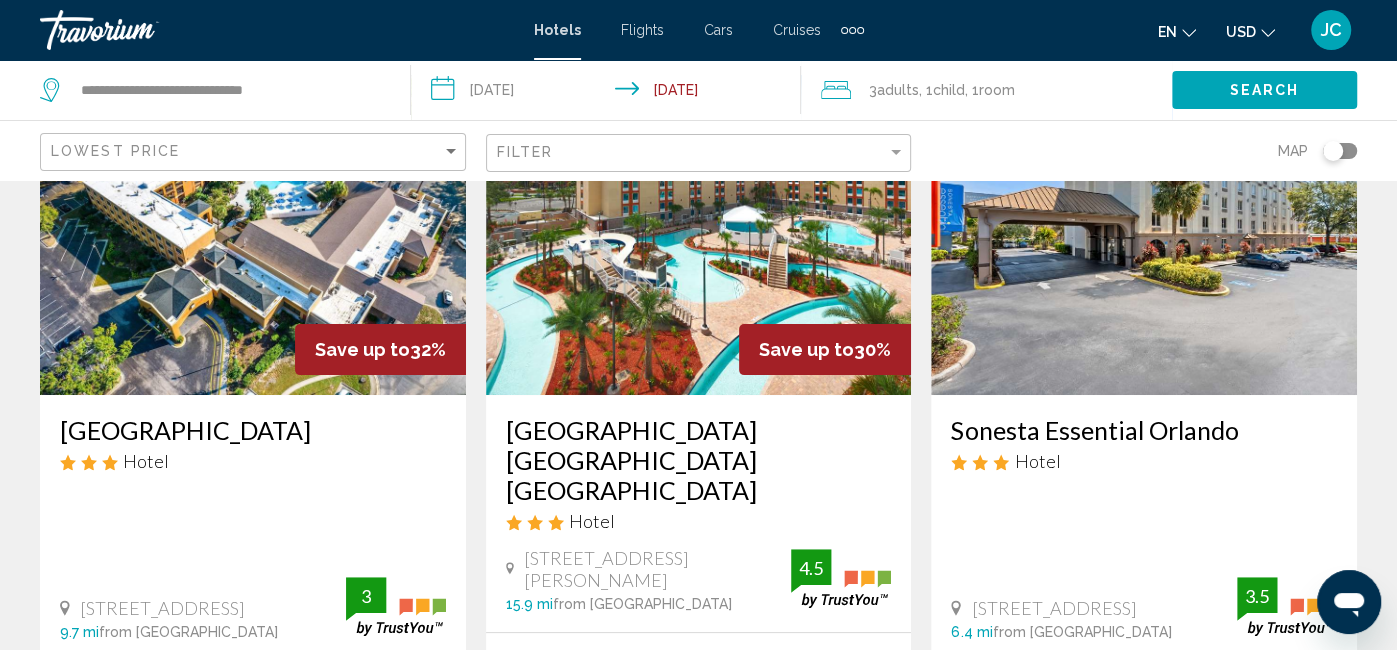 click on "from [GEOGRAPHIC_DATA]" at bounding box center [642, 604] 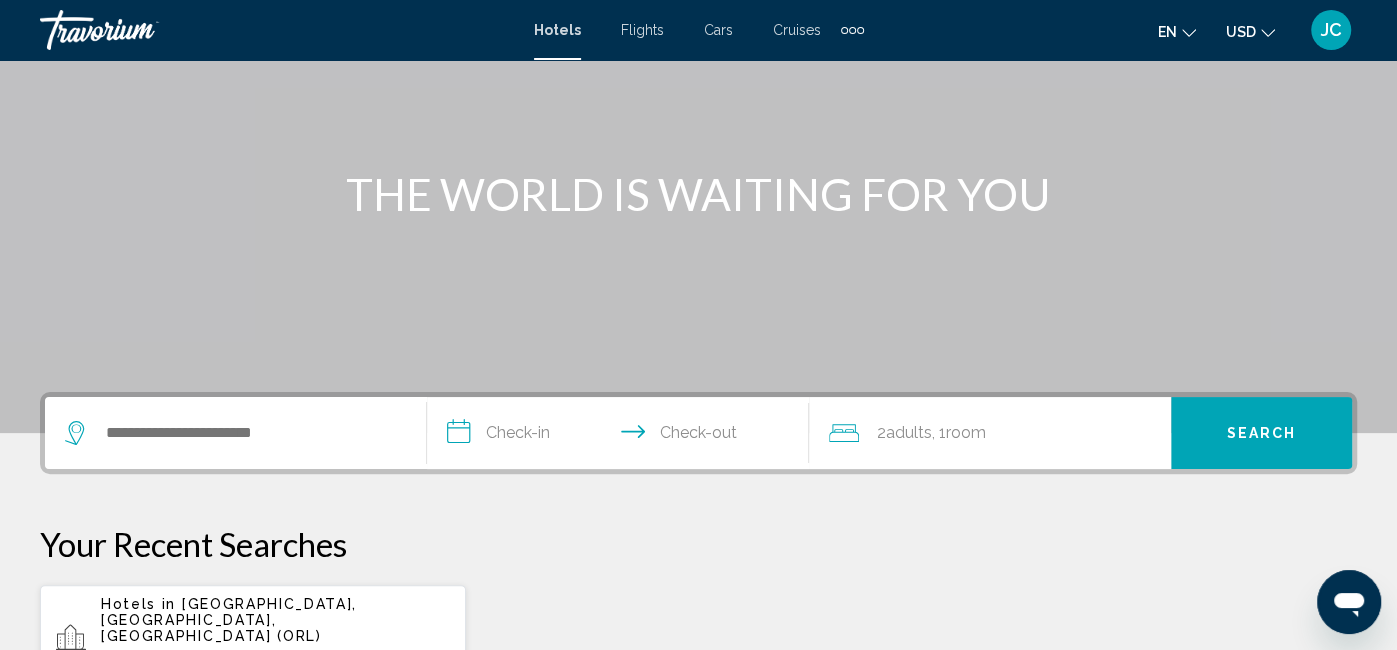 scroll, scrollTop: 164, scrollLeft: 0, axis: vertical 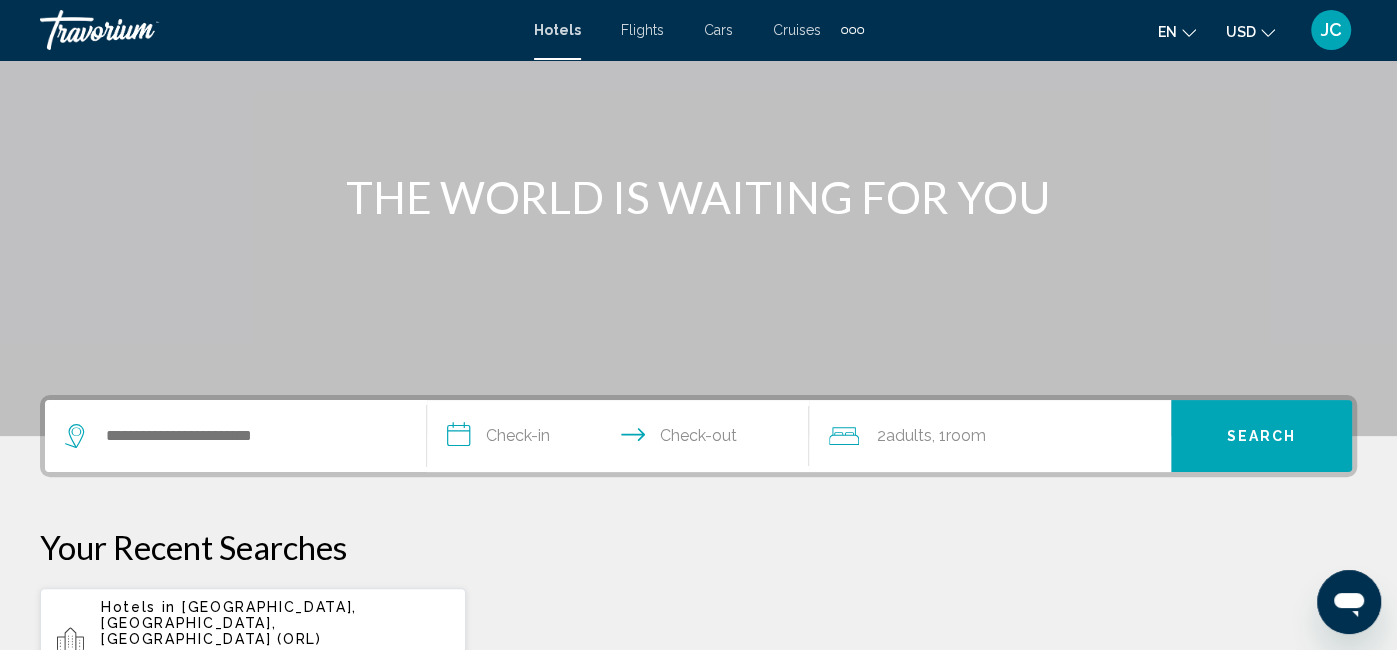 click on "Cruises" at bounding box center (797, 30) 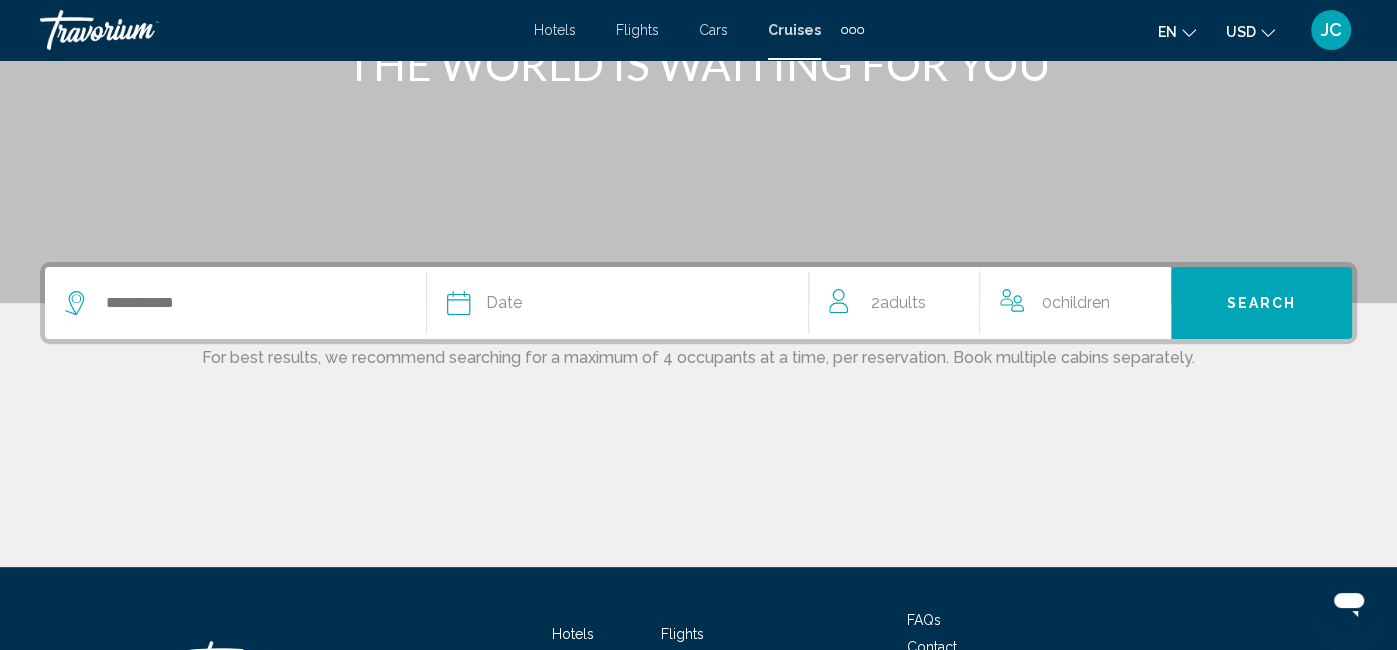 scroll, scrollTop: 299, scrollLeft: 0, axis: vertical 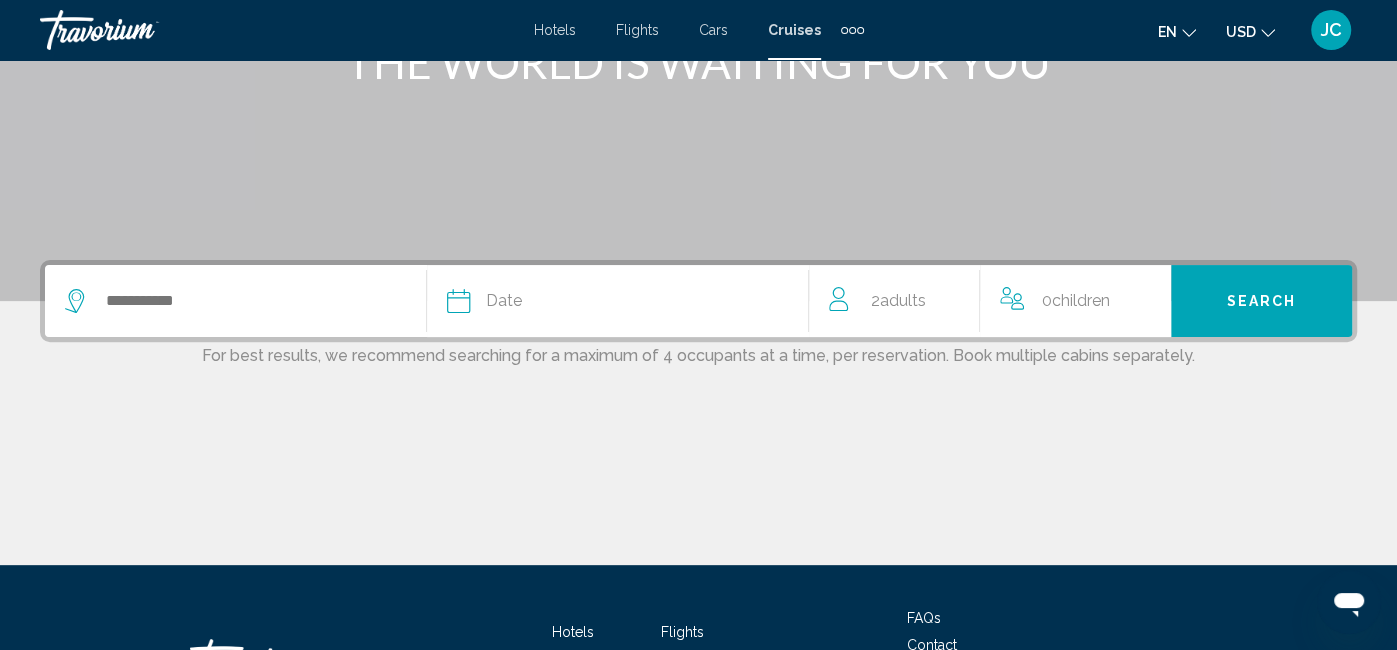 click on "Cars" at bounding box center (713, 30) 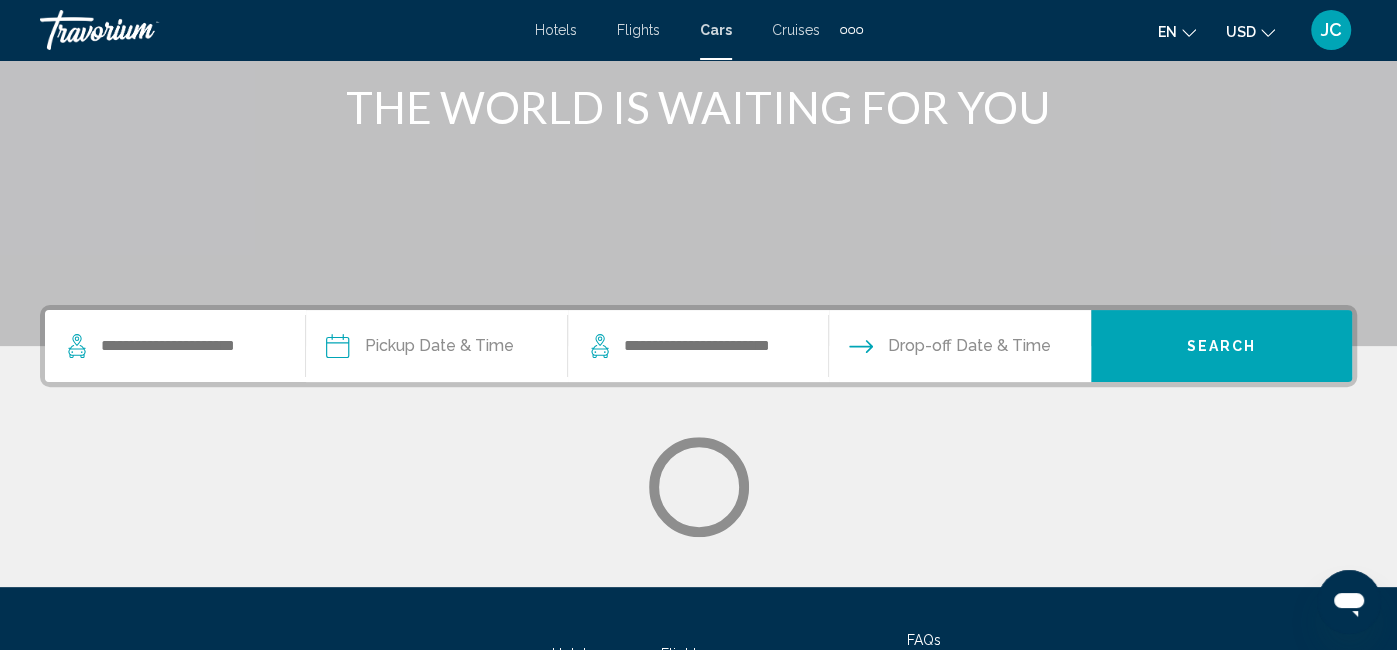 scroll, scrollTop: 258, scrollLeft: 0, axis: vertical 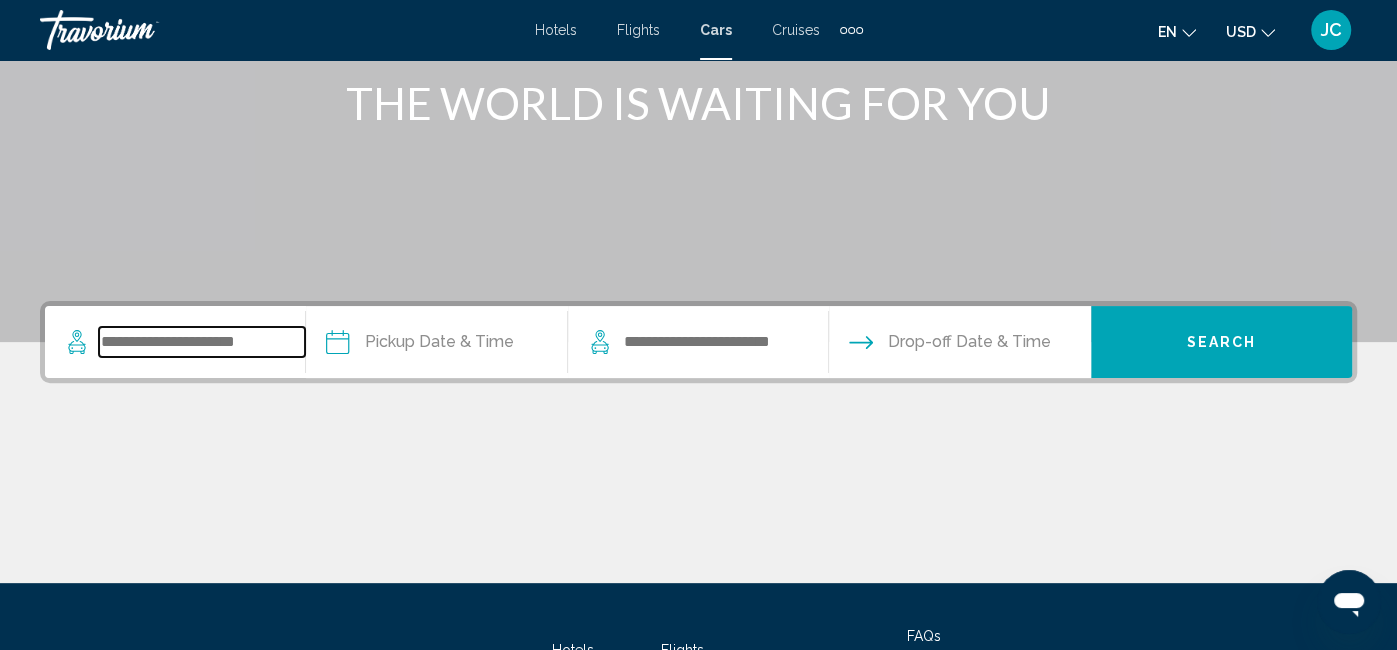 click at bounding box center (202, 342) 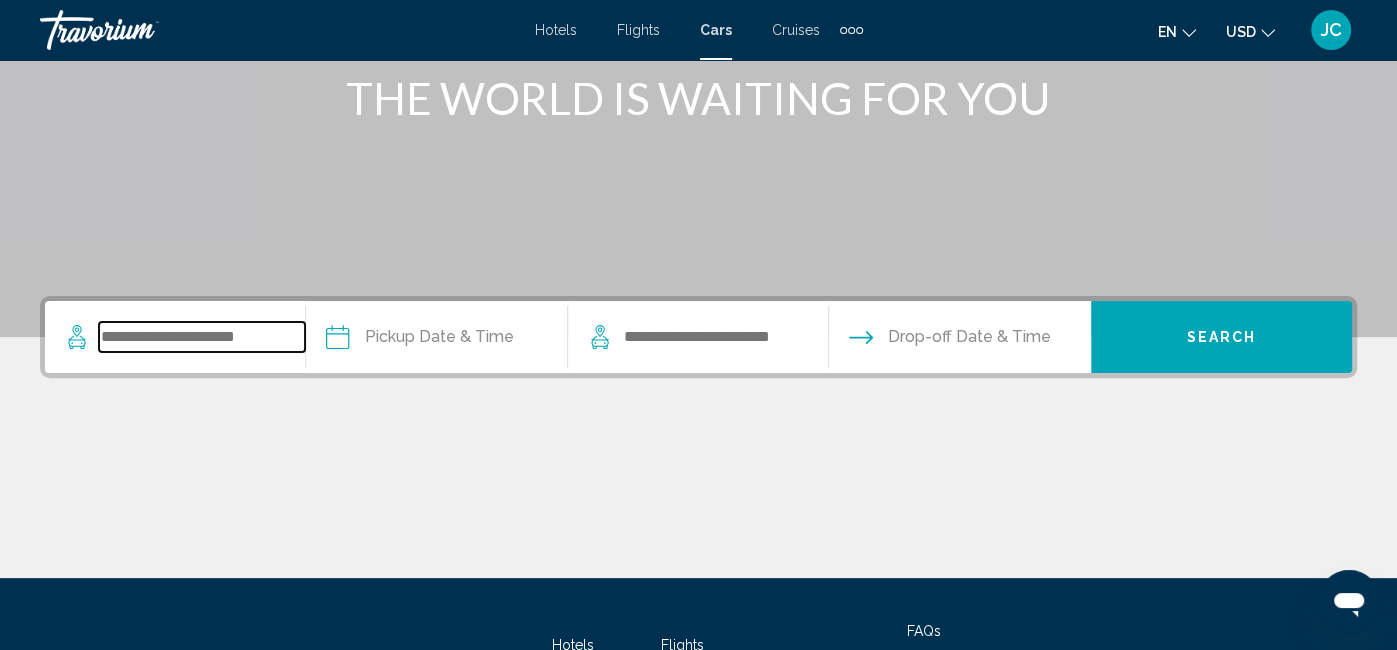 scroll, scrollTop: 434, scrollLeft: 0, axis: vertical 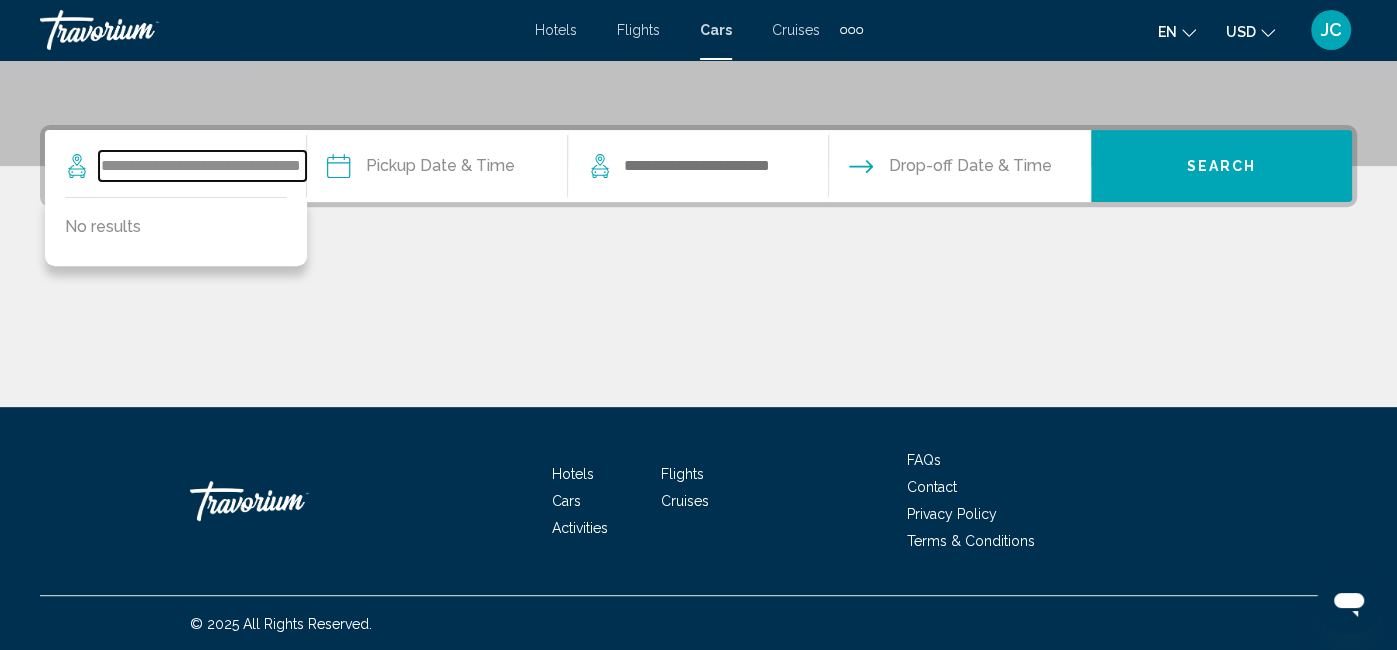 type on "**********" 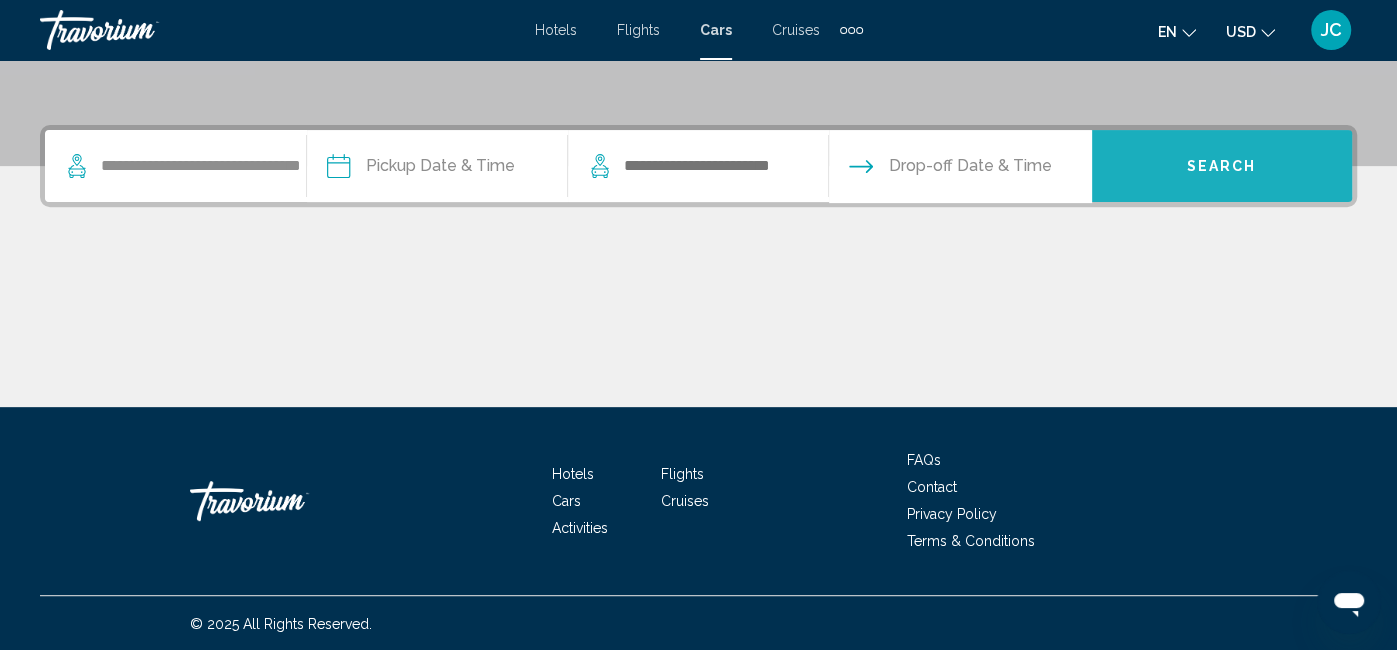 click on "Search" at bounding box center [1222, 167] 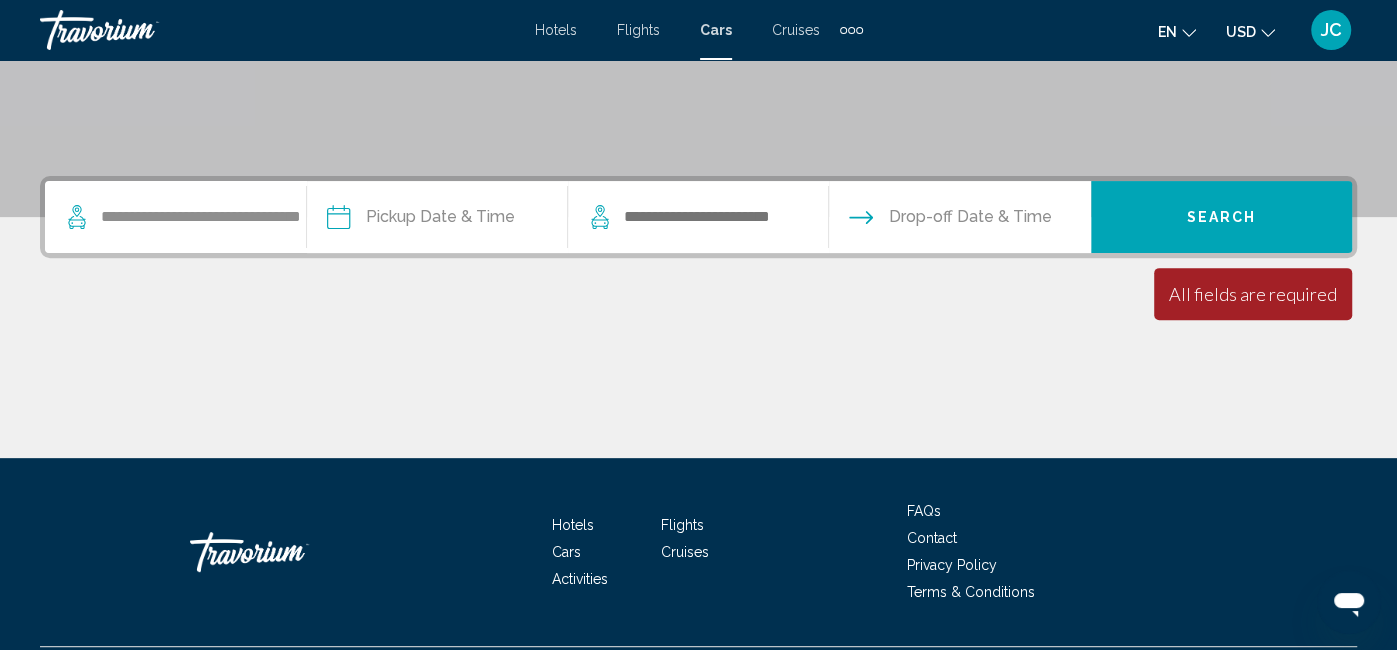 scroll, scrollTop: 383, scrollLeft: 0, axis: vertical 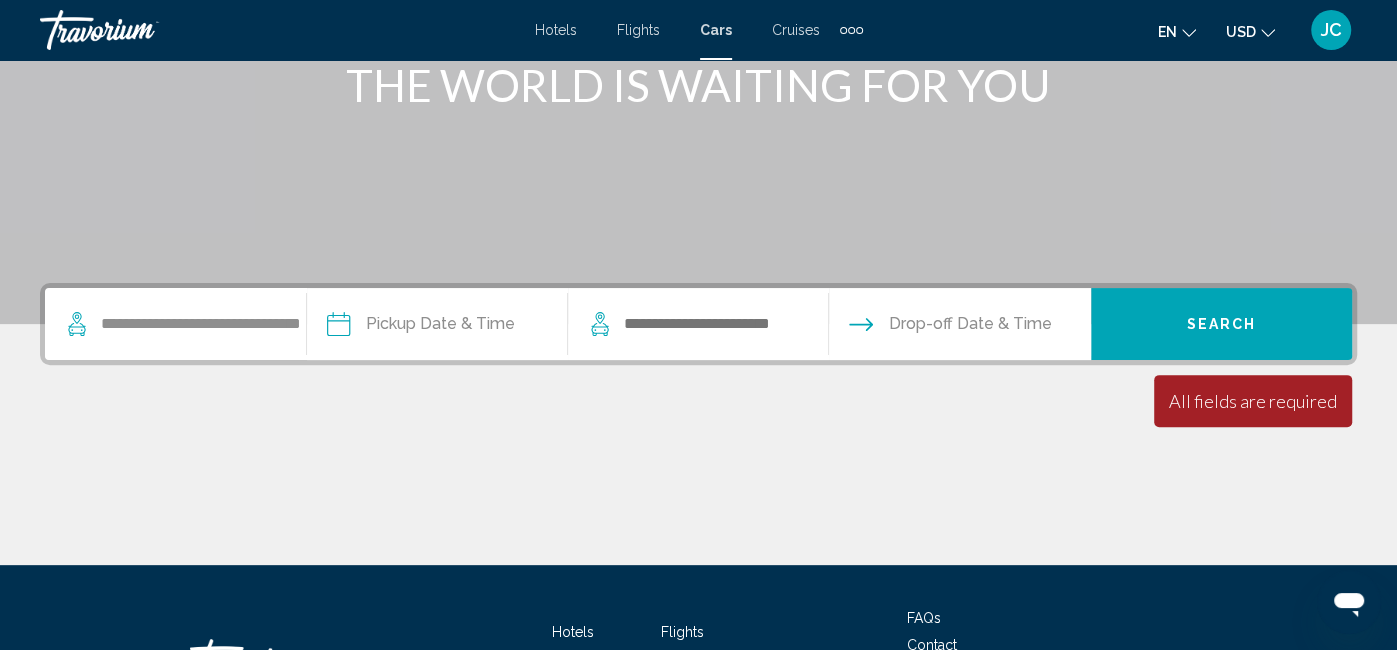 click at bounding box center (436, 327) 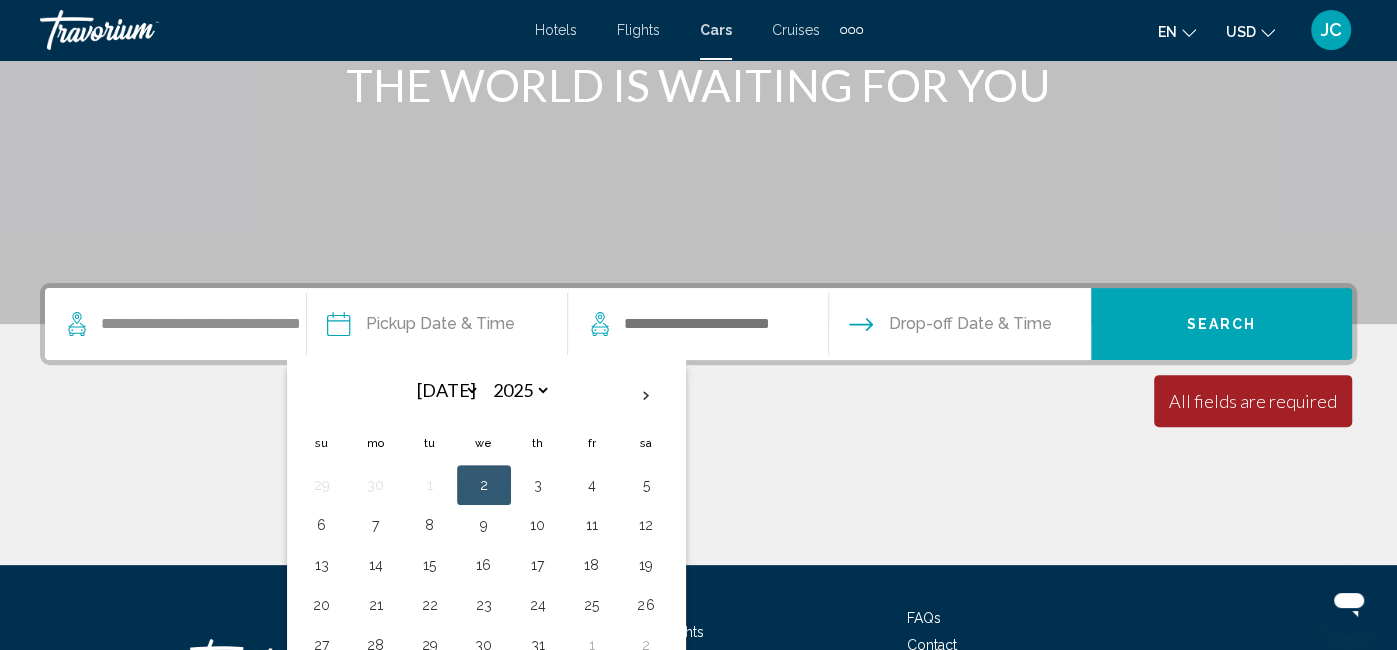 scroll, scrollTop: 277, scrollLeft: 0, axis: vertical 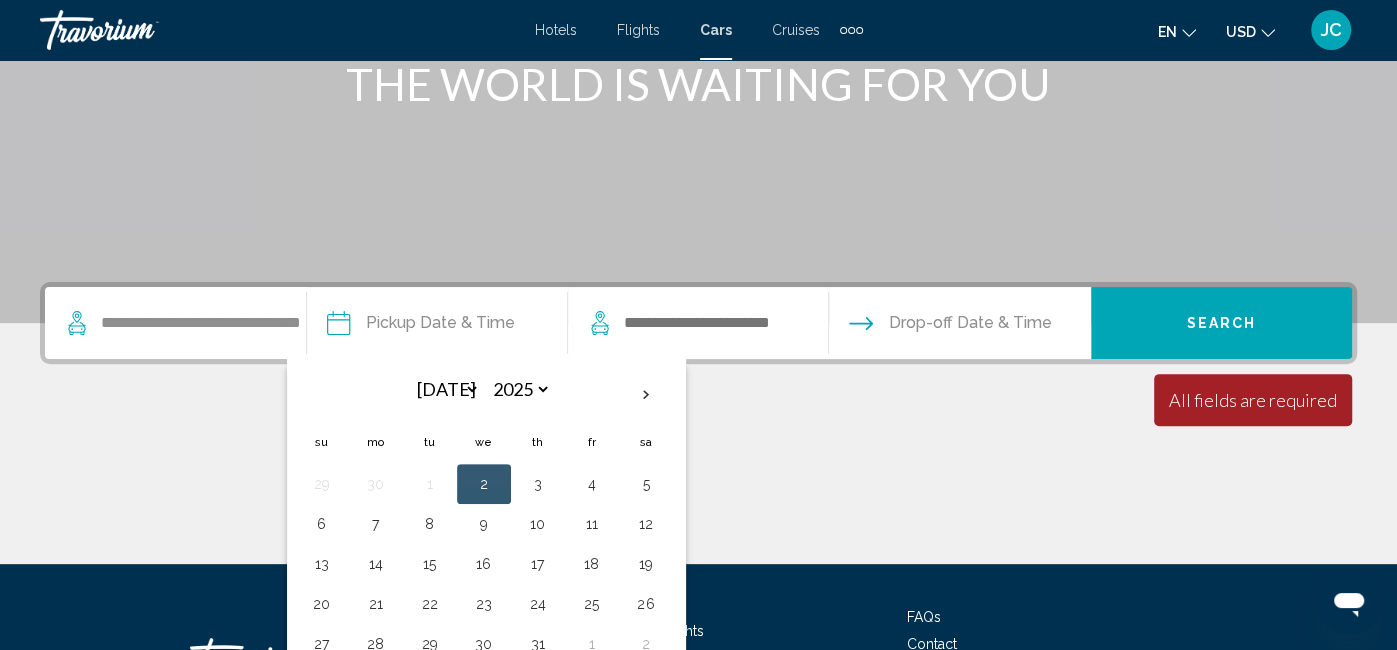 click on "2" at bounding box center (484, 484) 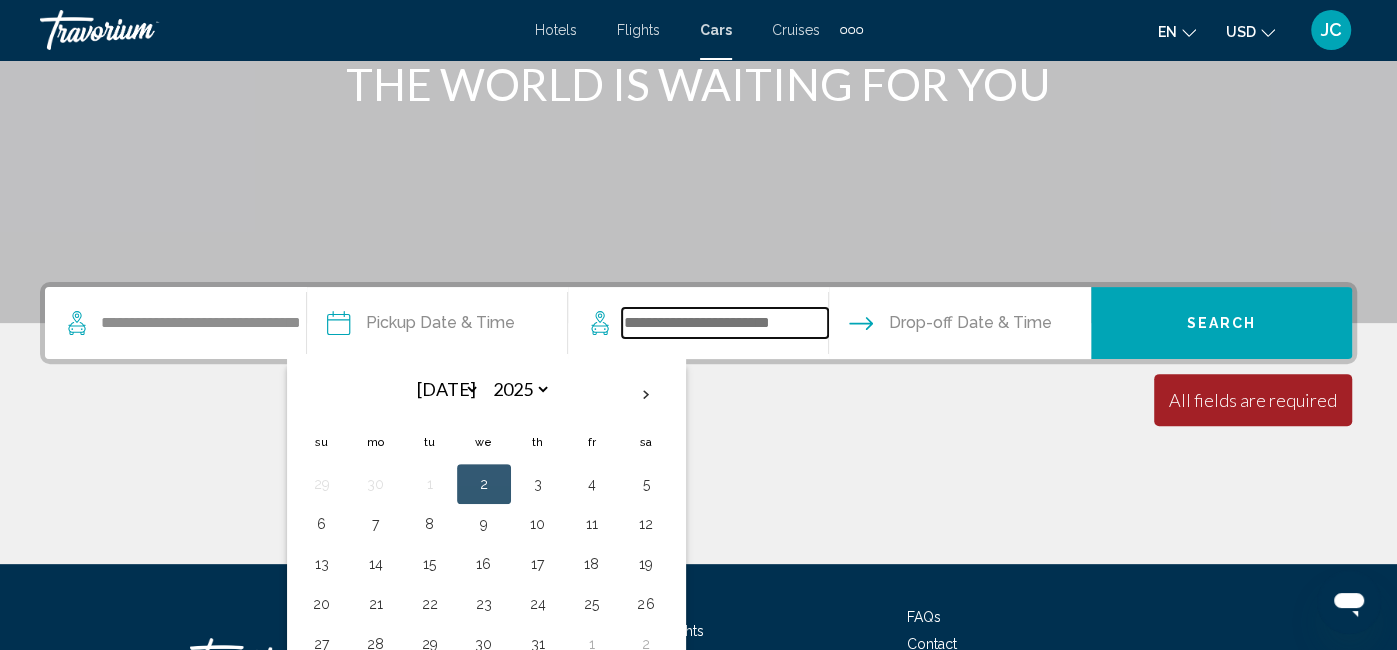 click at bounding box center (725, 323) 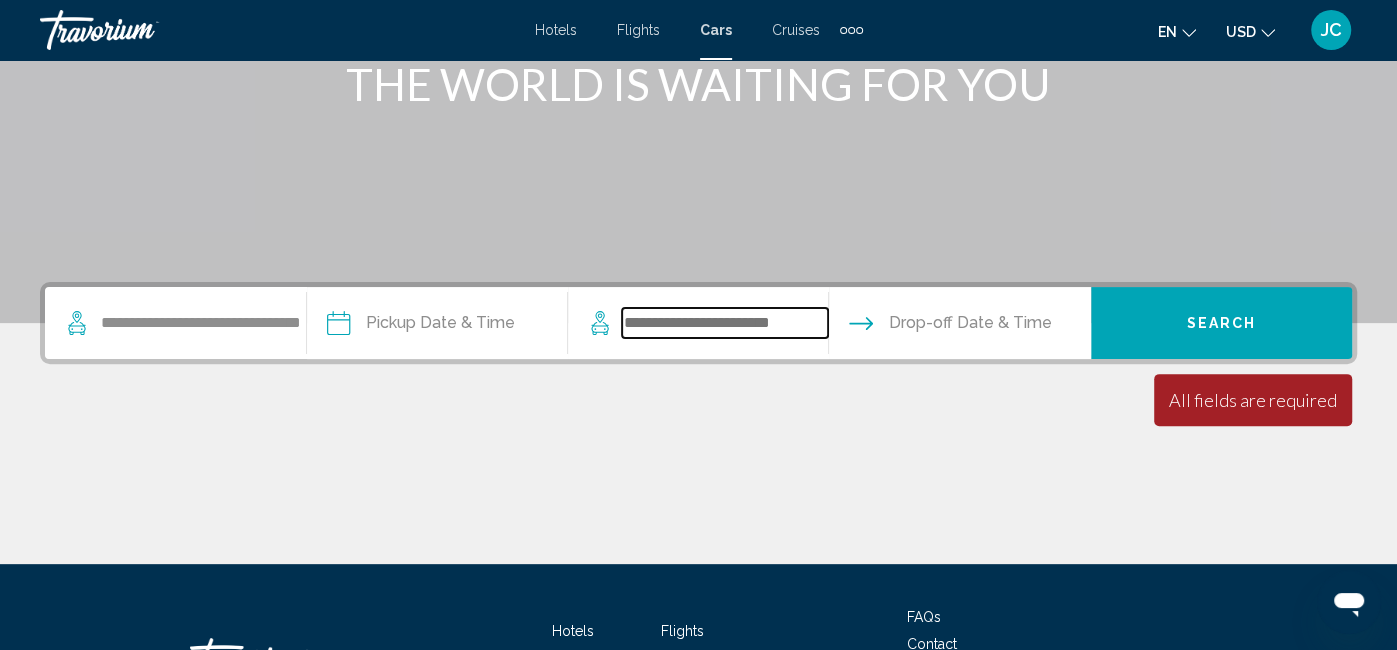click at bounding box center (725, 323) 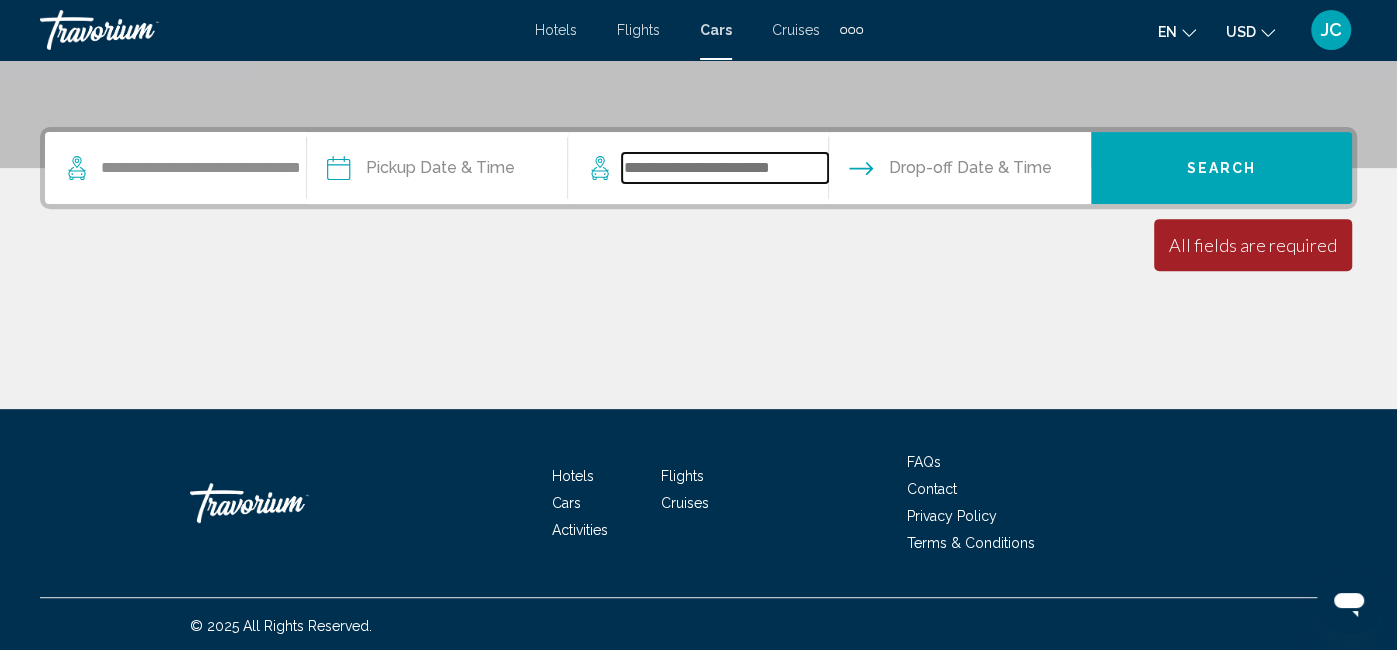 scroll, scrollTop: 434, scrollLeft: 0, axis: vertical 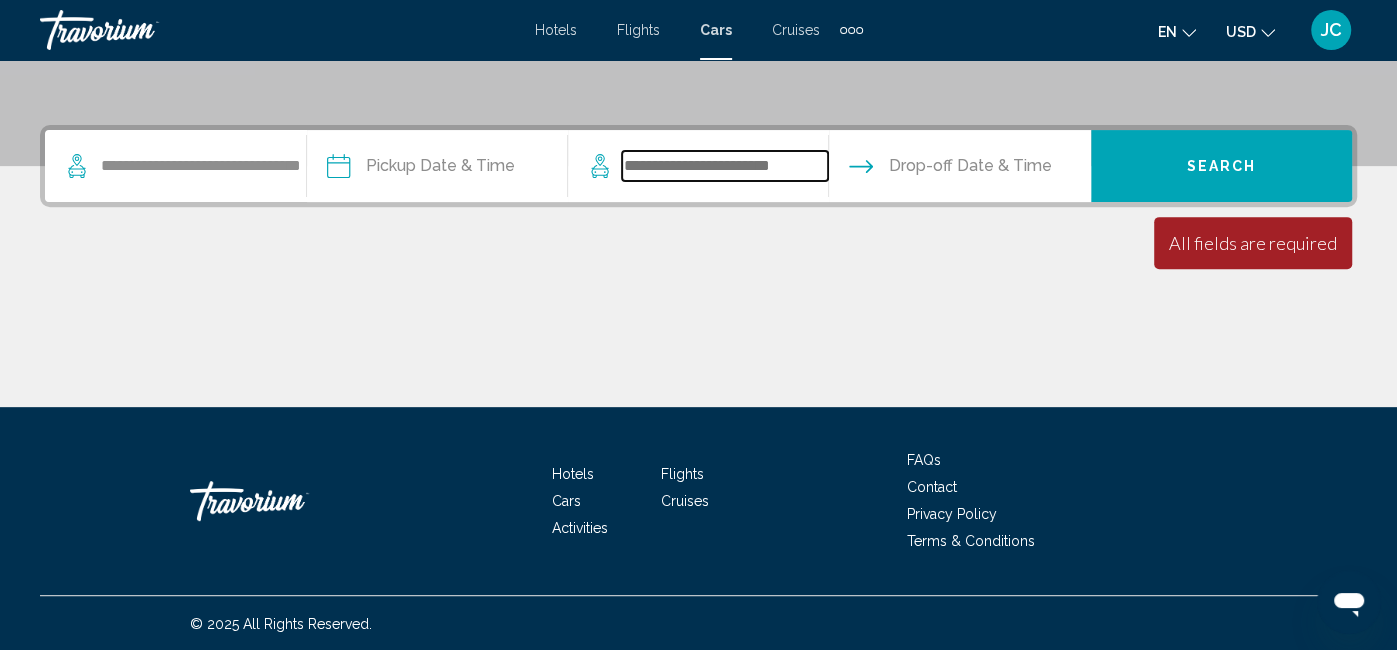 click at bounding box center (725, 166) 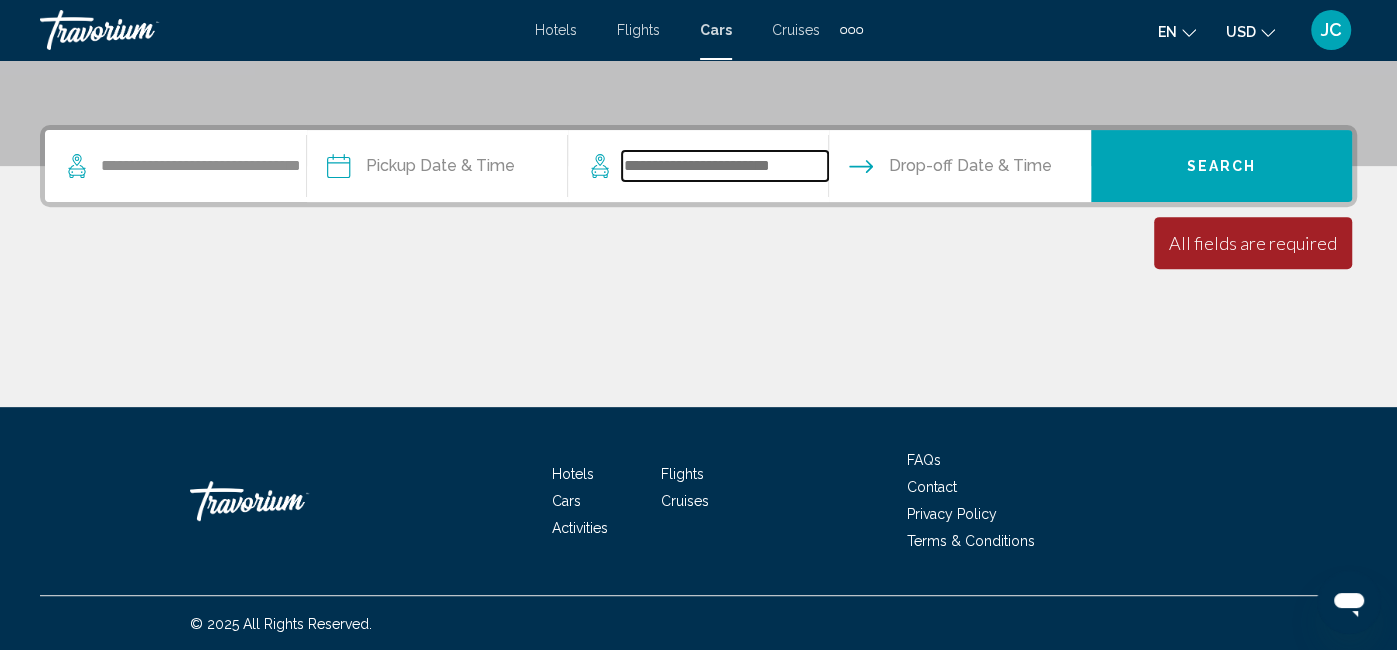 click at bounding box center (725, 166) 